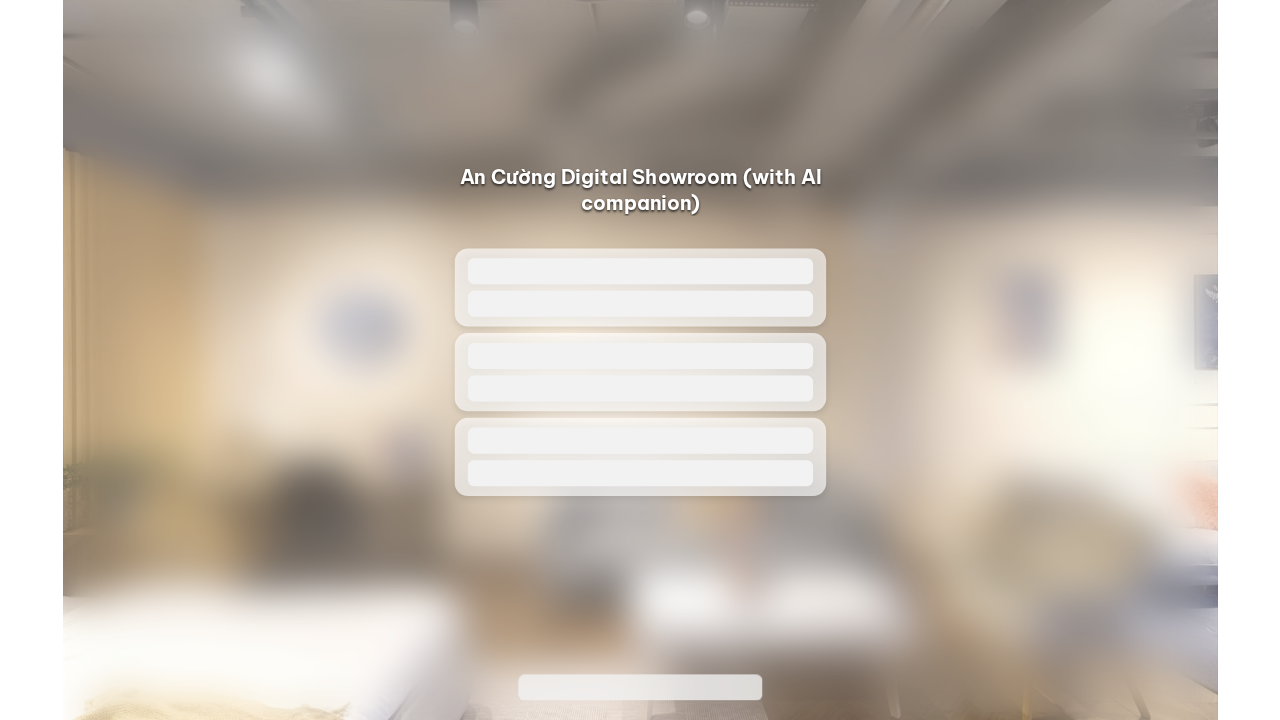 scroll, scrollTop: 0, scrollLeft: 0, axis: both 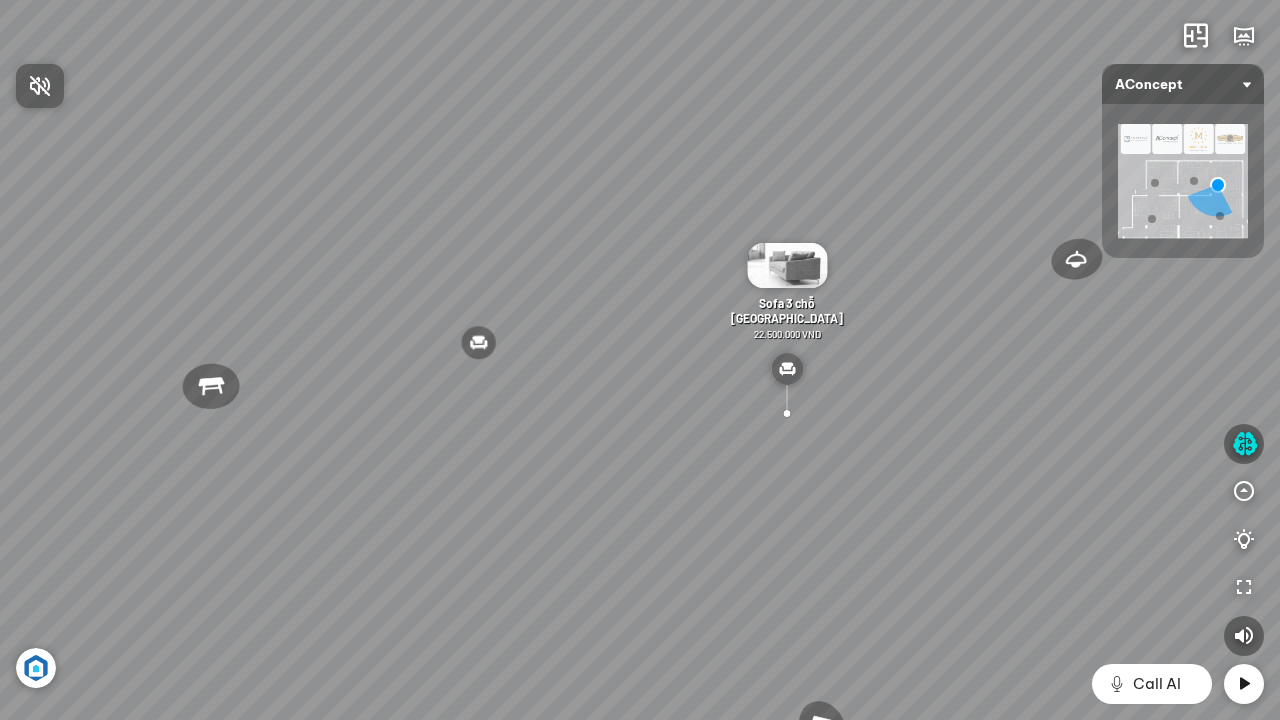 click at bounding box center [640, 360] 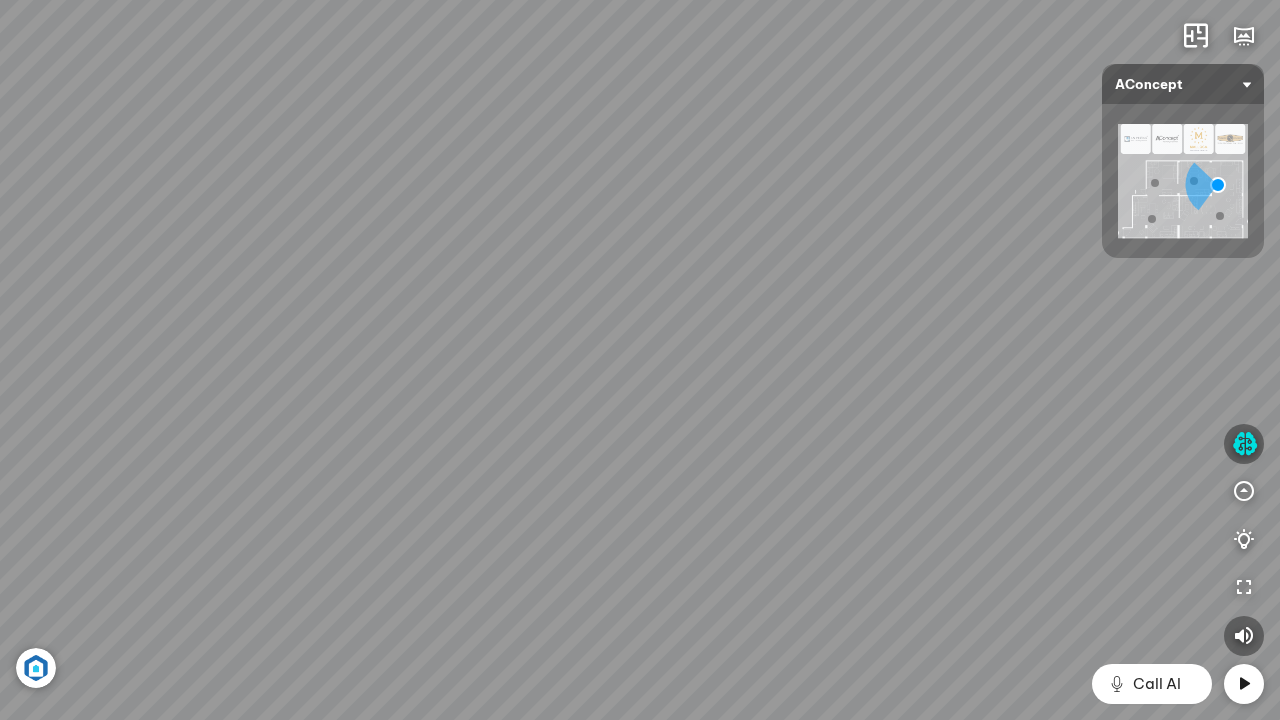 drag, startPoint x: 897, startPoint y: 498, endPoint x: 264, endPoint y: 405, distance: 639.7953 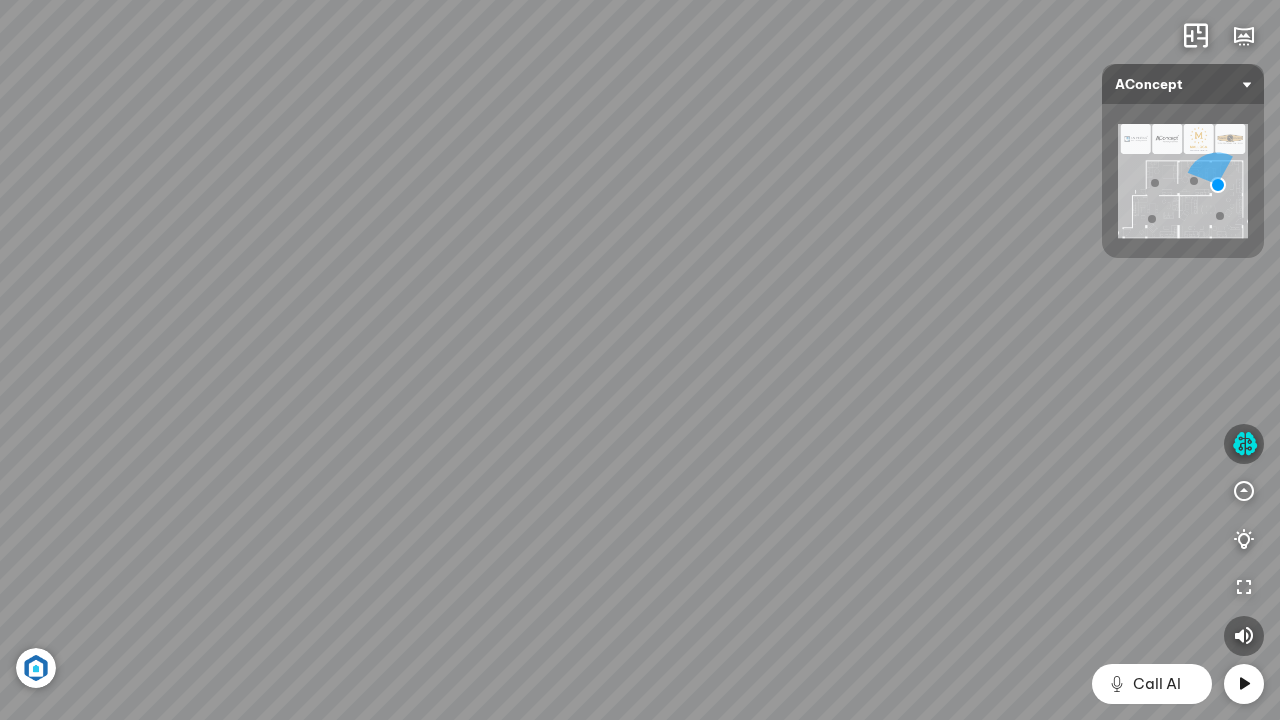 drag, startPoint x: 1050, startPoint y: 528, endPoint x: 309, endPoint y: 614, distance: 745.9739 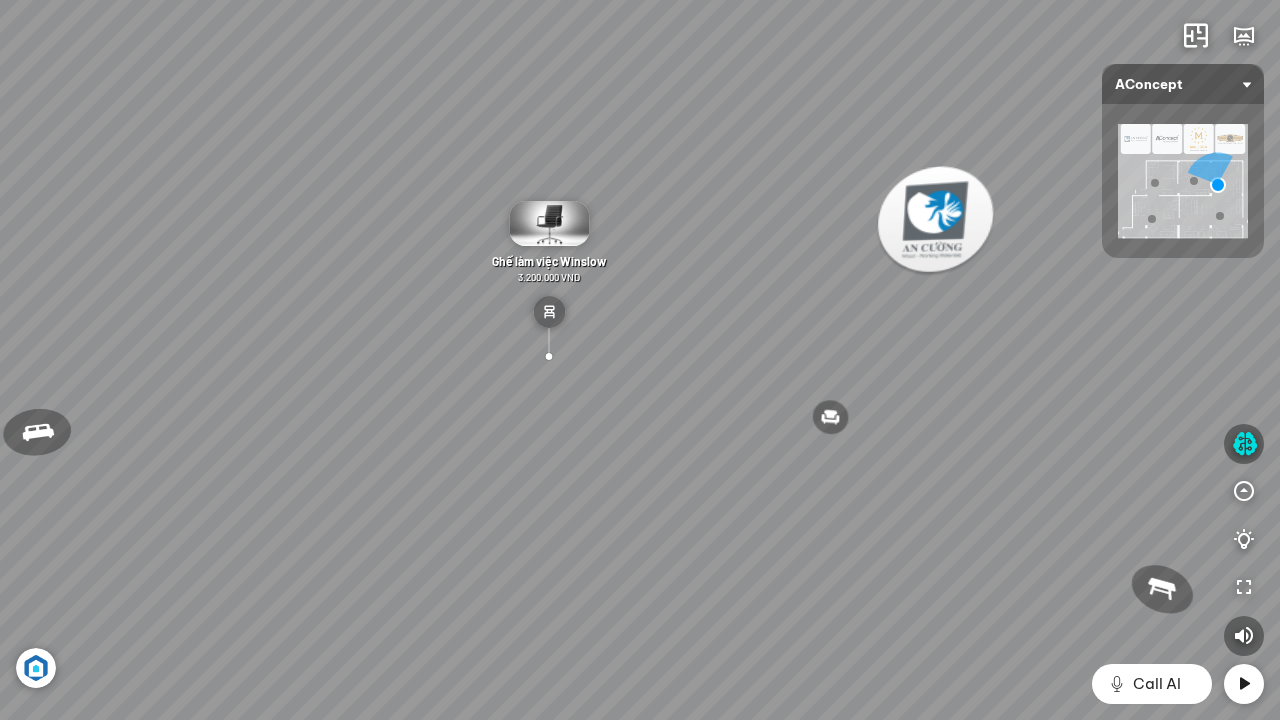 click at bounding box center (549, 223) 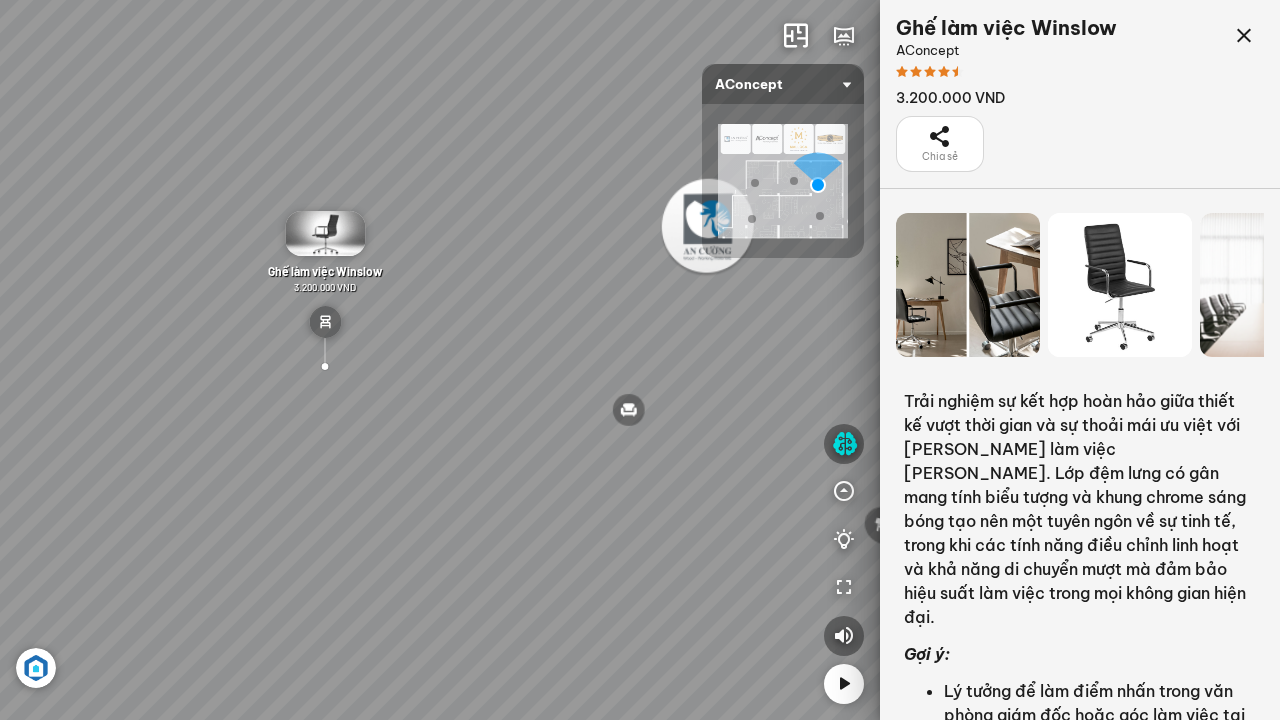 scroll, scrollTop: 0, scrollLeft: 0, axis: both 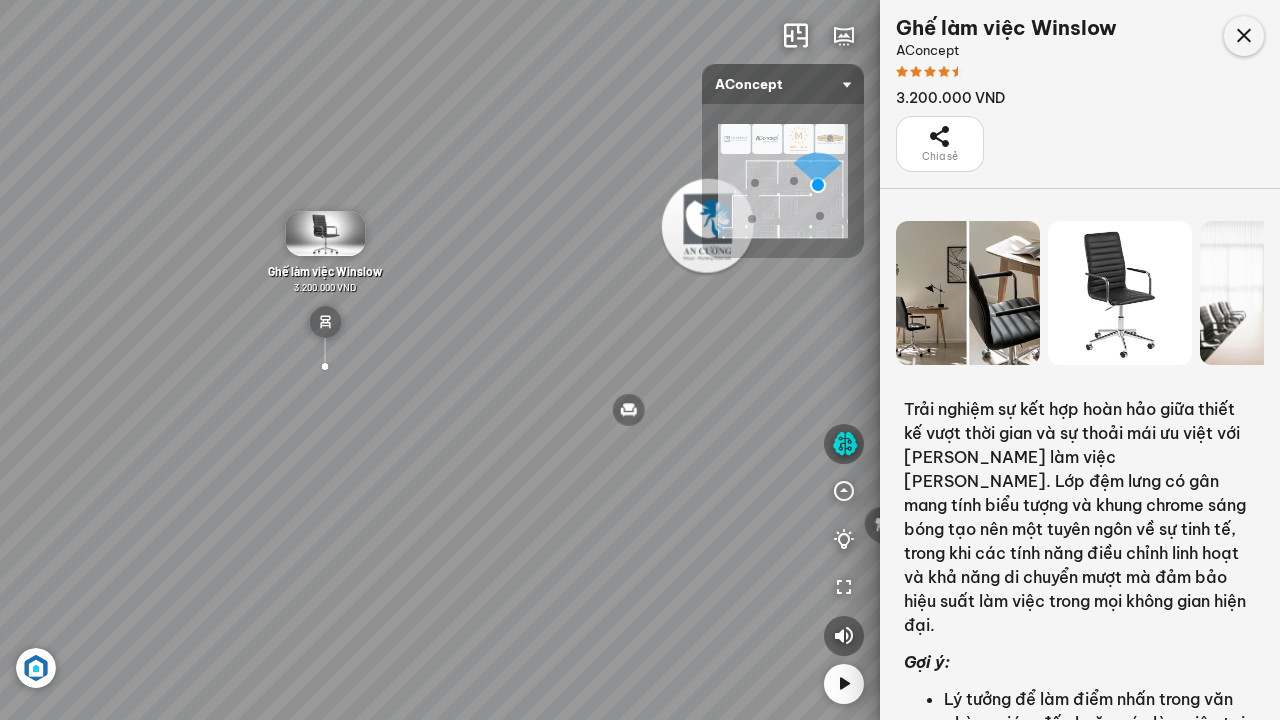 click at bounding box center [1244, 36] 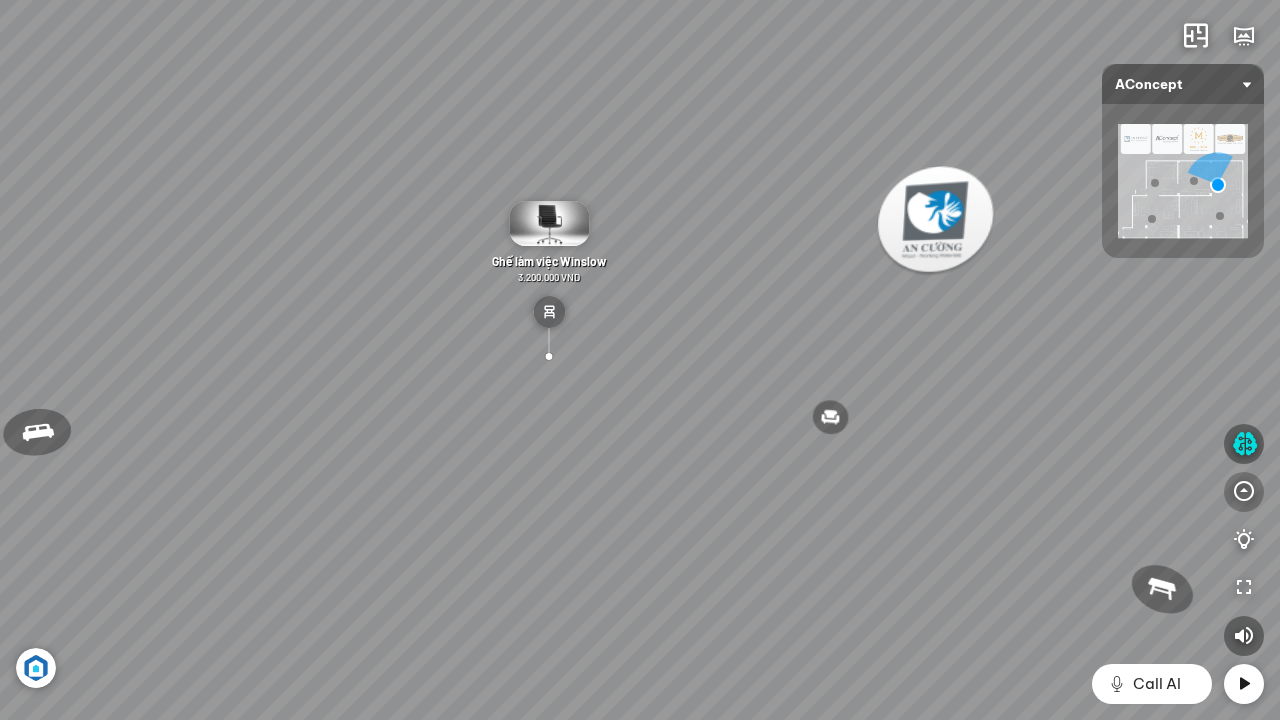 click at bounding box center (1244, 492) 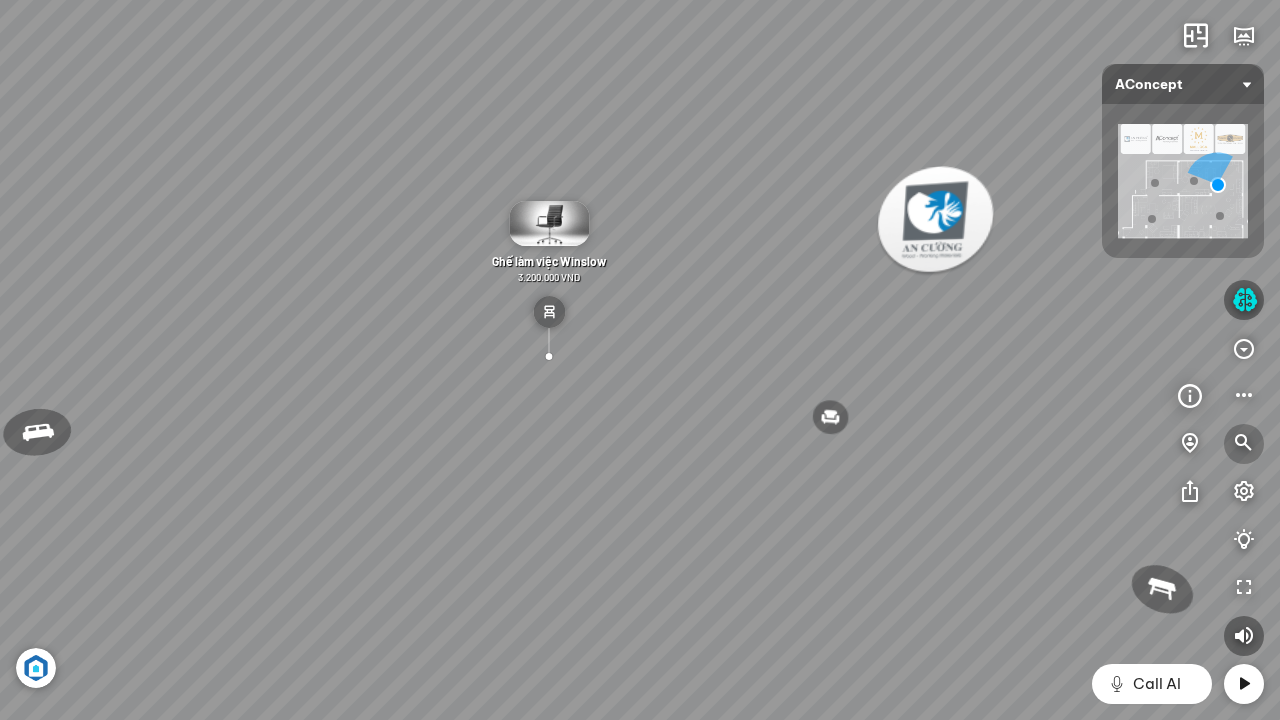 click at bounding box center [1244, 444] 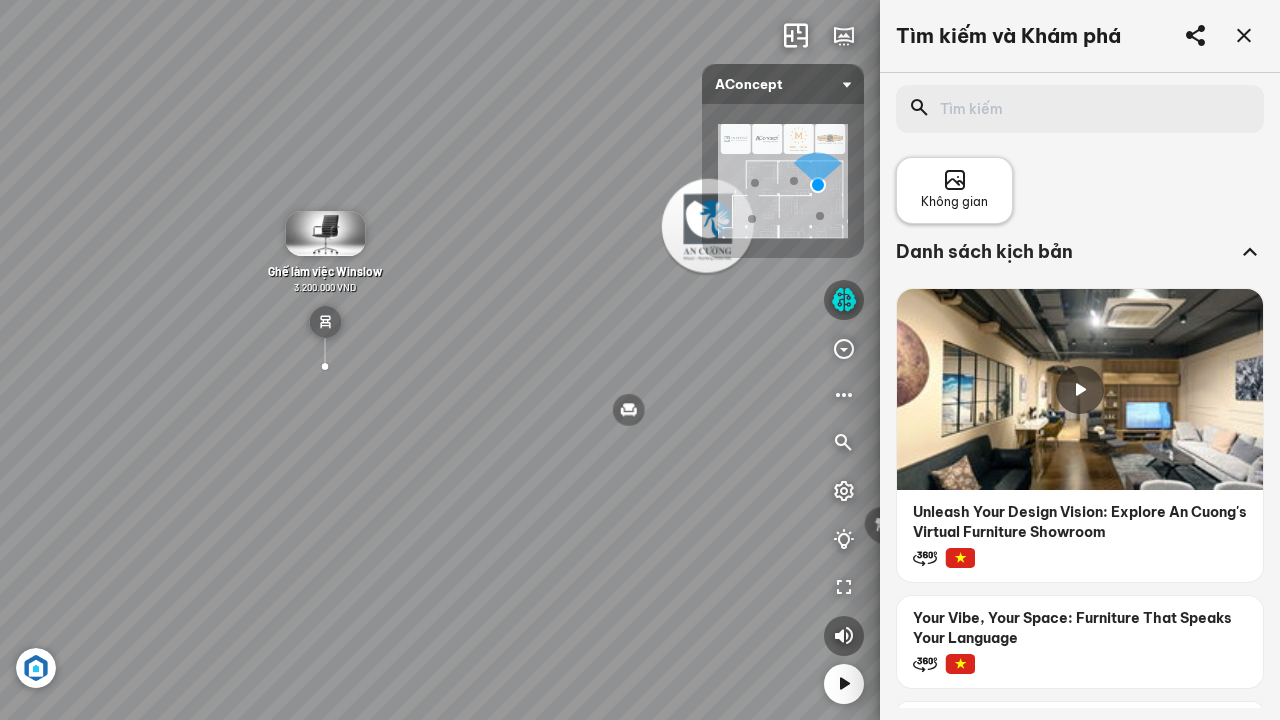 click at bounding box center (955, 181) 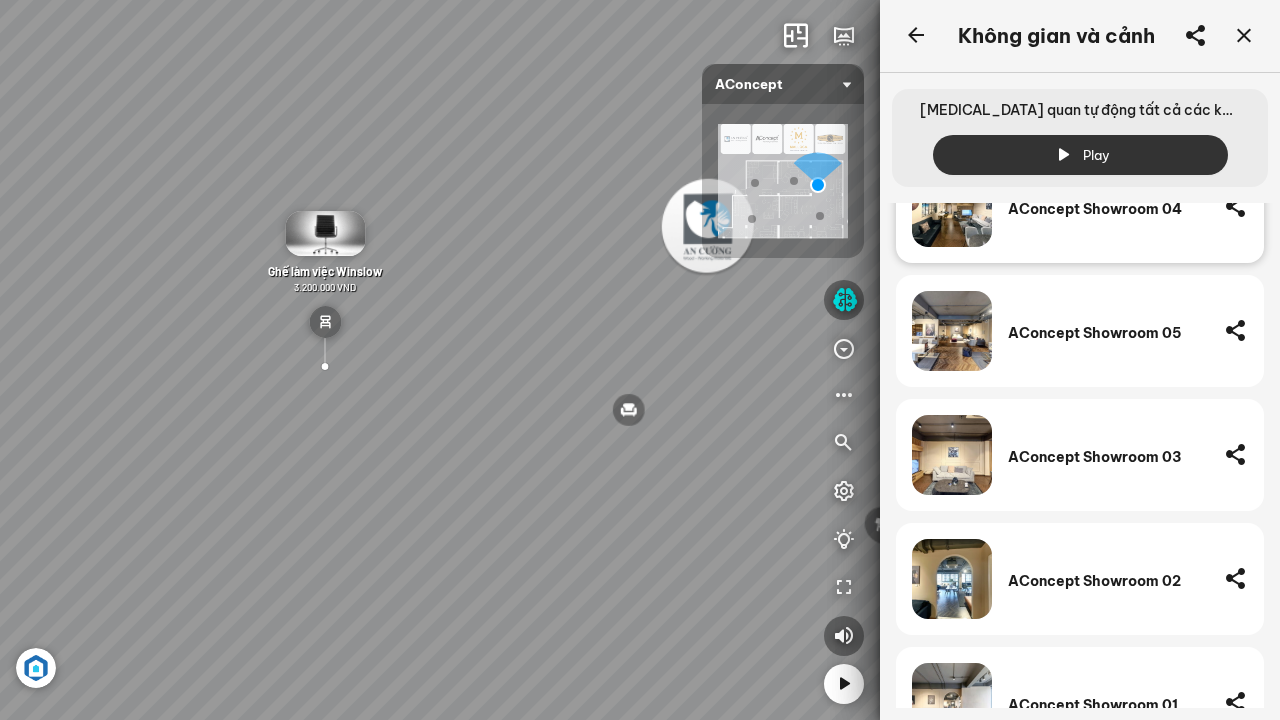 scroll, scrollTop: 63, scrollLeft: 0, axis: vertical 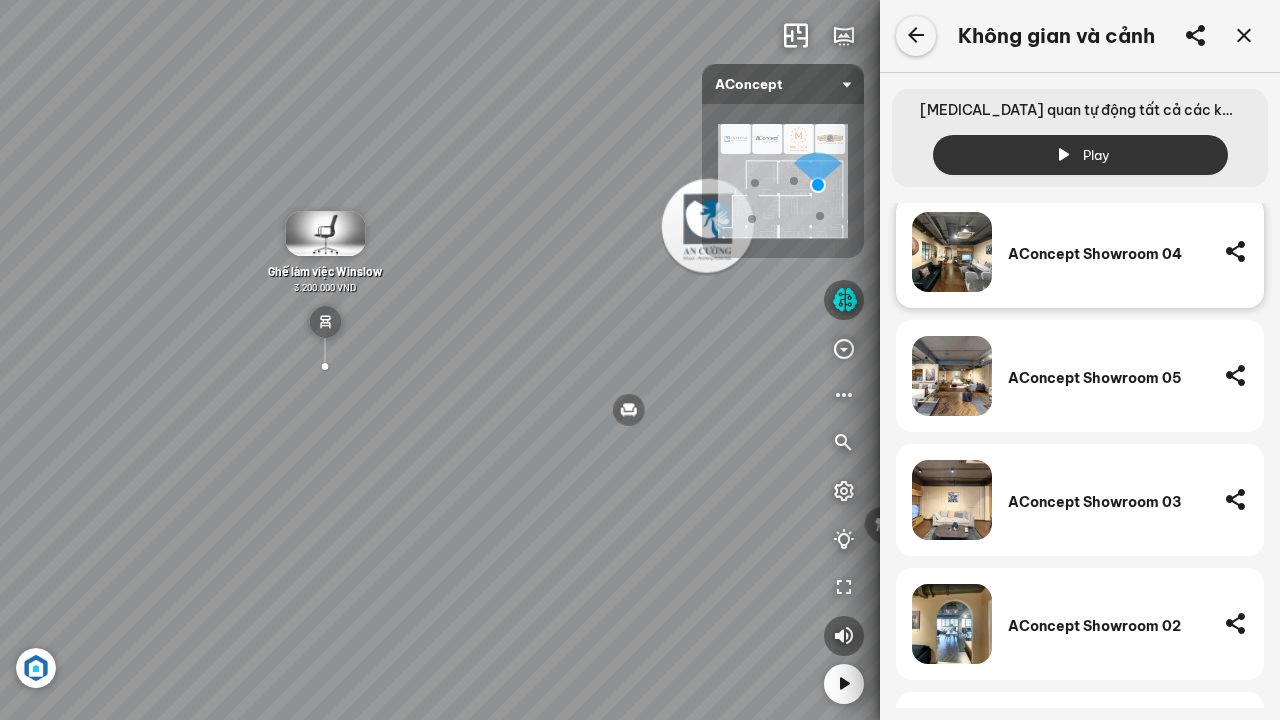 click at bounding box center (916, 36) 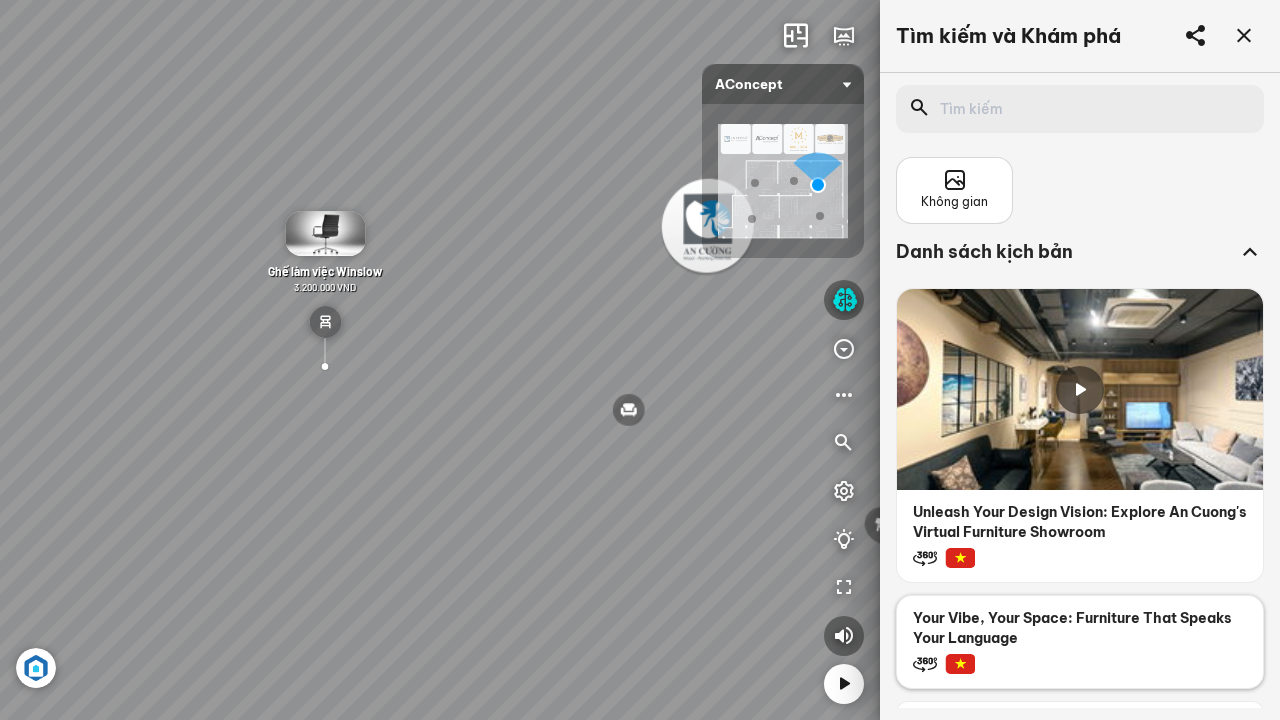 click at bounding box center [1080, 670] 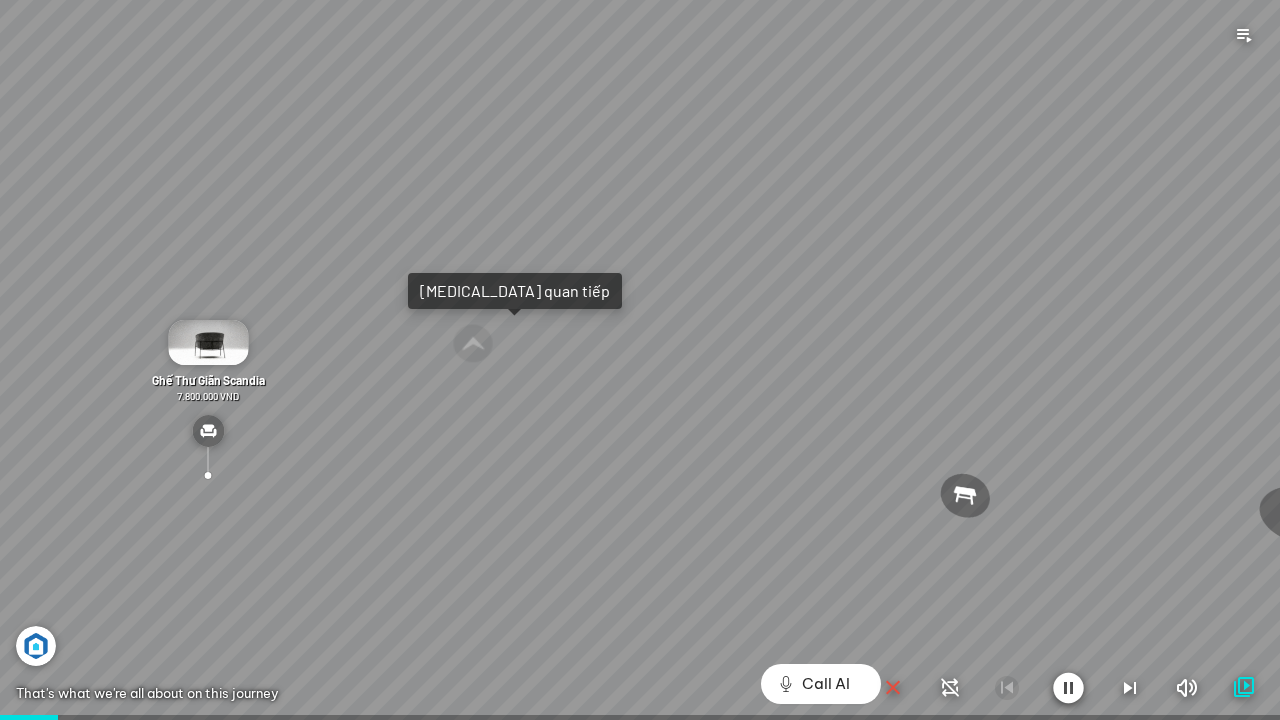 click at bounding box center (1068, 688) 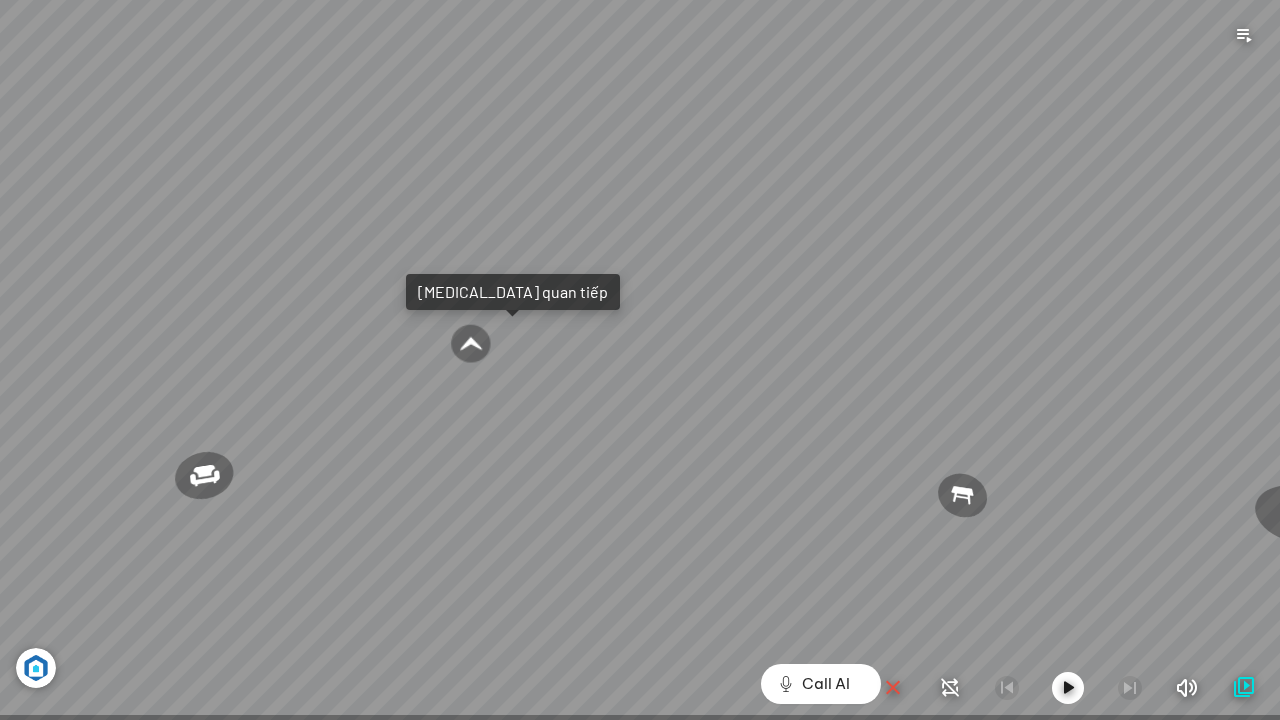 click at bounding box center [893, 688] 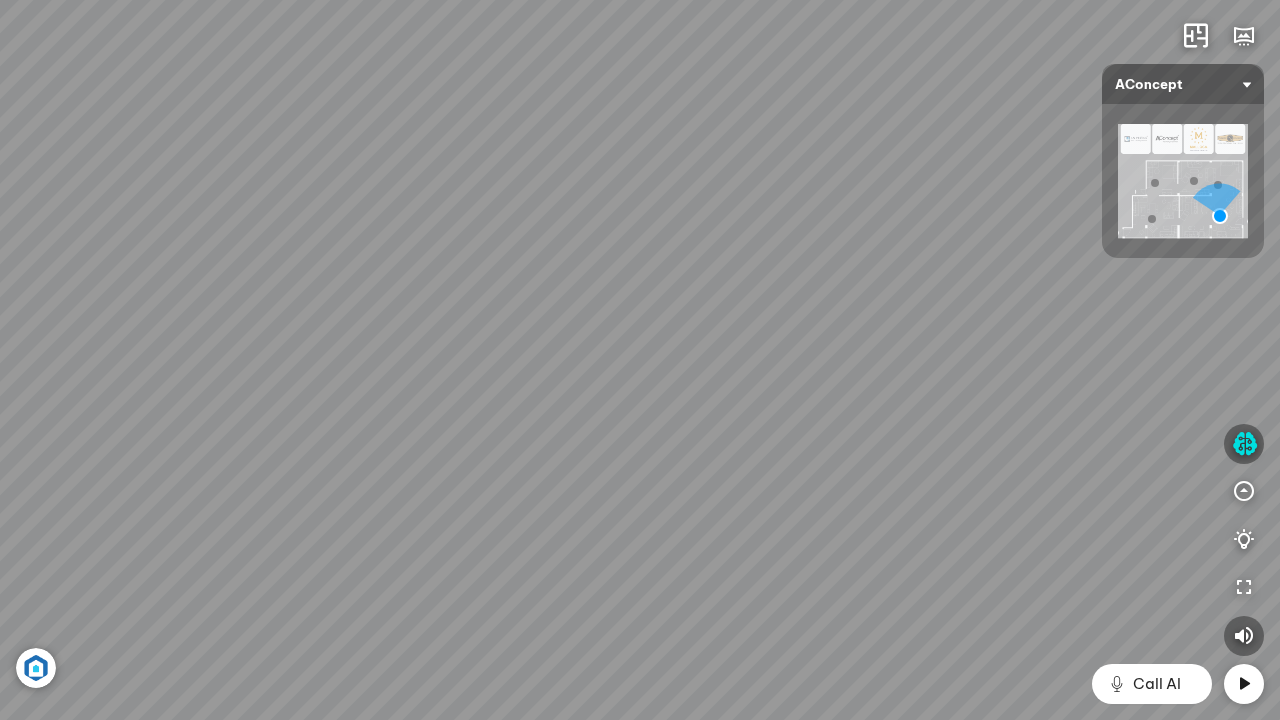 drag, startPoint x: 1038, startPoint y: 591, endPoint x: 344, endPoint y: 615, distance: 694.41486 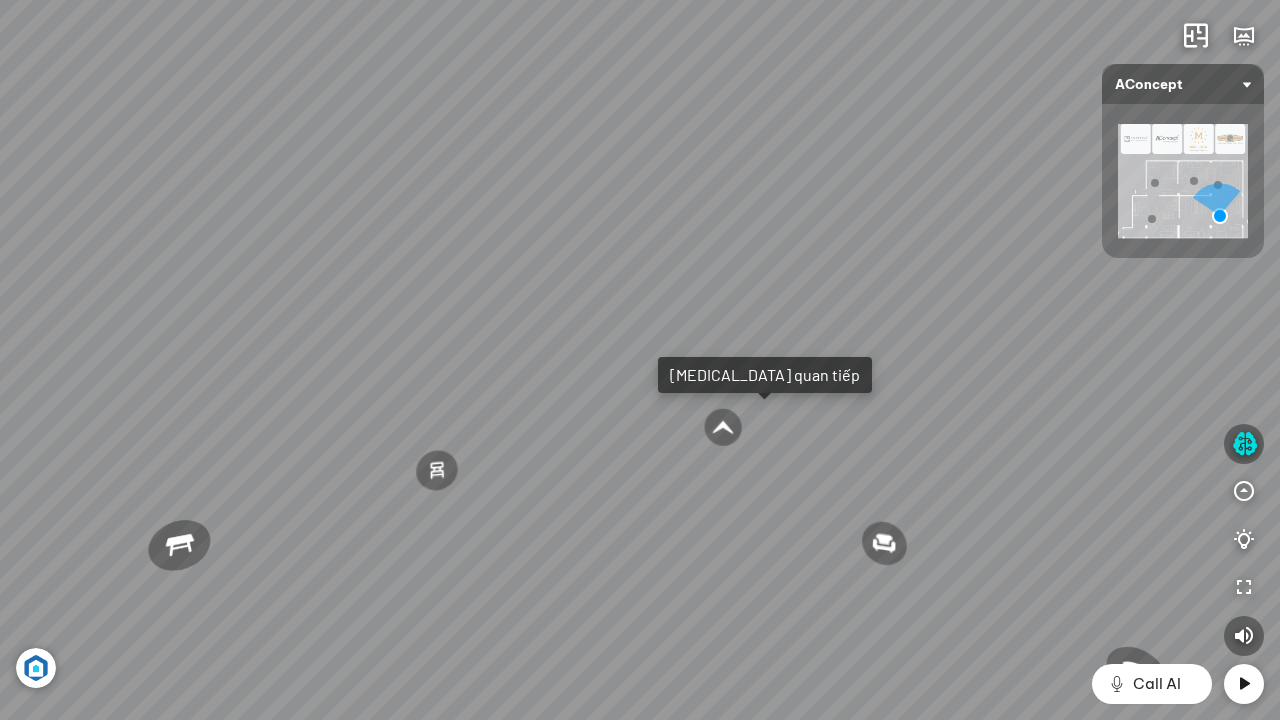 click on "Ghế ăn Andrew
3.200.000 VND
Sofa 3 chỗ Jonna vải Holly
19.500.000 VND
Bàn Cafe Tinka
3.600.000 VND
Bàn ăn Brick
18.500.000 VND" at bounding box center [640, 360] 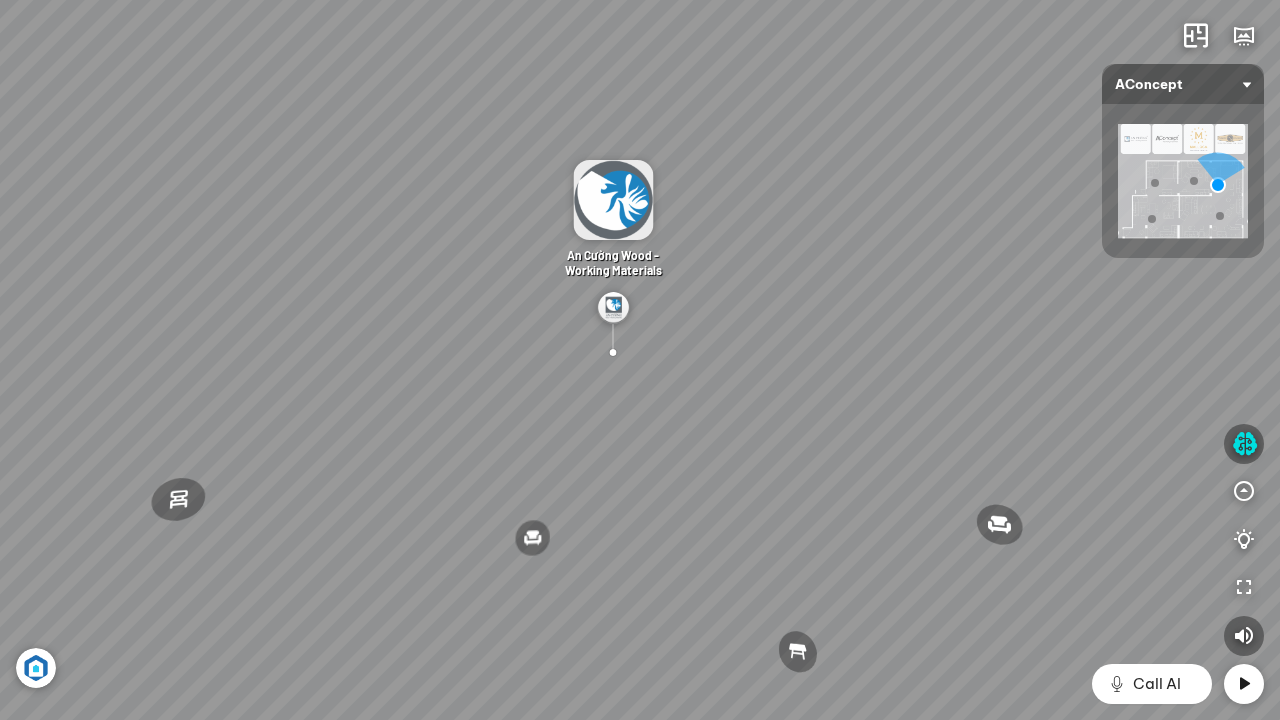 click at bounding box center (1155, 183) 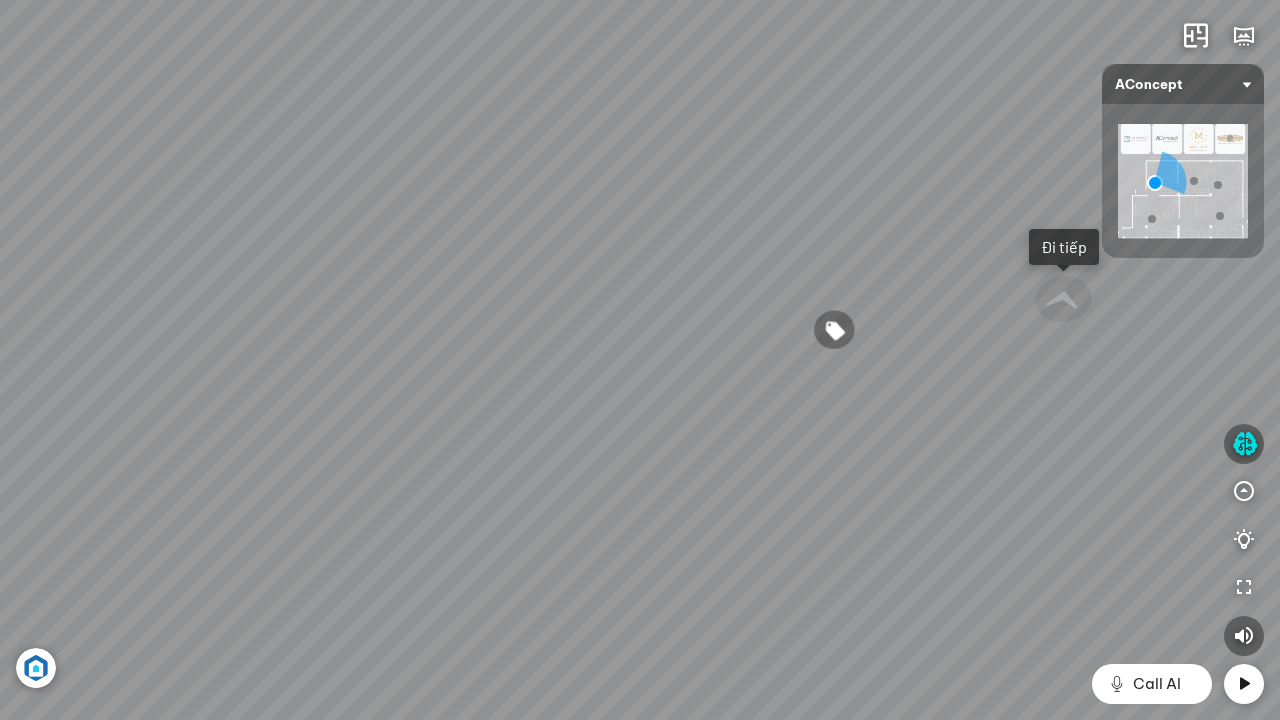 click at bounding box center (1183, 181) 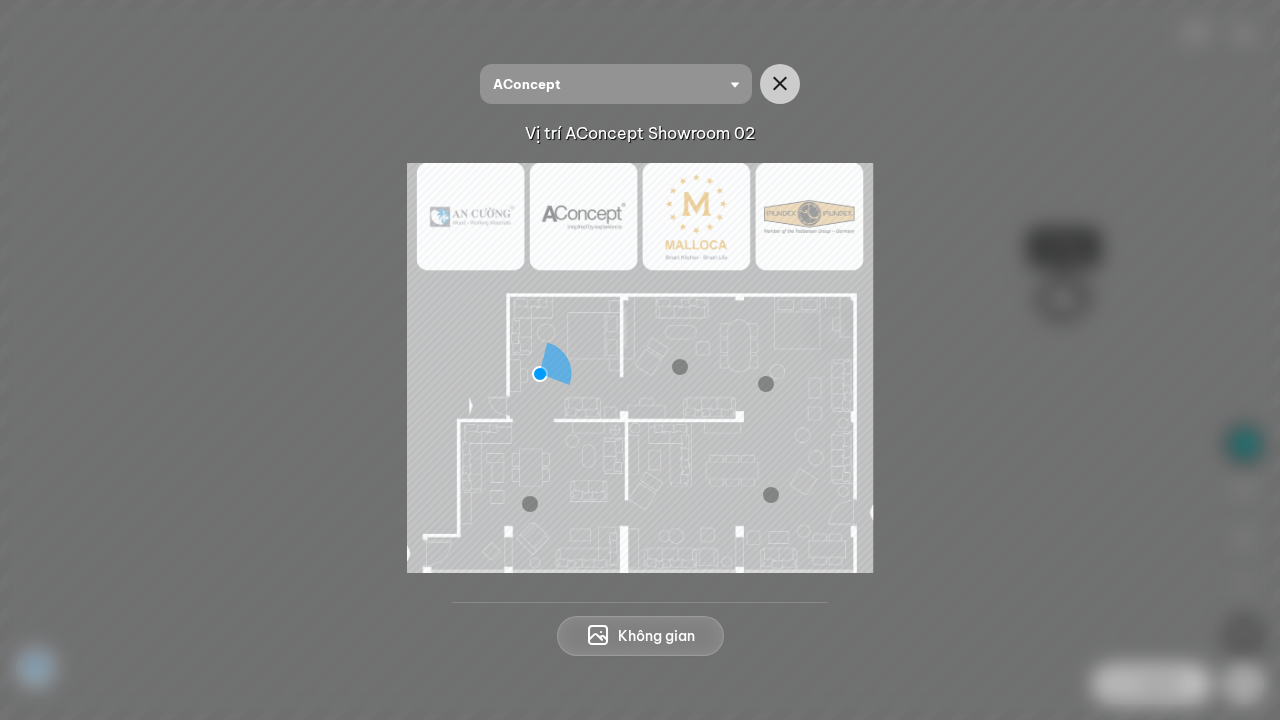click at bounding box center (530, 504) 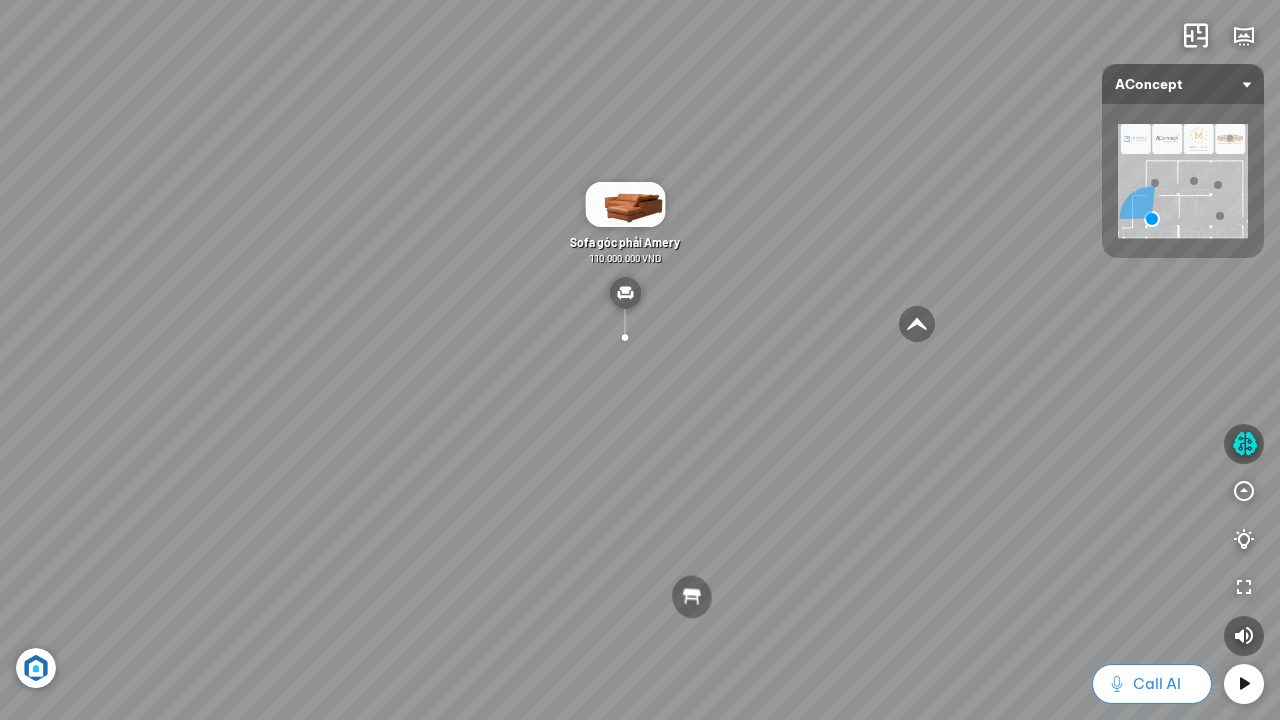click on "Call AI" at bounding box center [1152, 684] 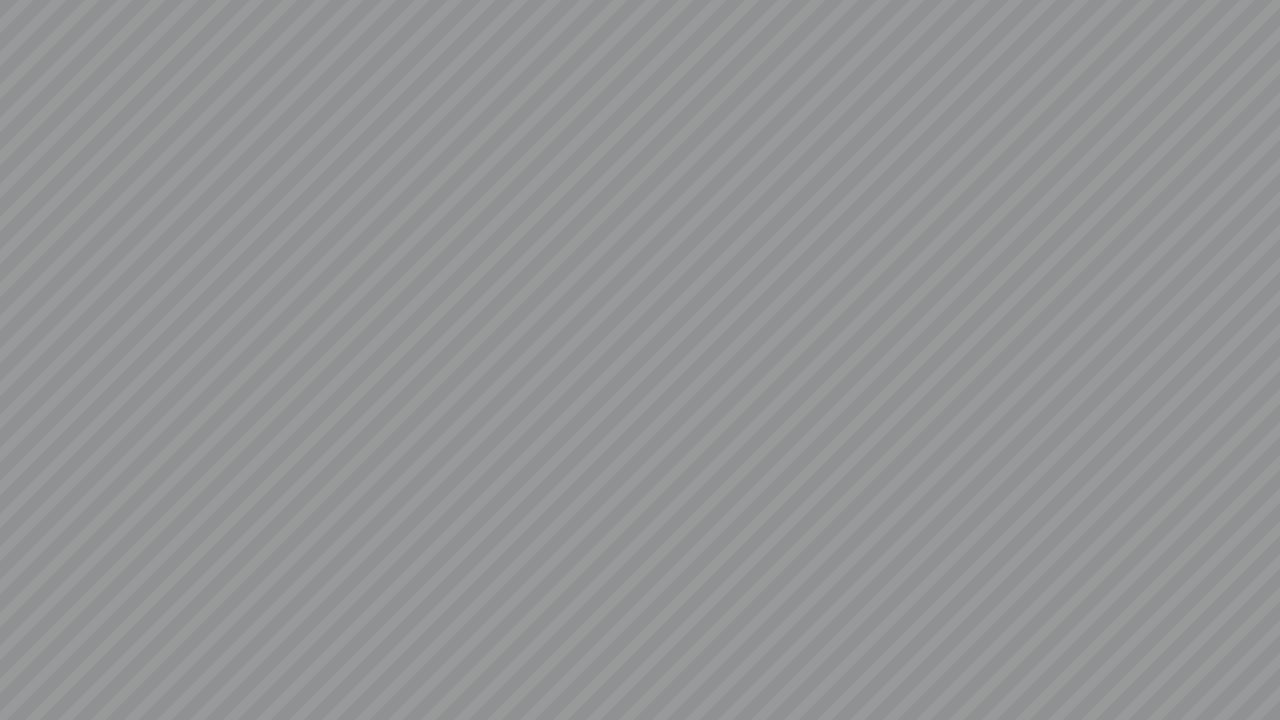 scroll, scrollTop: 0, scrollLeft: 0, axis: both 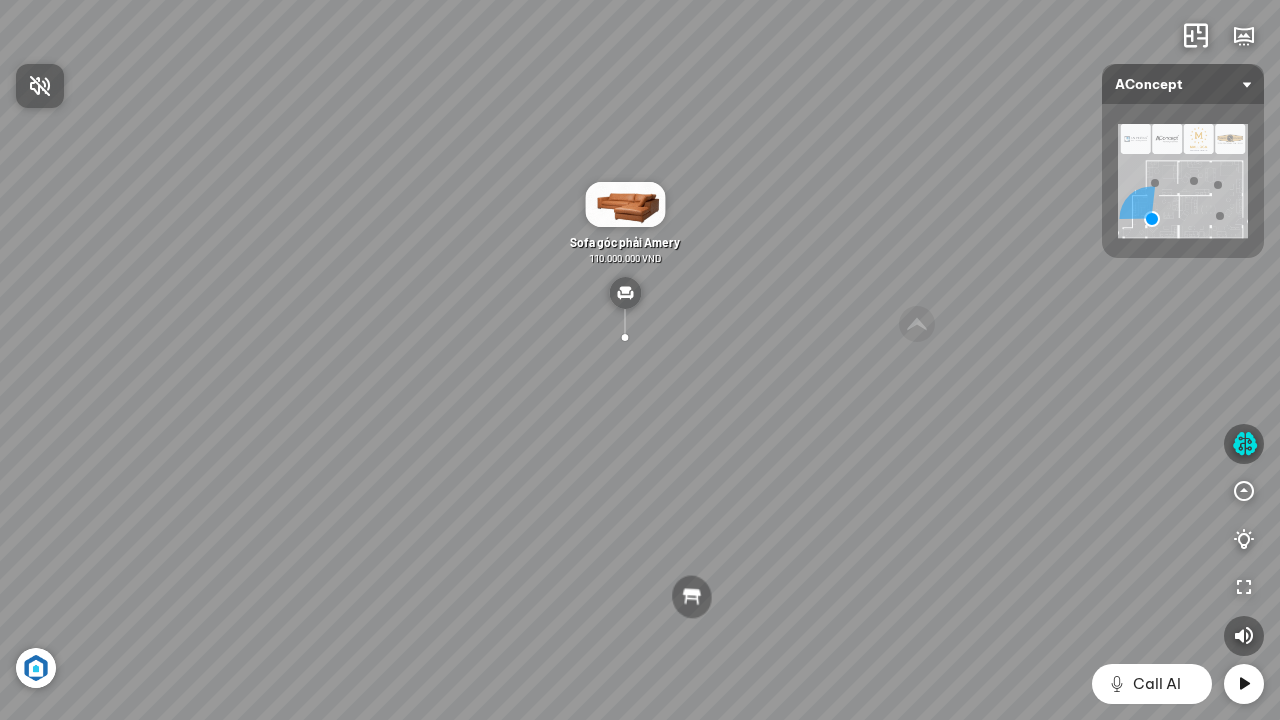 click on "Nhấn để bật âm thanh" at bounding box center (52, 85) 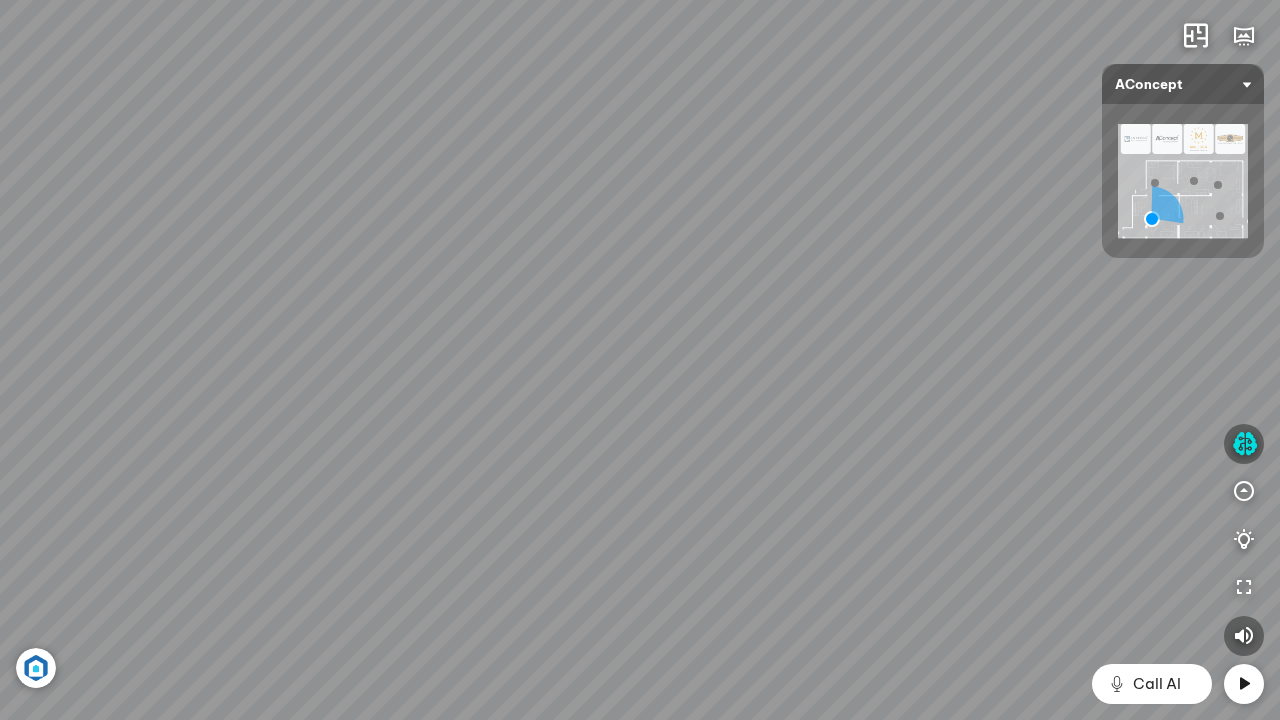 drag, startPoint x: 1040, startPoint y: 483, endPoint x: 132, endPoint y: 510, distance: 908.40137 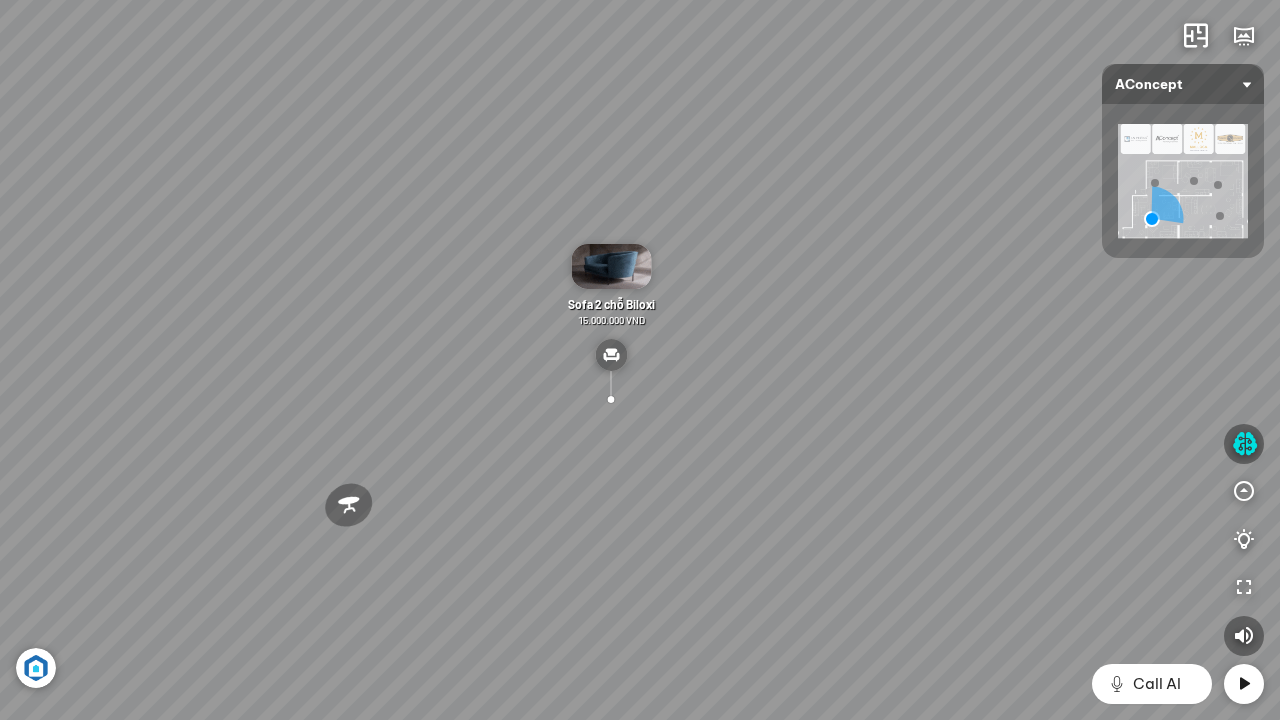 click on "Sofa 2 chỗ Biloxi
15.000.000 VND
Bàn cafe Noville
9.000.000 VND
Bàn cafe Kolding
5.000.000 VND
Ghế thư giãn Roxley
8.500.000 VND" at bounding box center [640, 360] 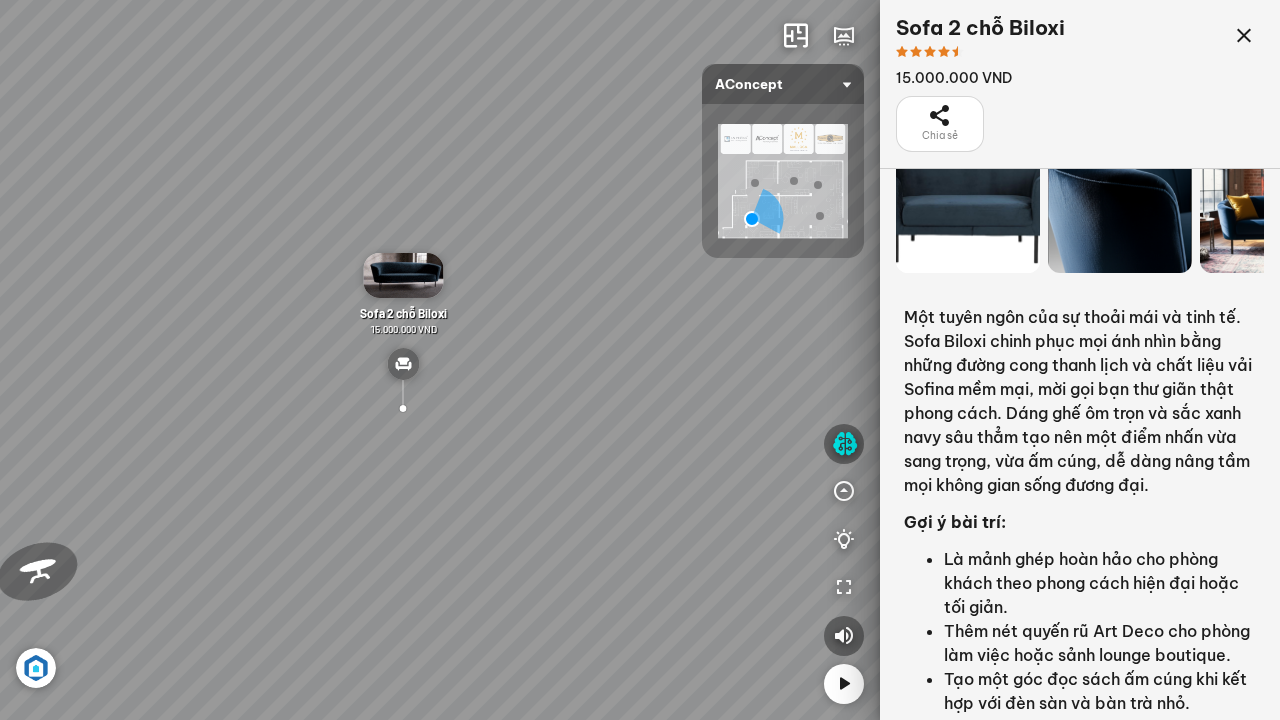 scroll, scrollTop: 15, scrollLeft: 0, axis: vertical 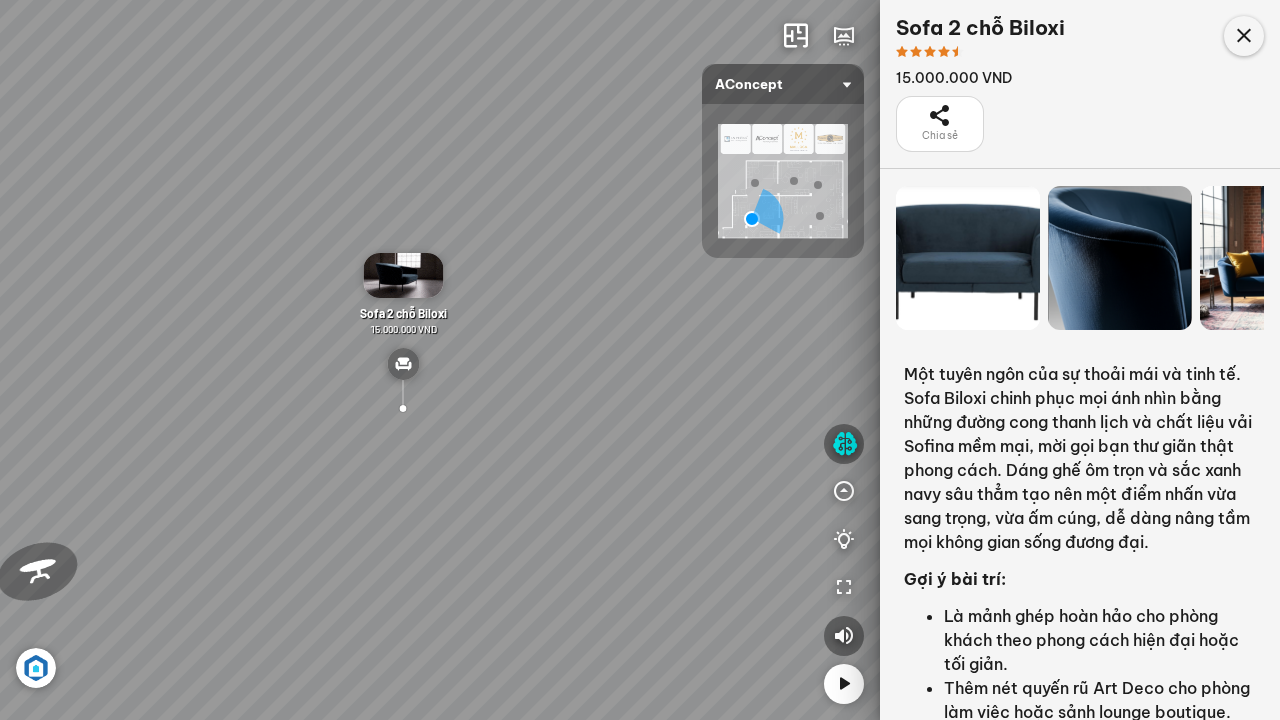 click at bounding box center (1244, 36) 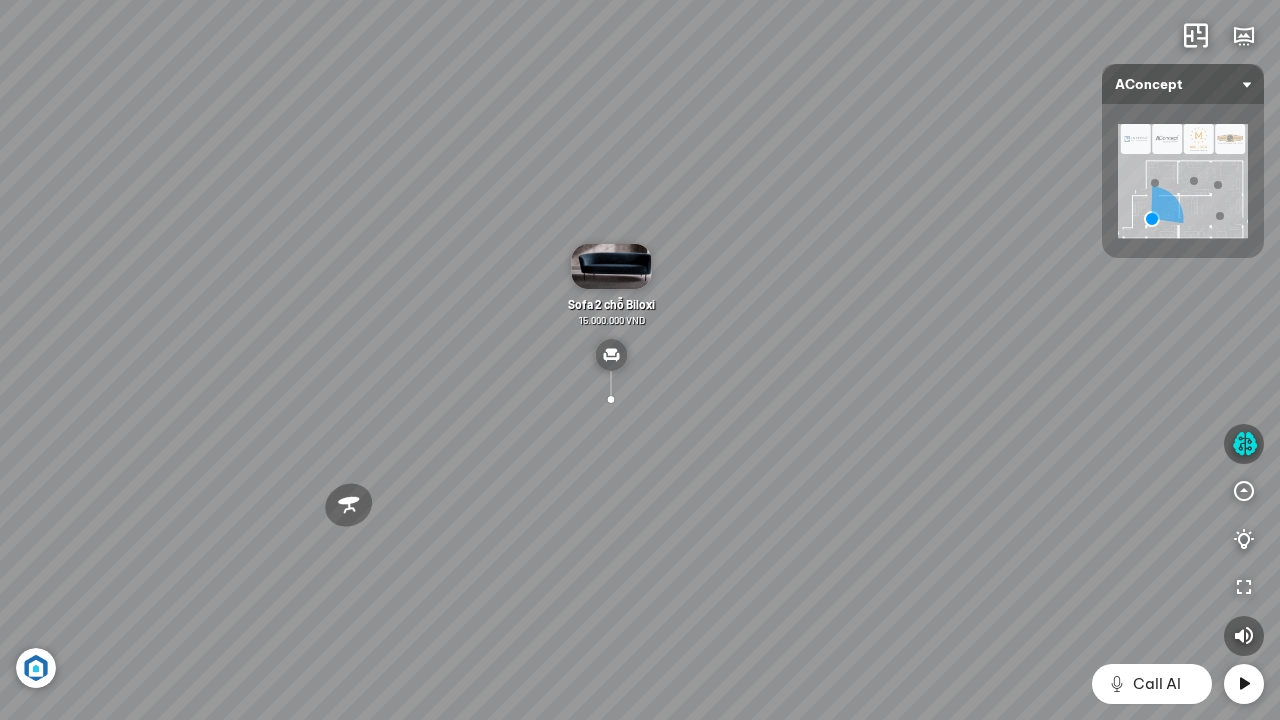click at bounding box center (1183, 181) 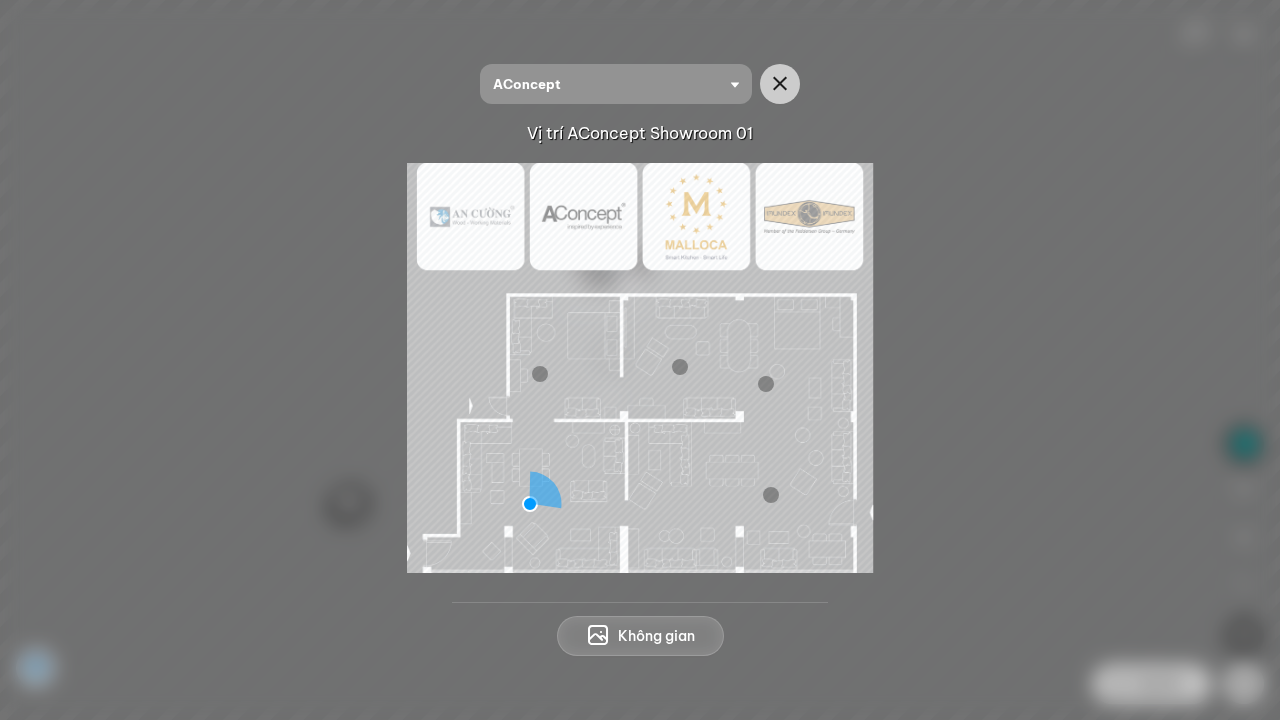 click at bounding box center (771, 495) 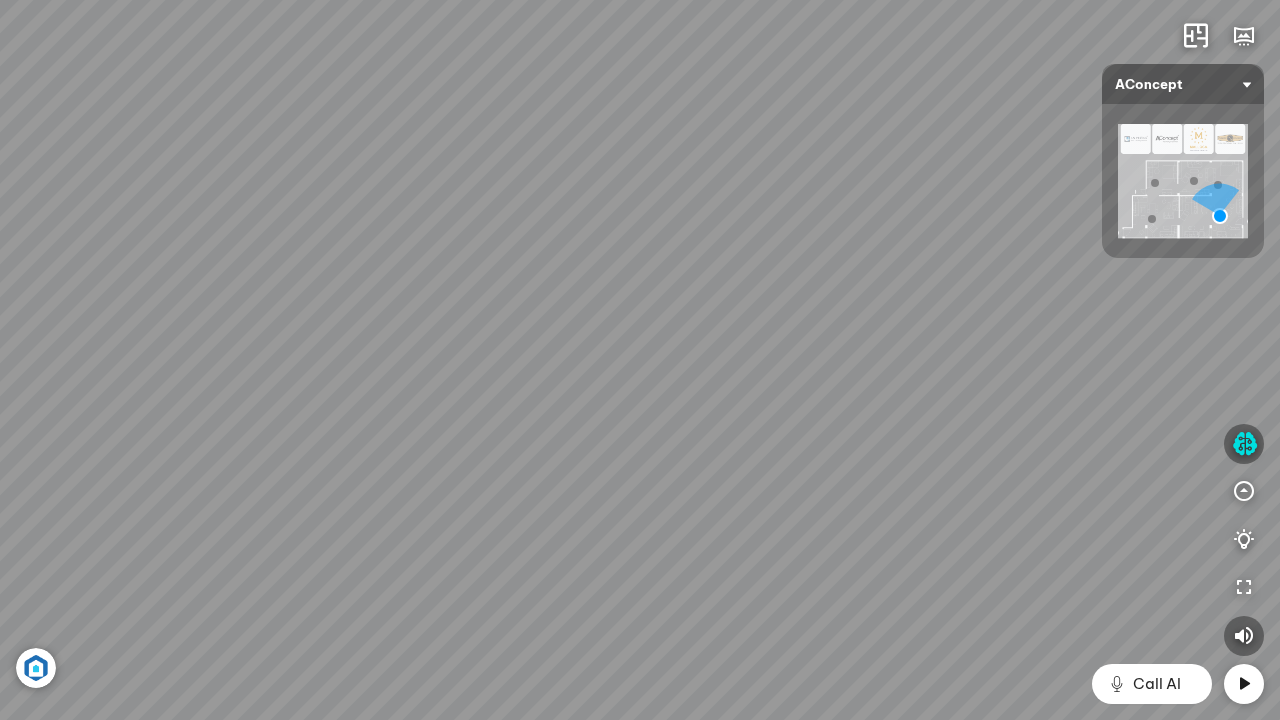 drag, startPoint x: 954, startPoint y: 573, endPoint x: 613, endPoint y: 487, distance: 351.6774 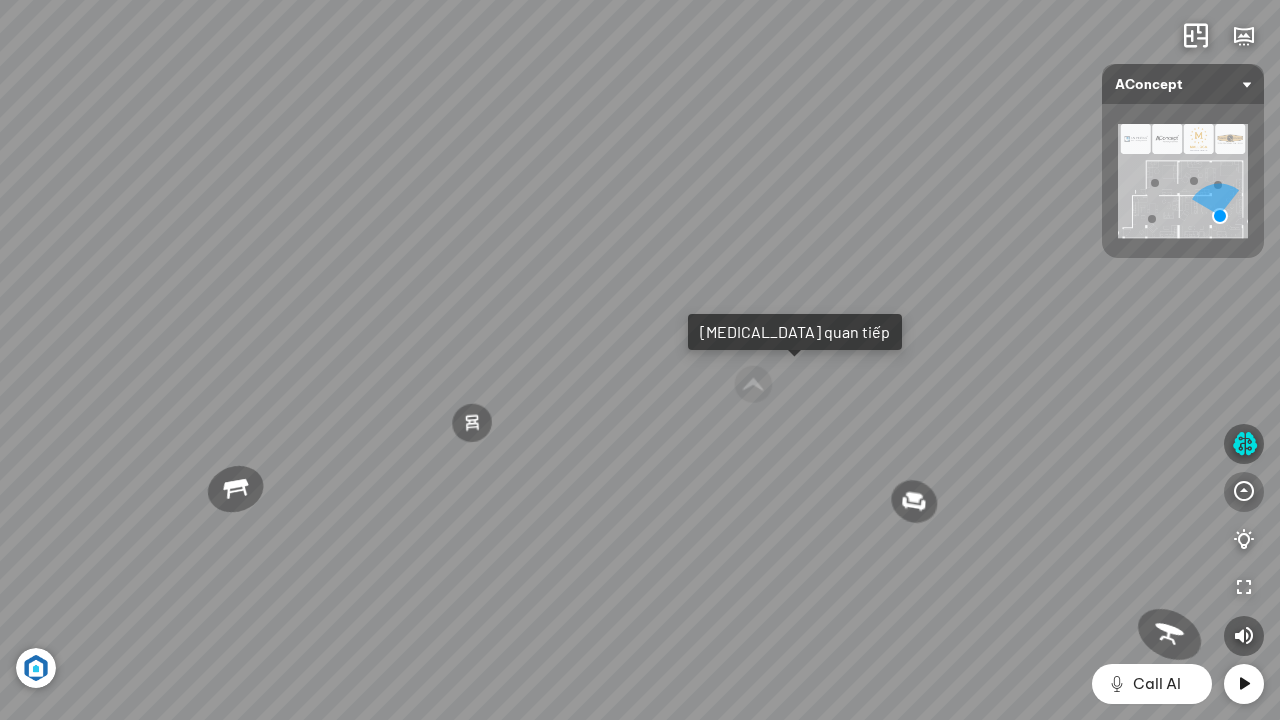 click at bounding box center [1244, 492] 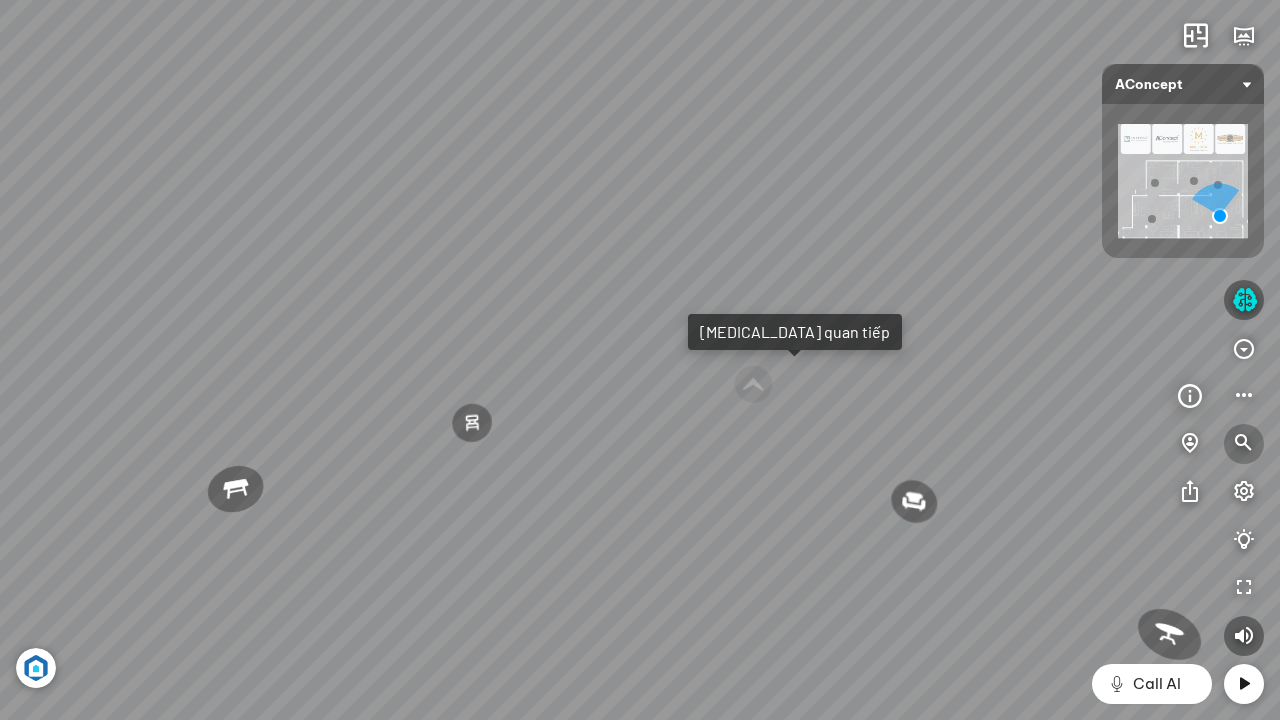 click at bounding box center [1244, 444] 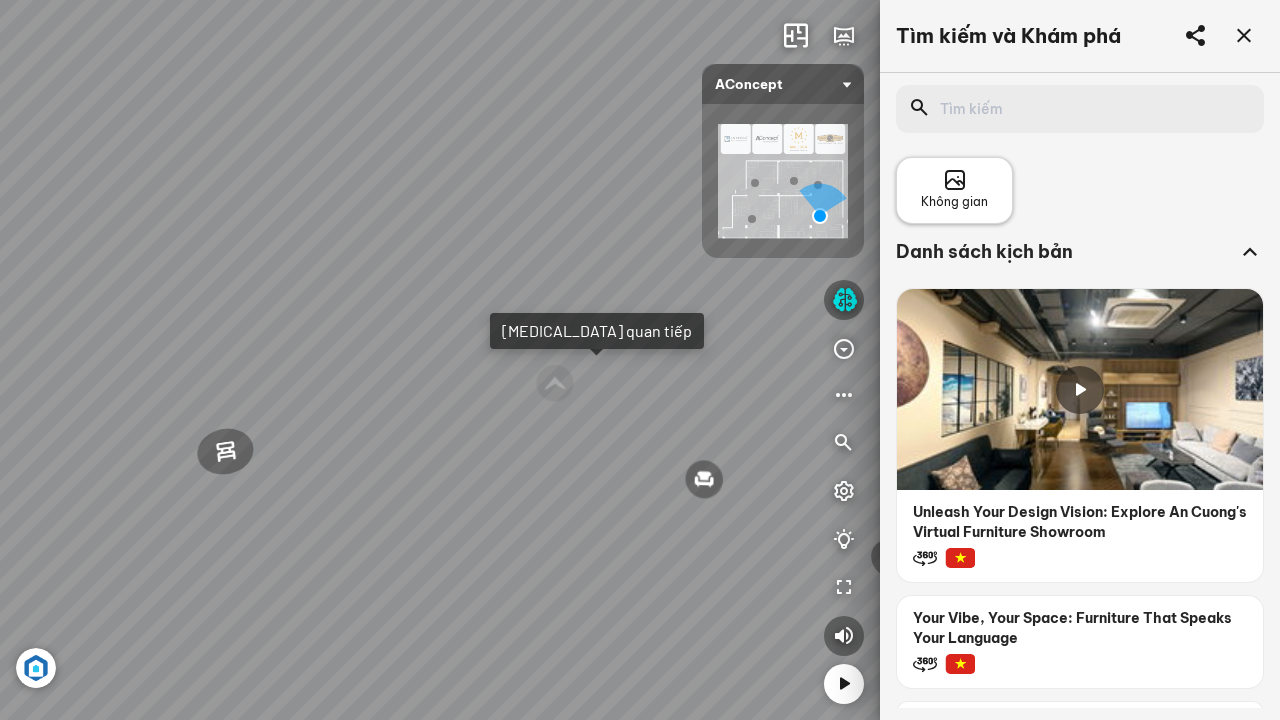 click on "Không gian" at bounding box center [954, 202] 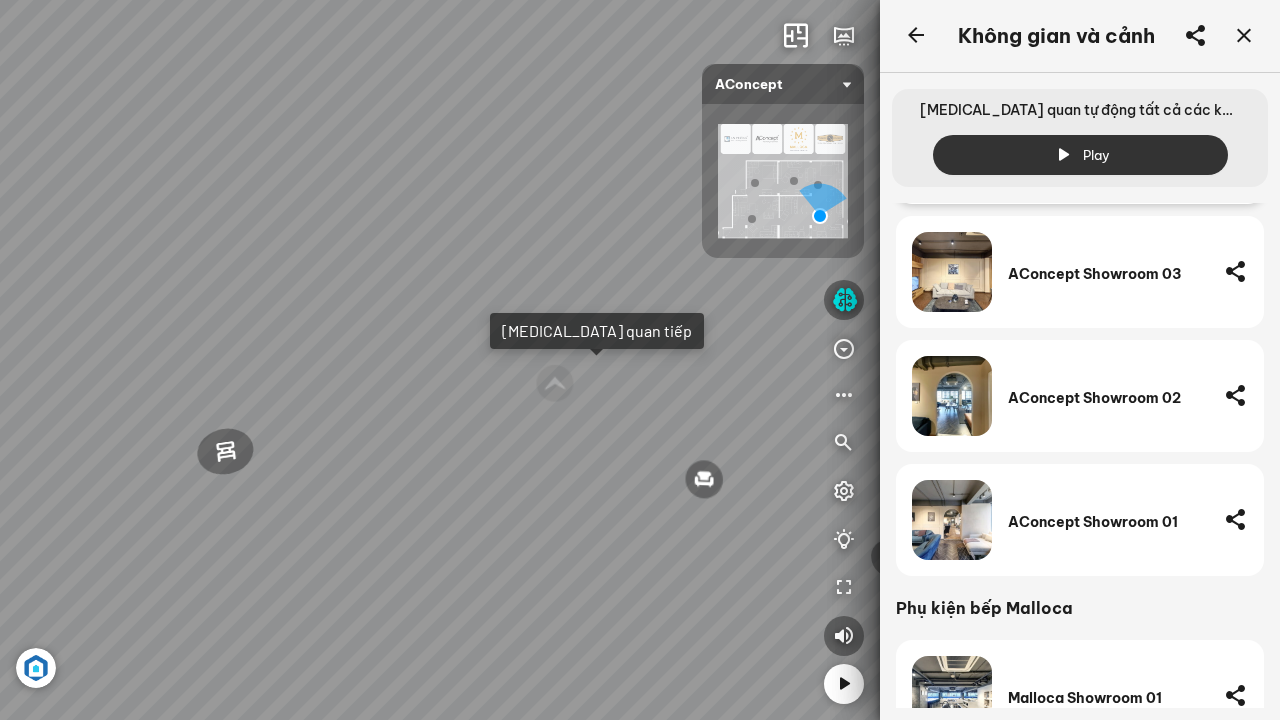 scroll, scrollTop: 400, scrollLeft: 0, axis: vertical 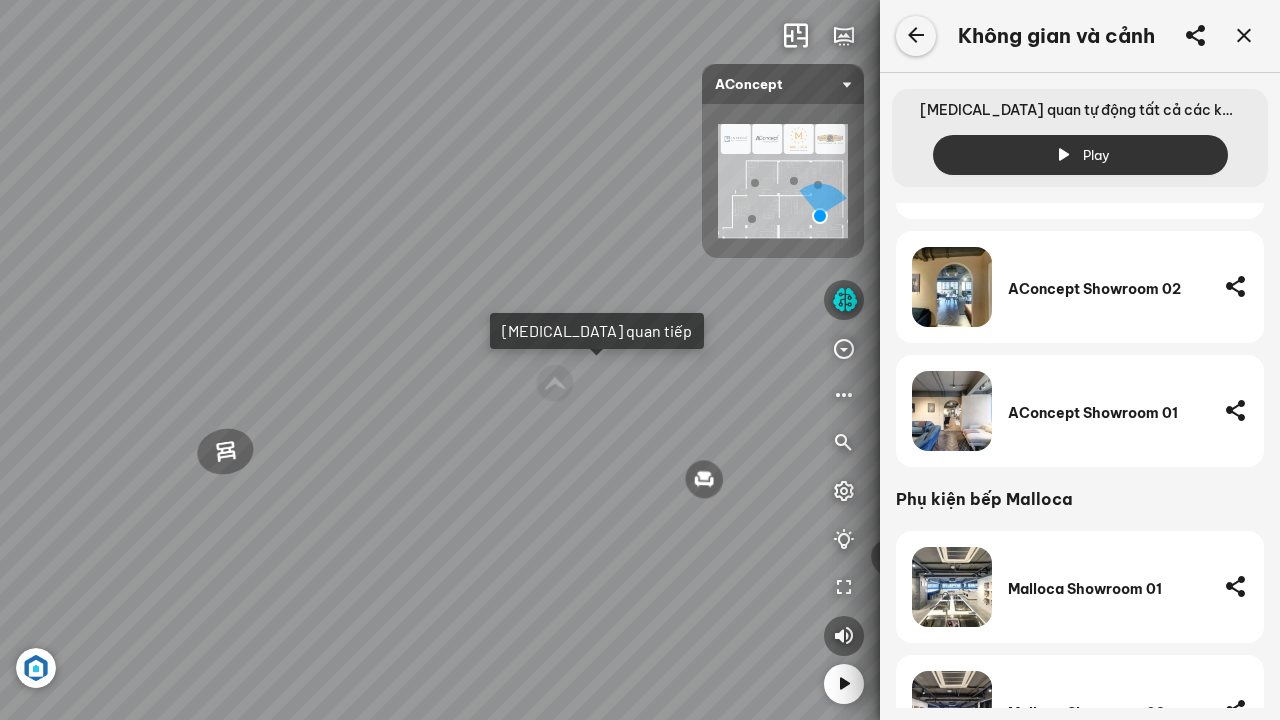 click at bounding box center (916, 36) 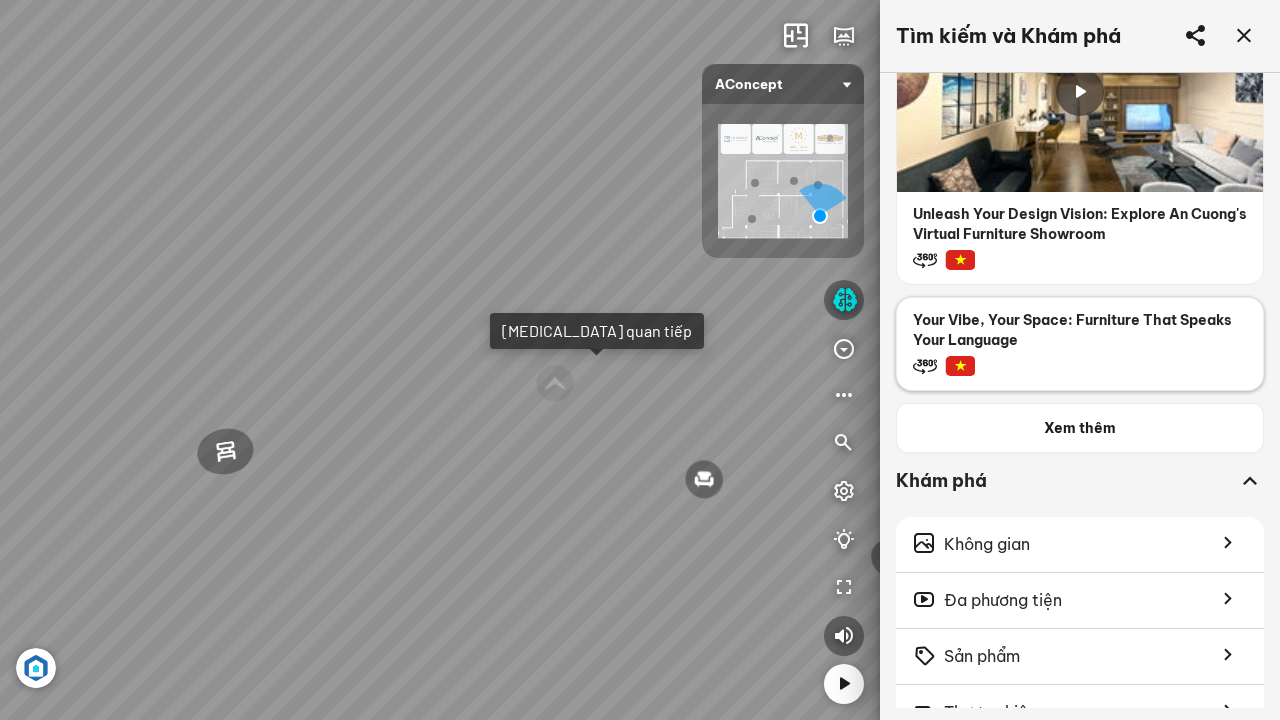 scroll, scrollTop: 300, scrollLeft: 0, axis: vertical 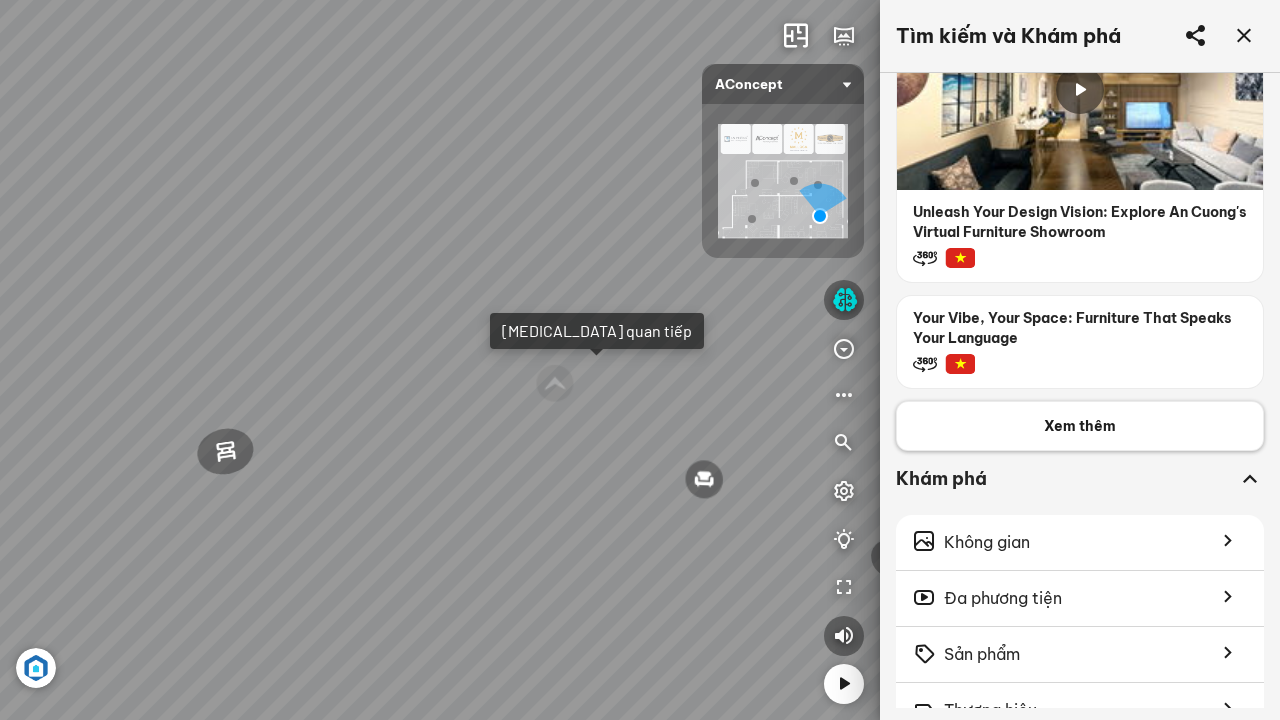 click on "Xem thêm" at bounding box center [1080, 426] 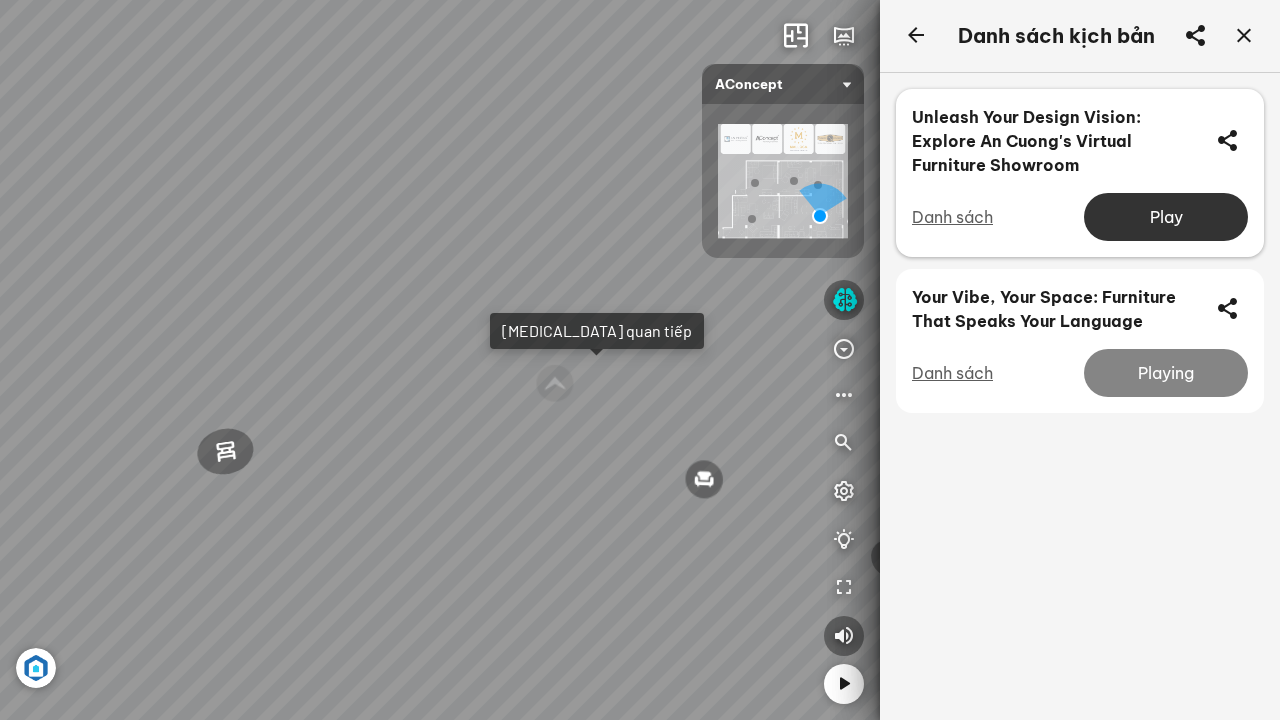 click on "Play" at bounding box center [1166, 217] 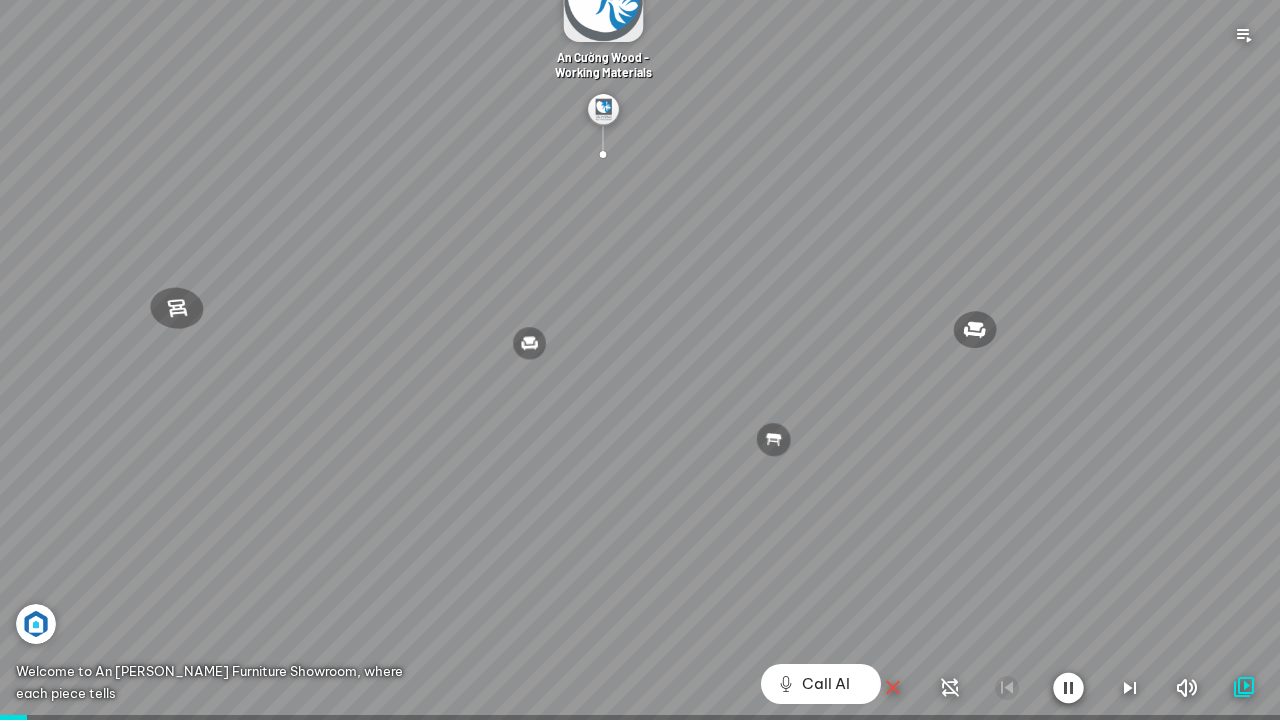 click at bounding box center (1068, 688) 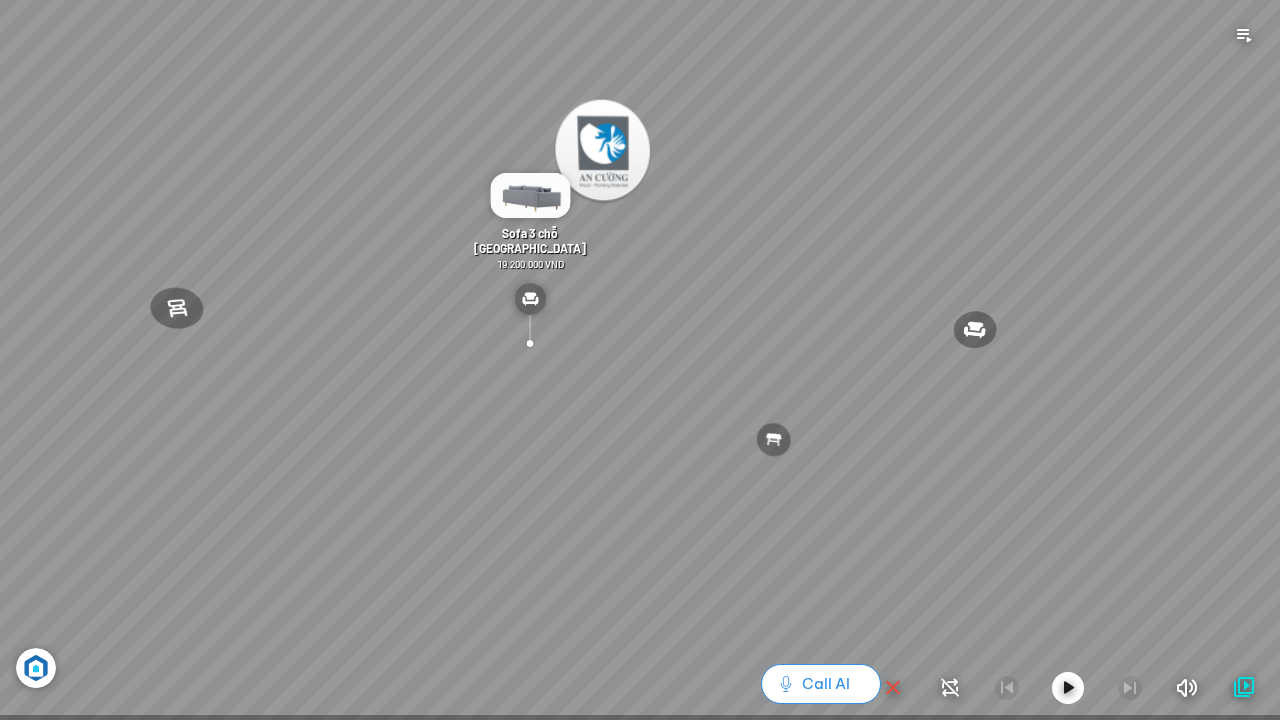 click on "Call AI" at bounding box center (826, 684) 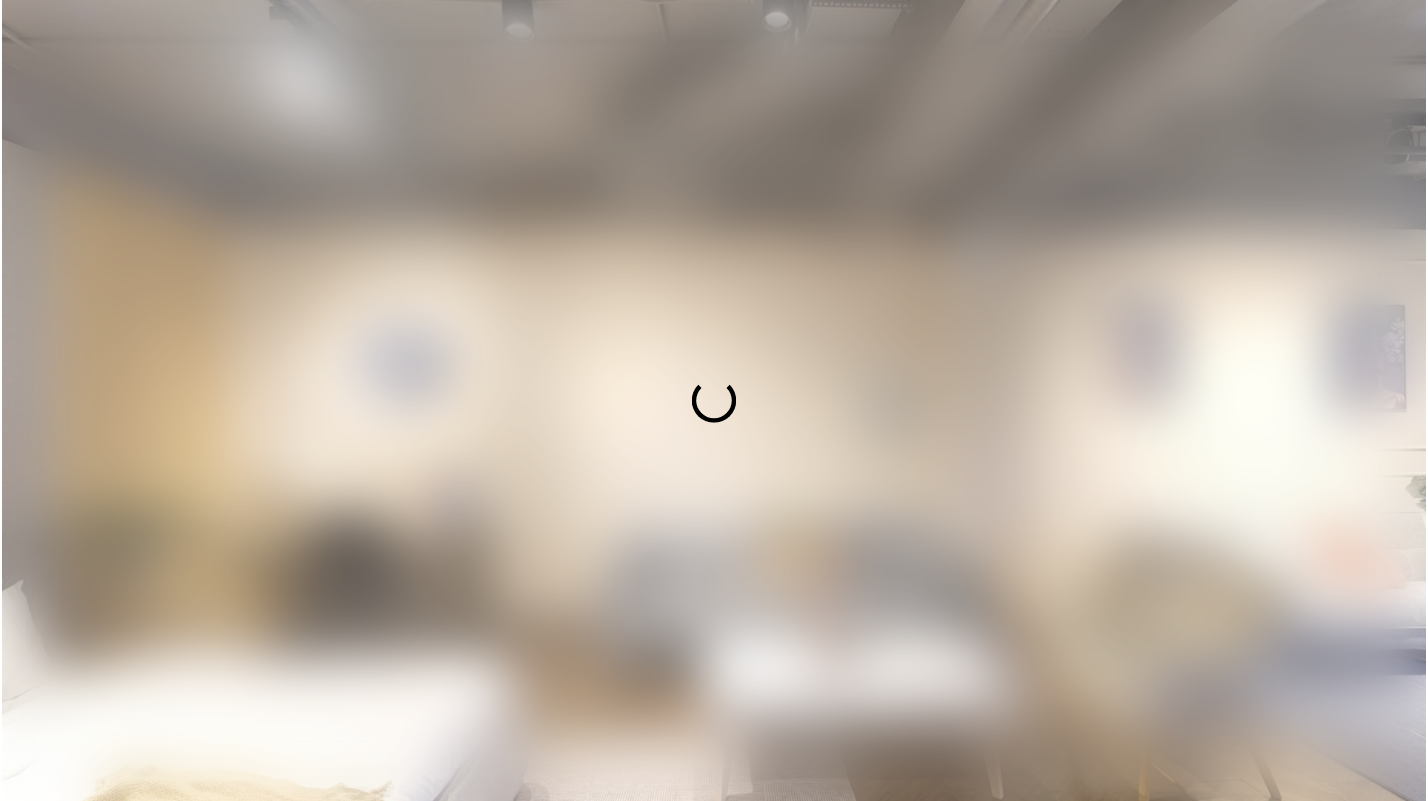 scroll, scrollTop: 0, scrollLeft: 0, axis: both 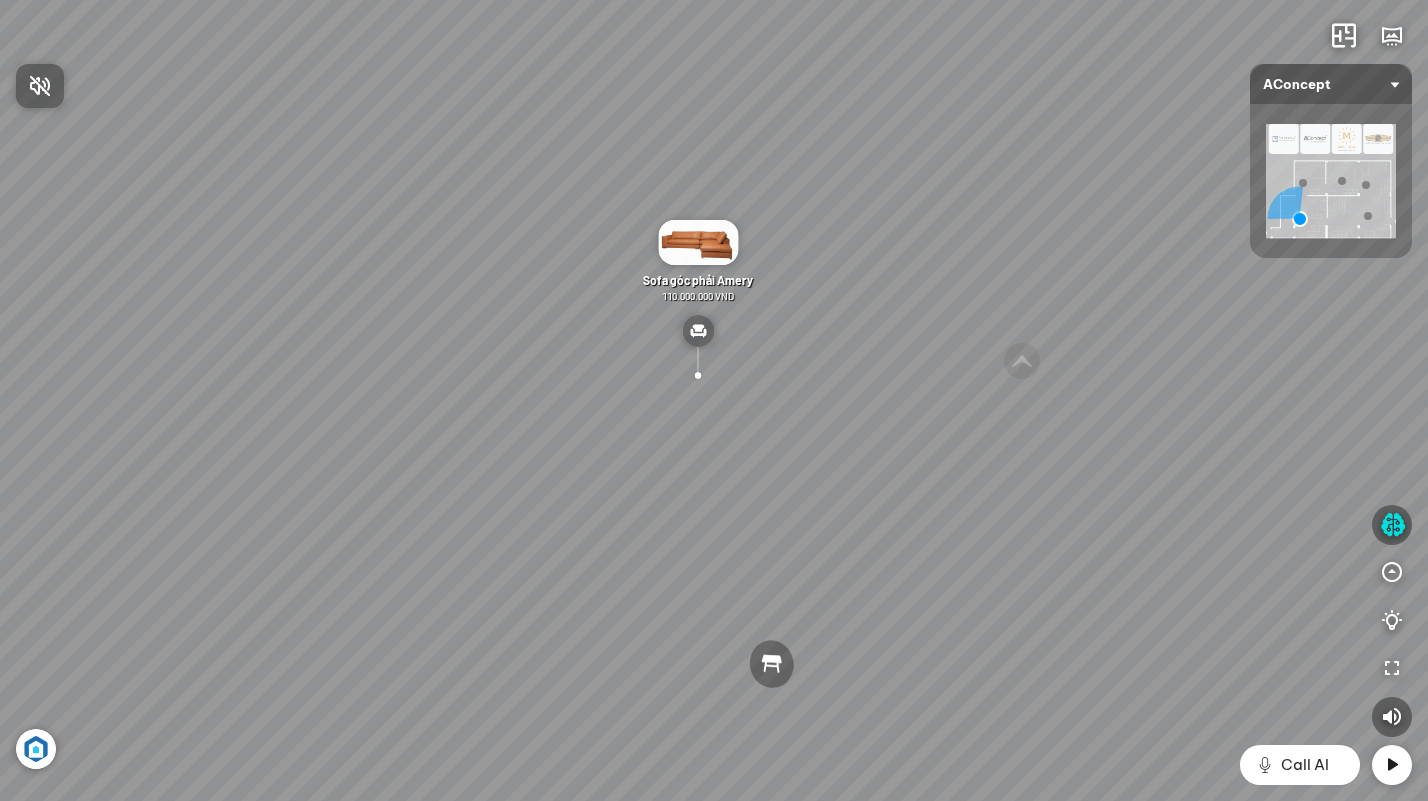 click at bounding box center [714, 400] 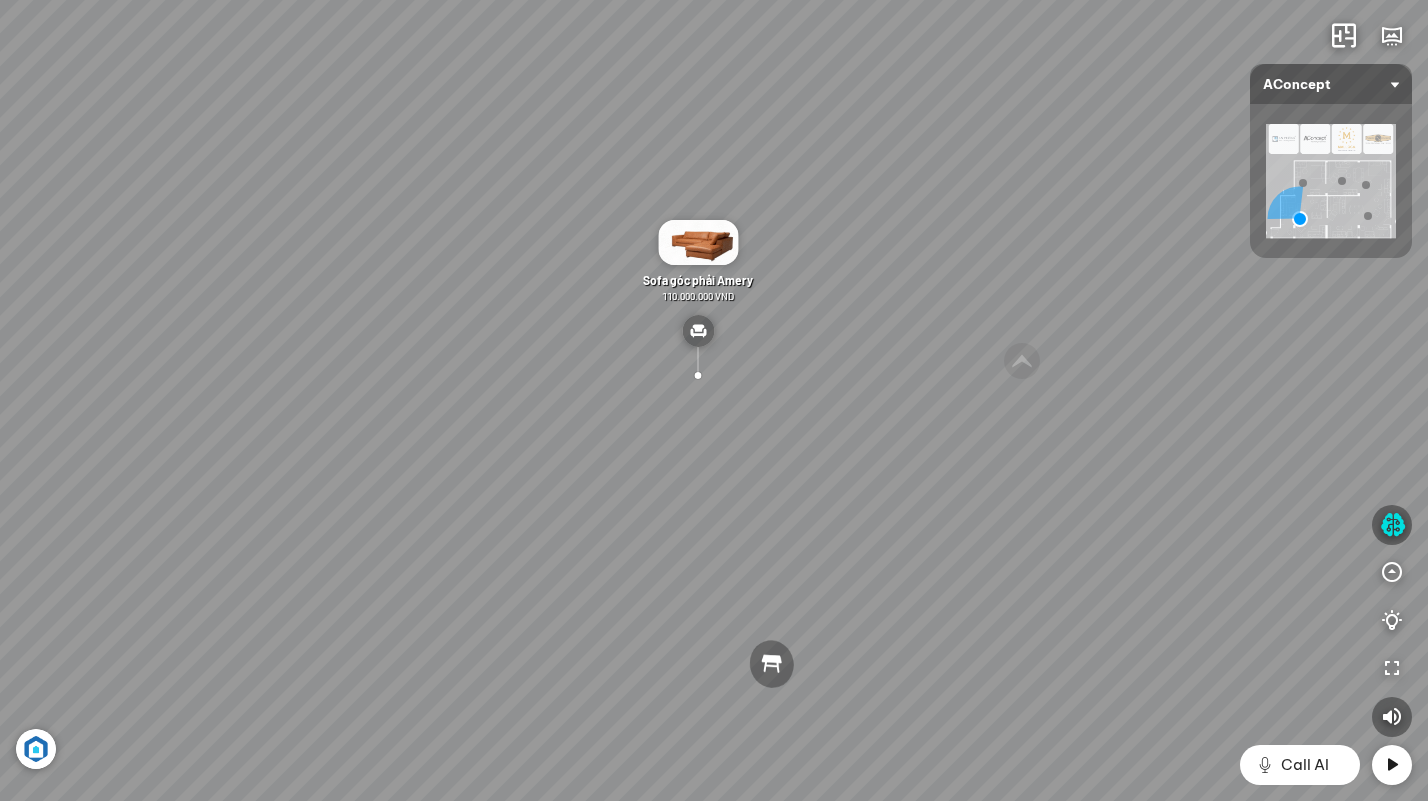 click at bounding box center [698, 242] 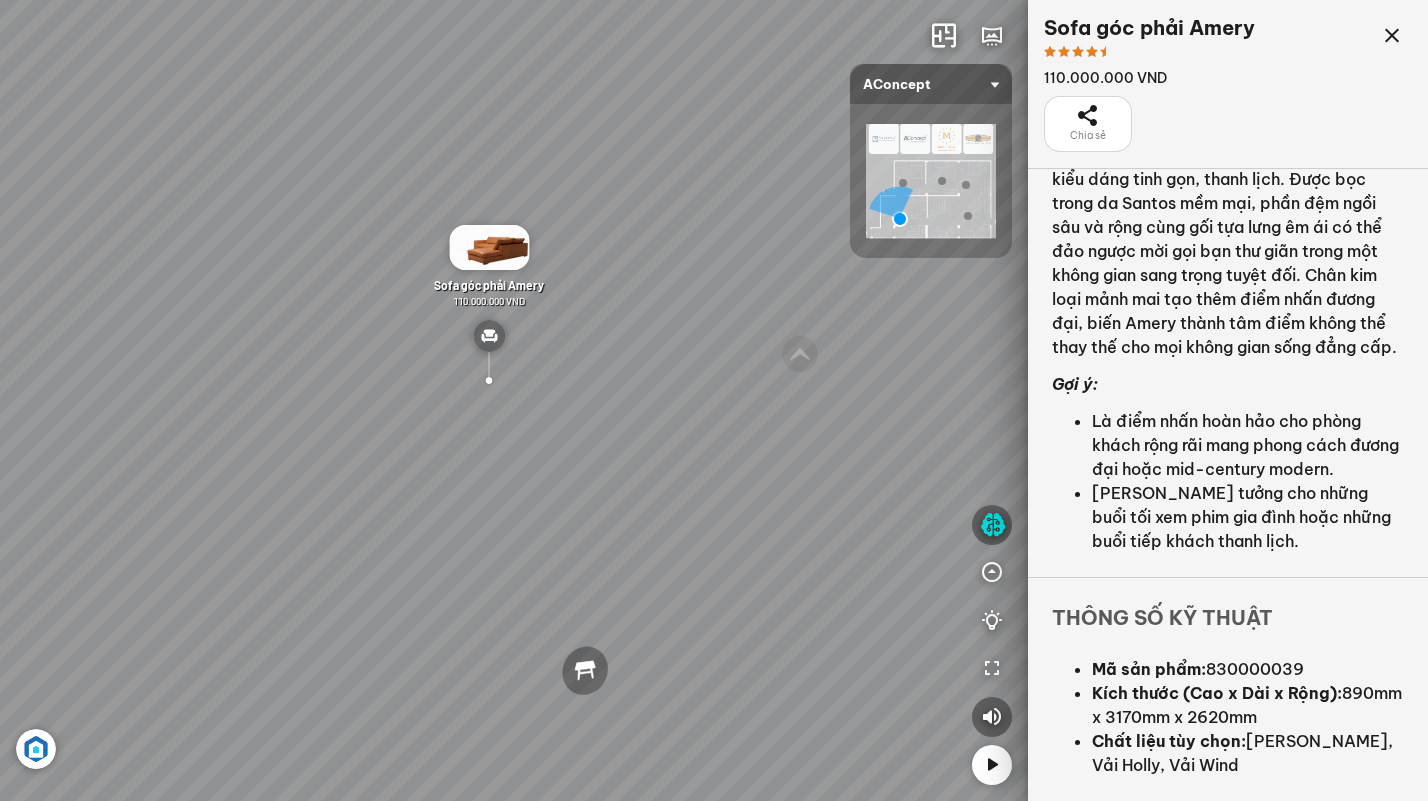 scroll, scrollTop: 282, scrollLeft: 0, axis: vertical 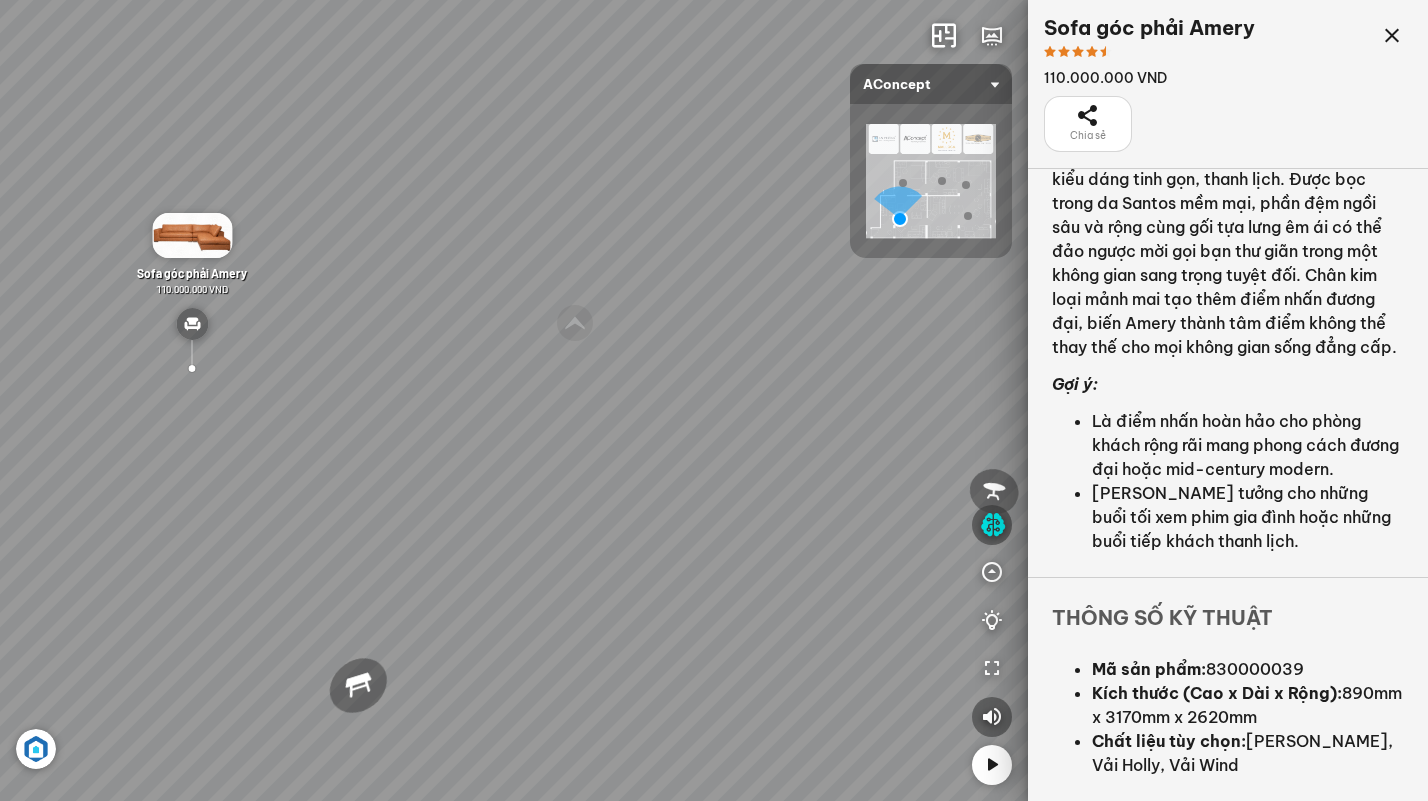 drag, startPoint x: 861, startPoint y: 425, endPoint x: 446, endPoint y: 359, distance: 420.21542 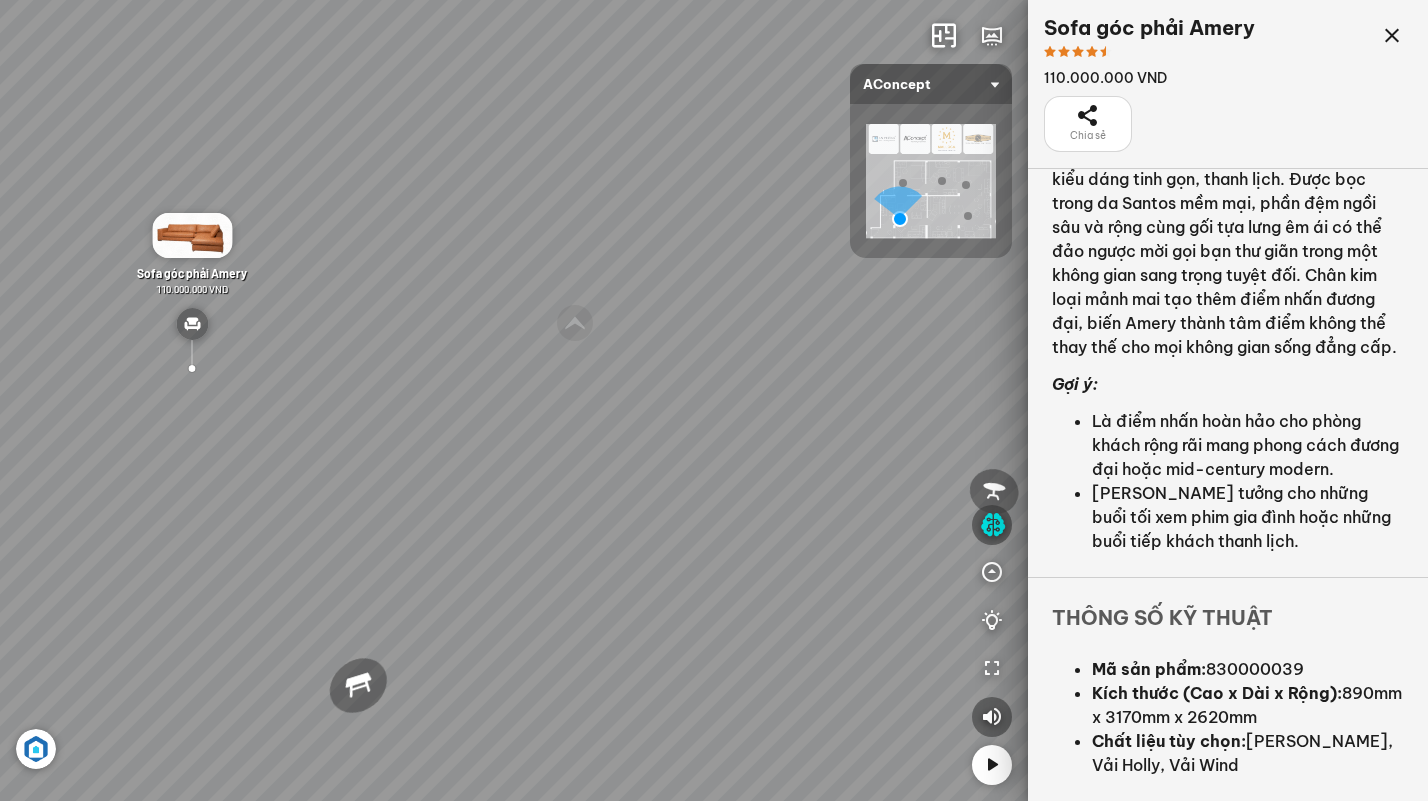 click on "Sofa 2 chỗ Biloxi
15.000.000 VND
Bàn cafe Noville
9.000.000 VND
Bàn cafe Kolding
5.000.000 VND
Ghế thư giãn Roxley
8.500.000 VND" at bounding box center [714, 400] 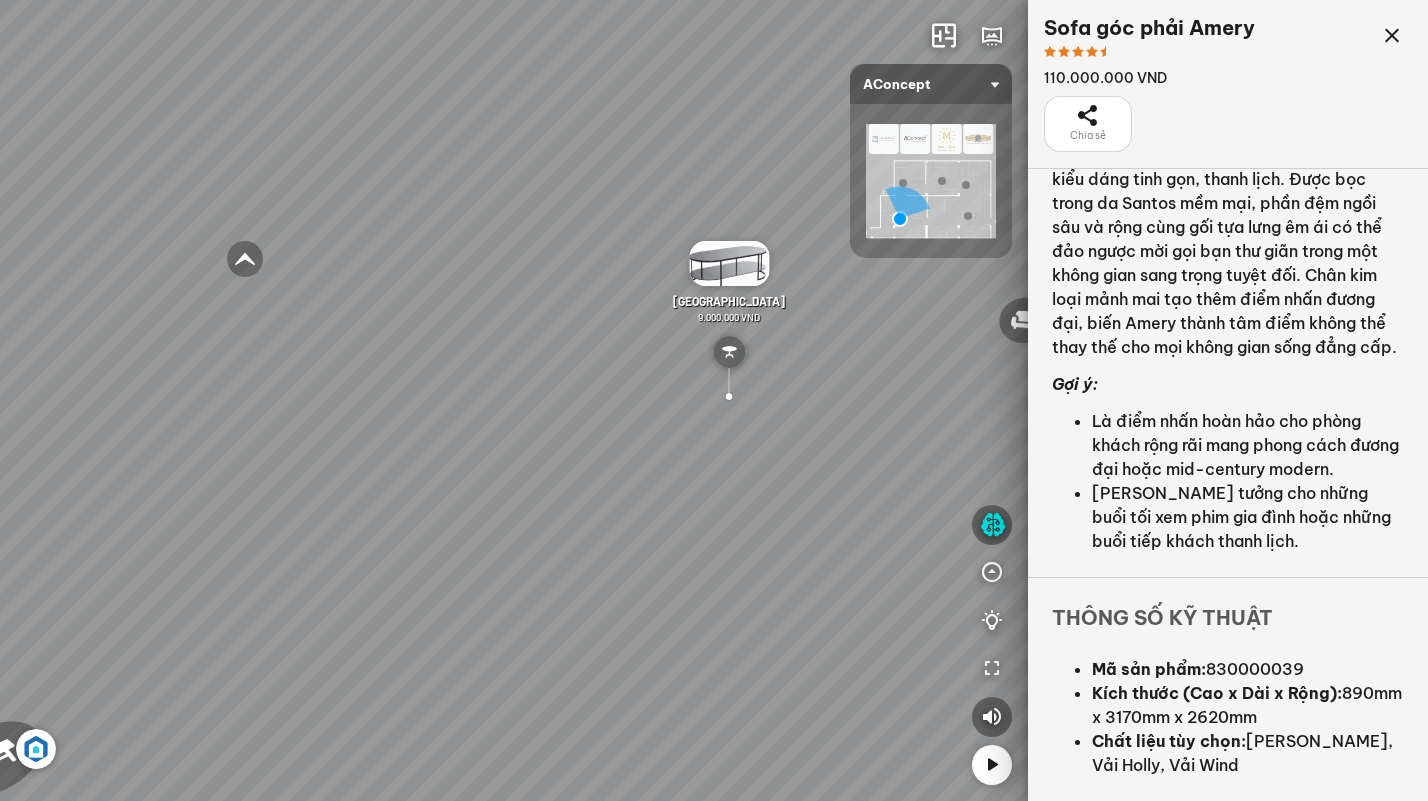 drag, startPoint x: 474, startPoint y: 432, endPoint x: 641, endPoint y: 348, distance: 186.93582 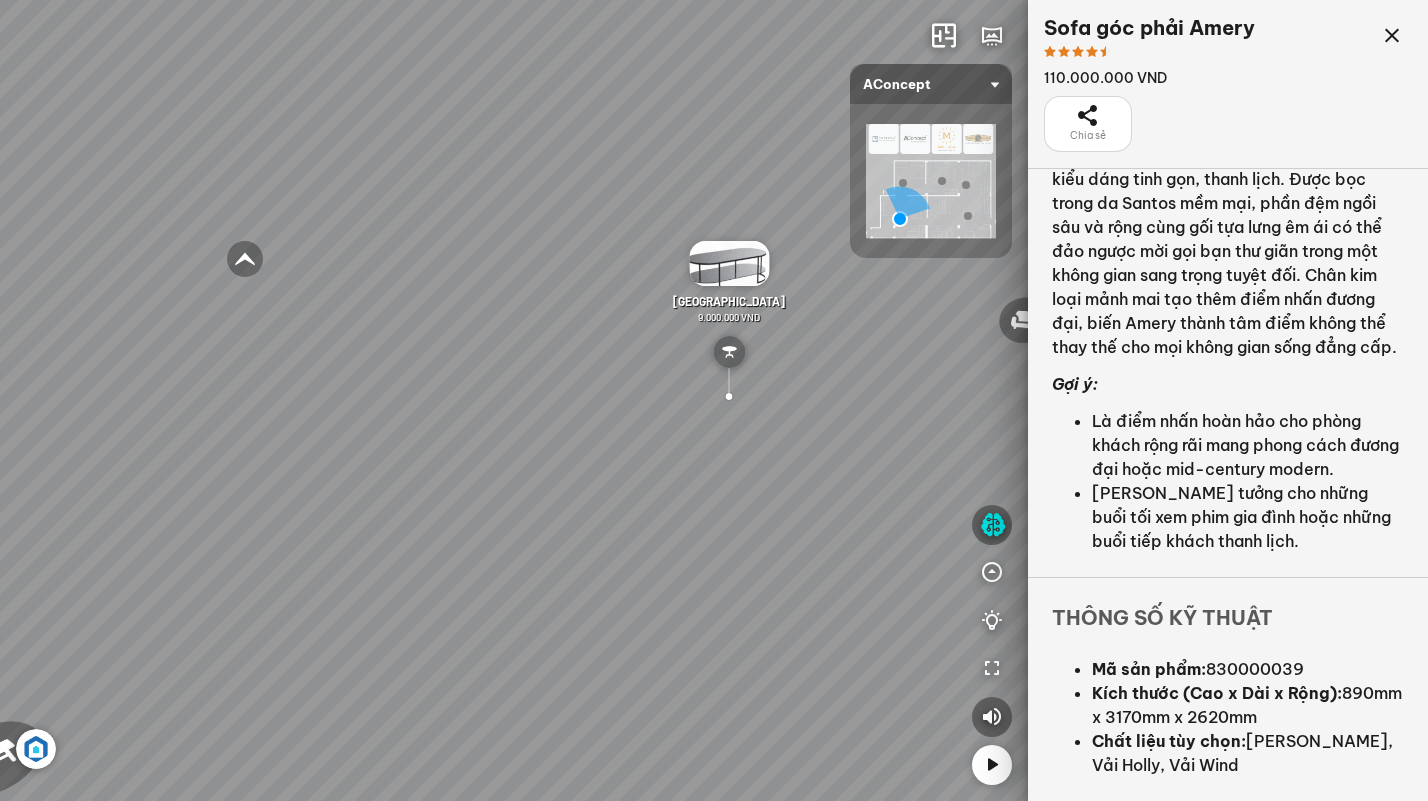 click on "Sofa 2 chỗ Biloxi
15.000.000 VND
Bàn cafe Noville
9.000.000 VND
Bàn cafe Kolding
5.000.000 VND
Ghế thư giãn Roxley
8.500.000 VND" at bounding box center (714, 400) 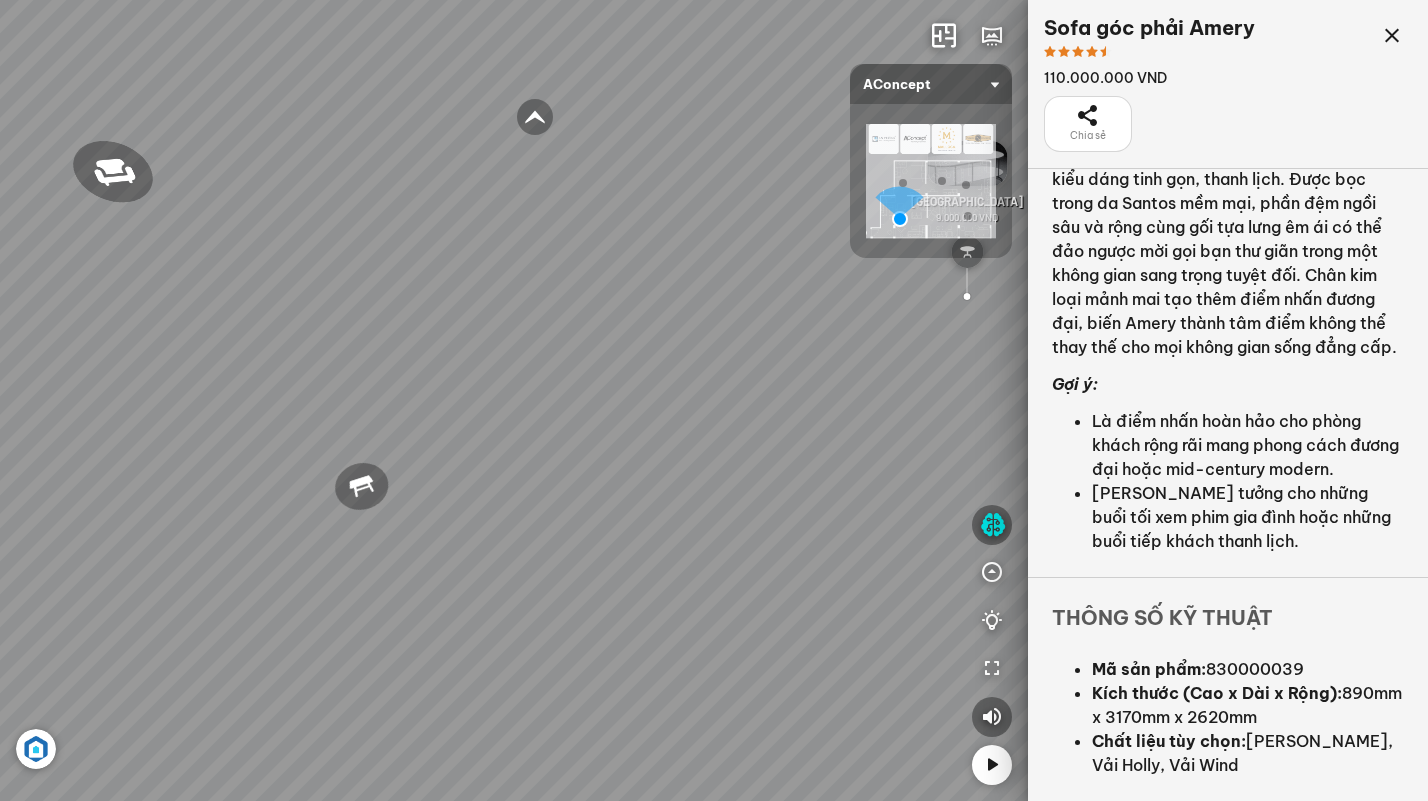 drag, startPoint x: 694, startPoint y: 348, endPoint x: 880, endPoint y: 406, distance: 194.83327 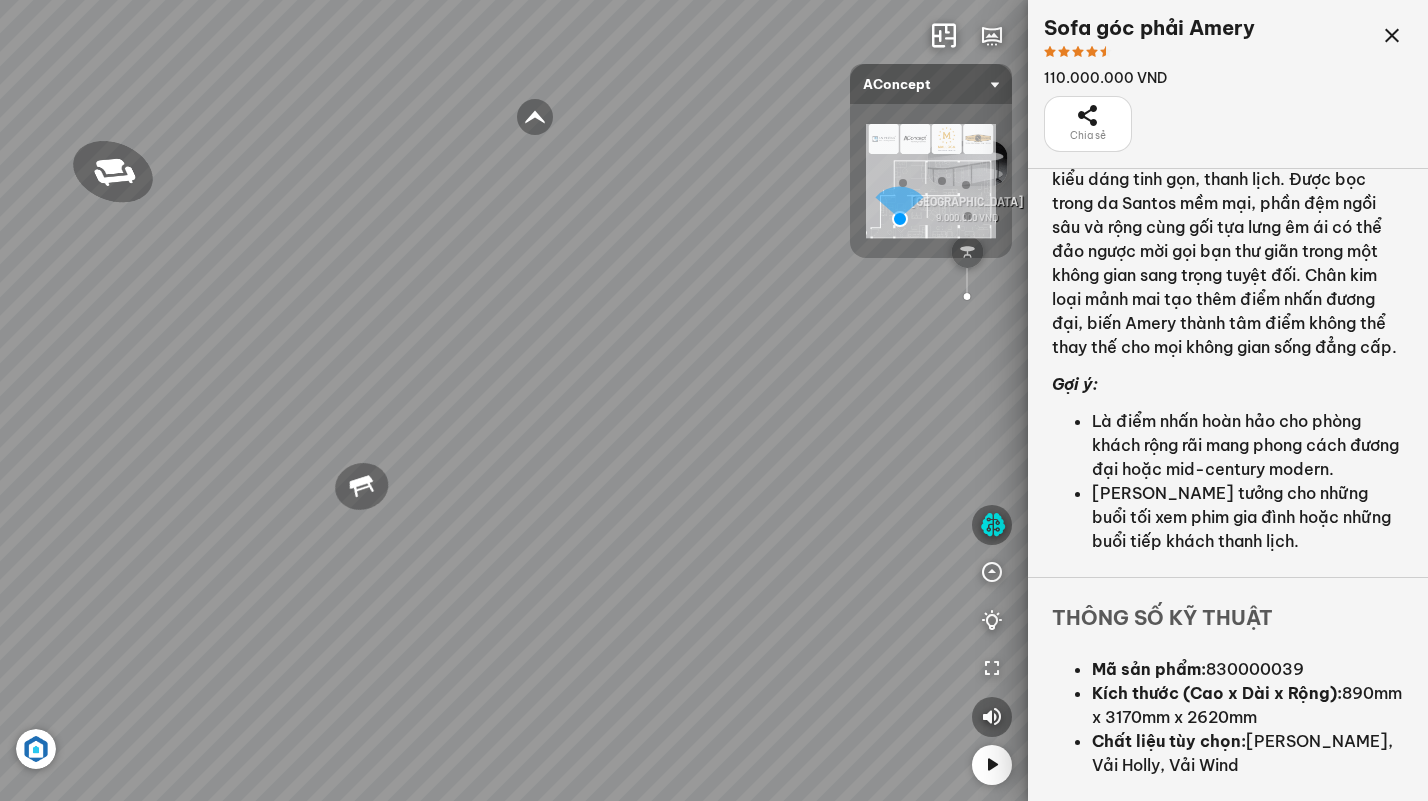 click on "Sofa 2 chỗ Biloxi
15.000.000 VND
Bàn cafe Noville
9.000.000 VND
Bàn cafe Kolding
5.000.000 VND
Ghế thư giãn Roxley
8.500.000 VND" at bounding box center [714, 400] 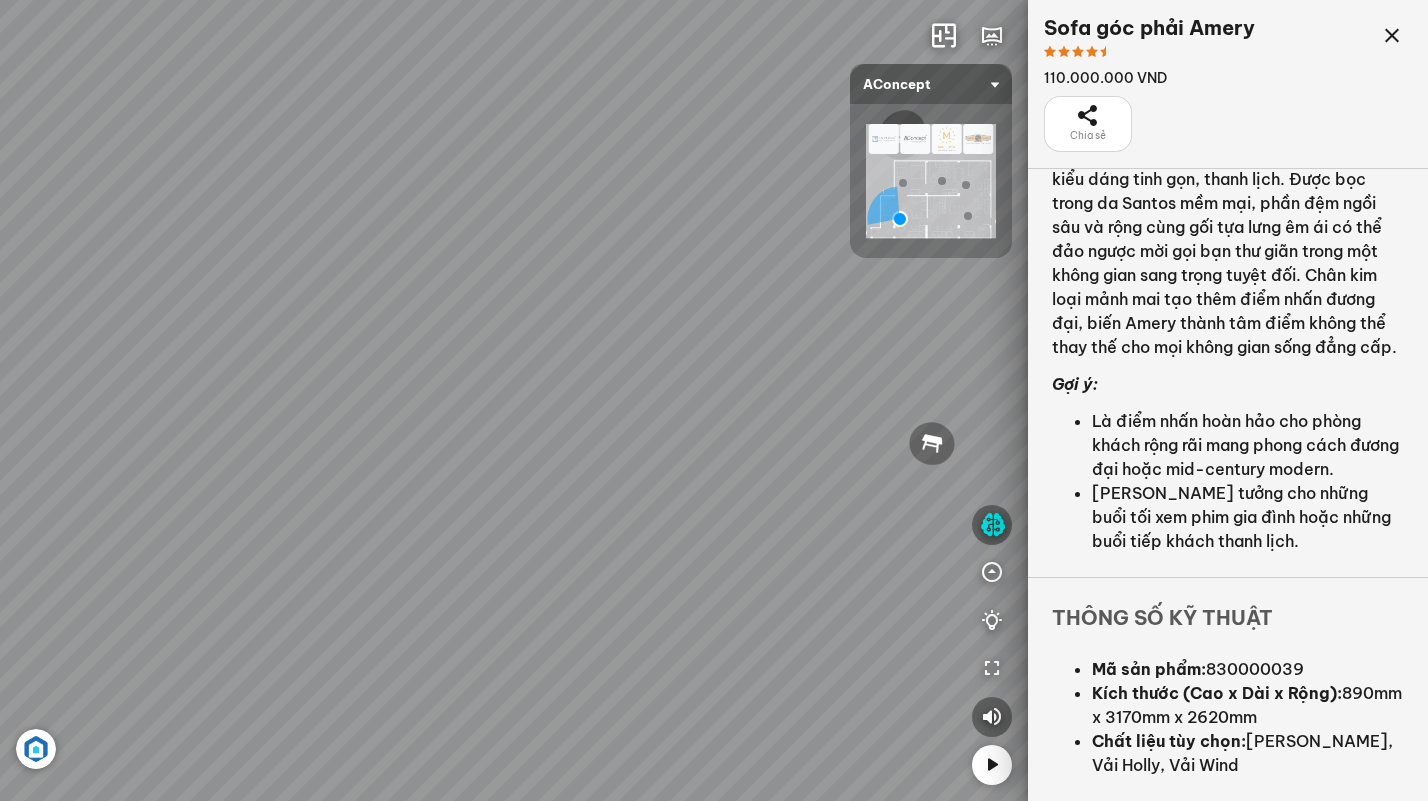 drag, startPoint x: 538, startPoint y: 412, endPoint x: 678, endPoint y: 380, distance: 143.61058 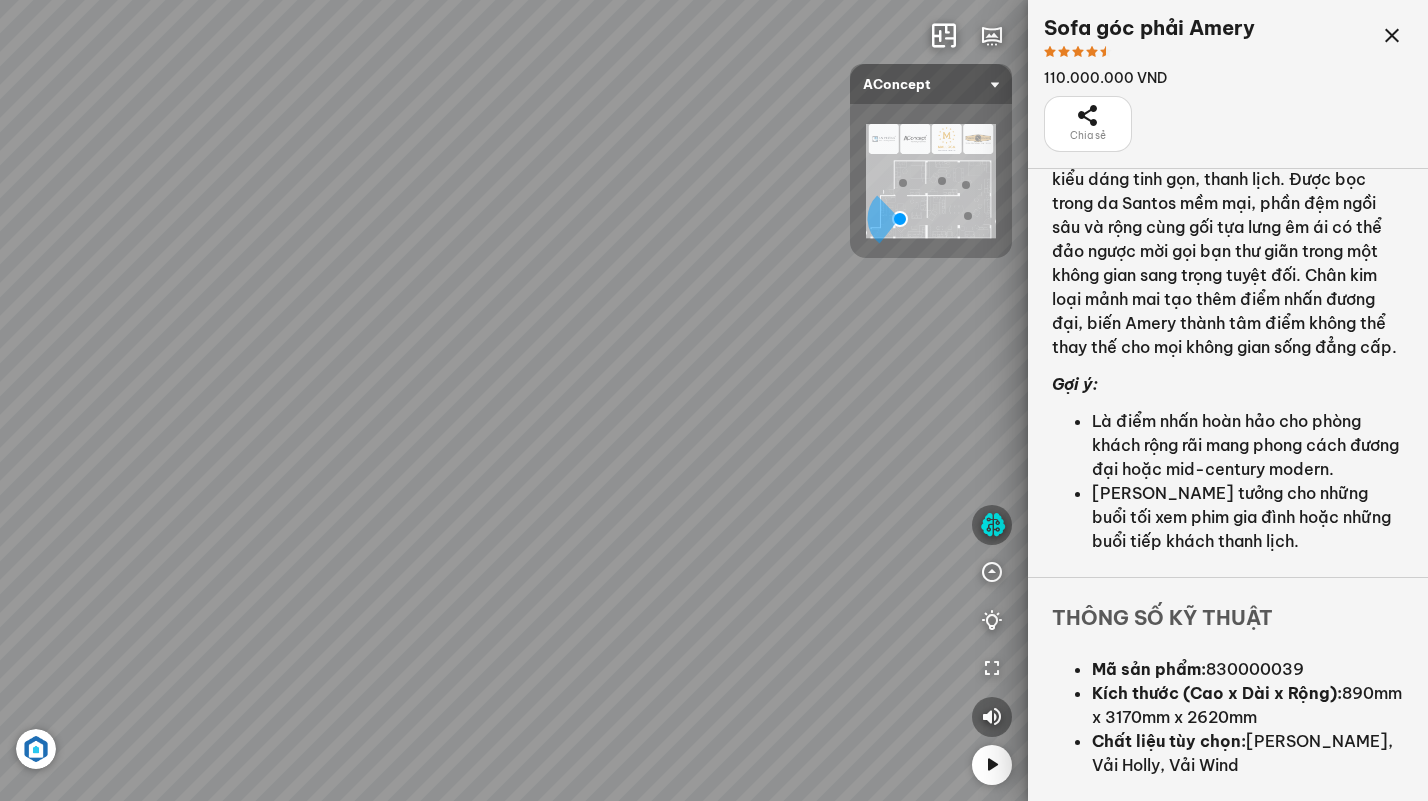 drag, startPoint x: 525, startPoint y: 386, endPoint x: 750, endPoint y: 381, distance: 225.05554 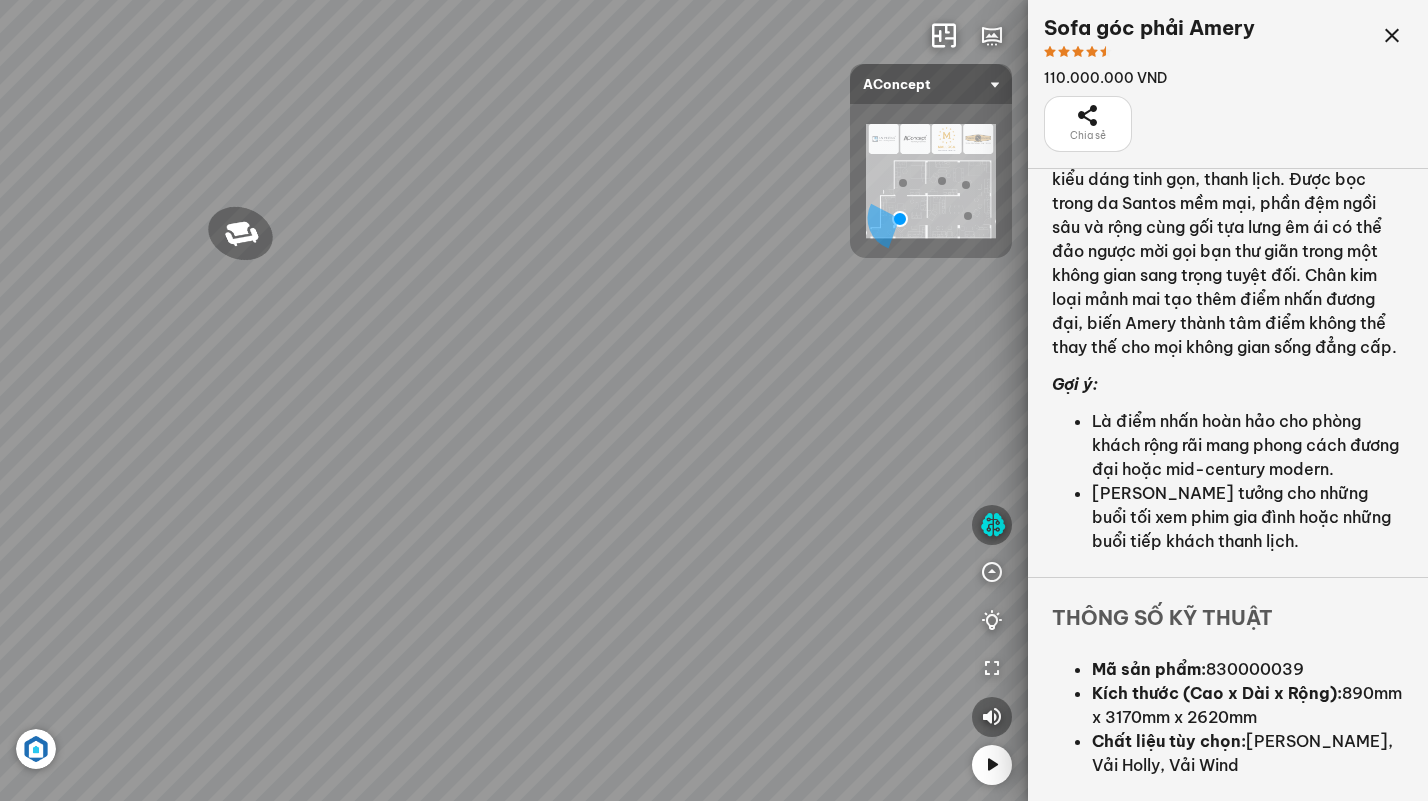 drag, startPoint x: 624, startPoint y: 400, endPoint x: 877, endPoint y: 399, distance: 253.00198 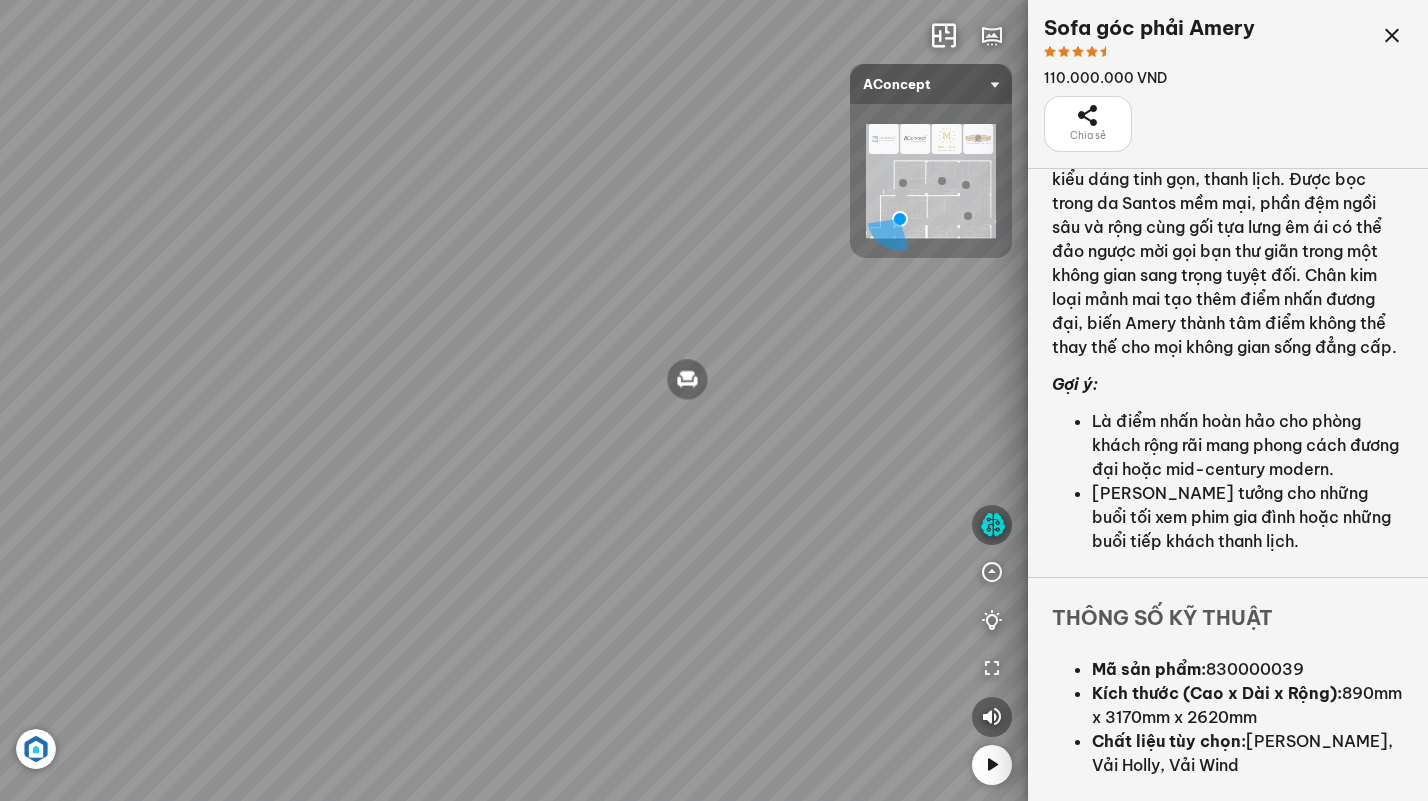 drag, startPoint x: 621, startPoint y: 415, endPoint x: 581, endPoint y: 613, distance: 202 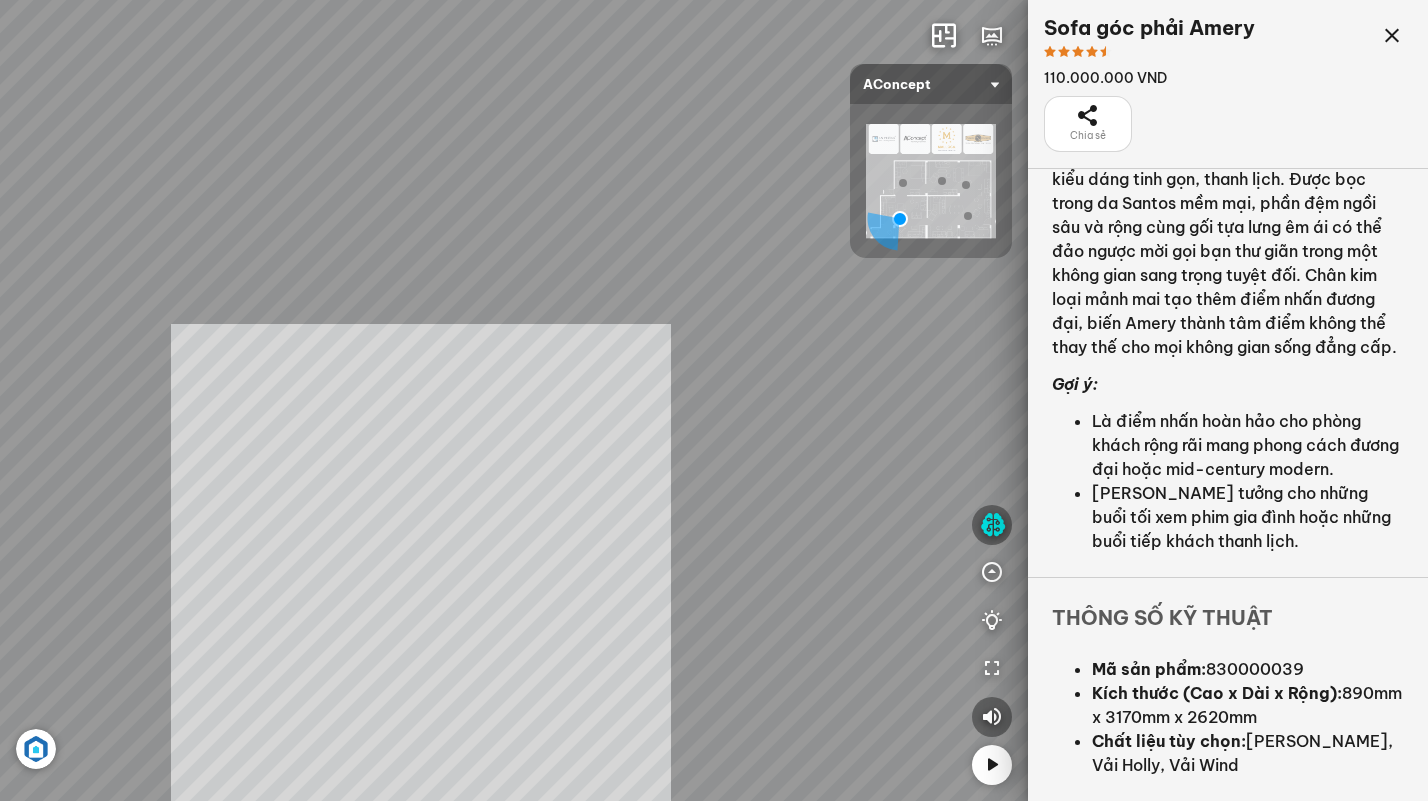 drag, startPoint x: 421, startPoint y: 574, endPoint x: 454, endPoint y: 548, distance: 42.0119 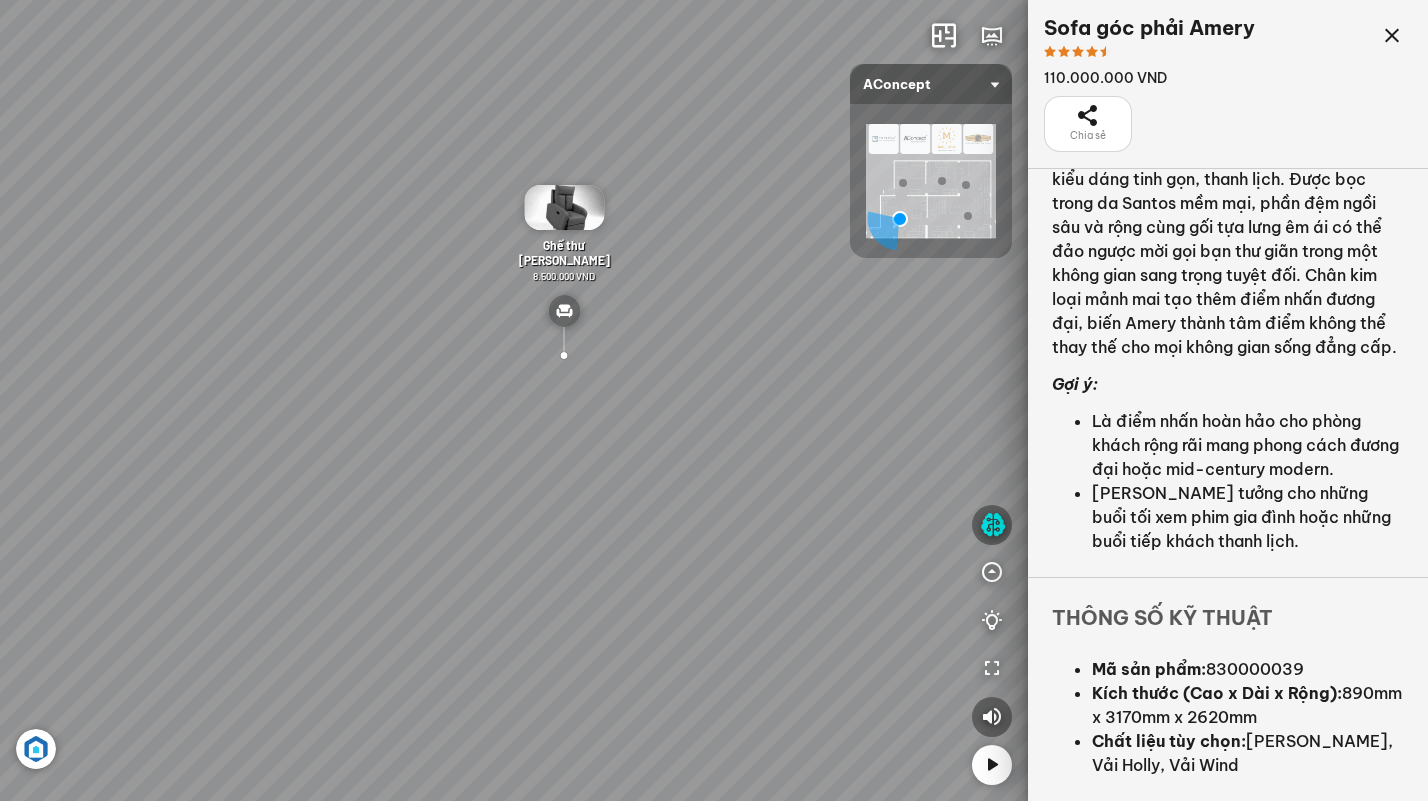 drag, startPoint x: 386, startPoint y: 564, endPoint x: 835, endPoint y: 523, distance: 450.86804 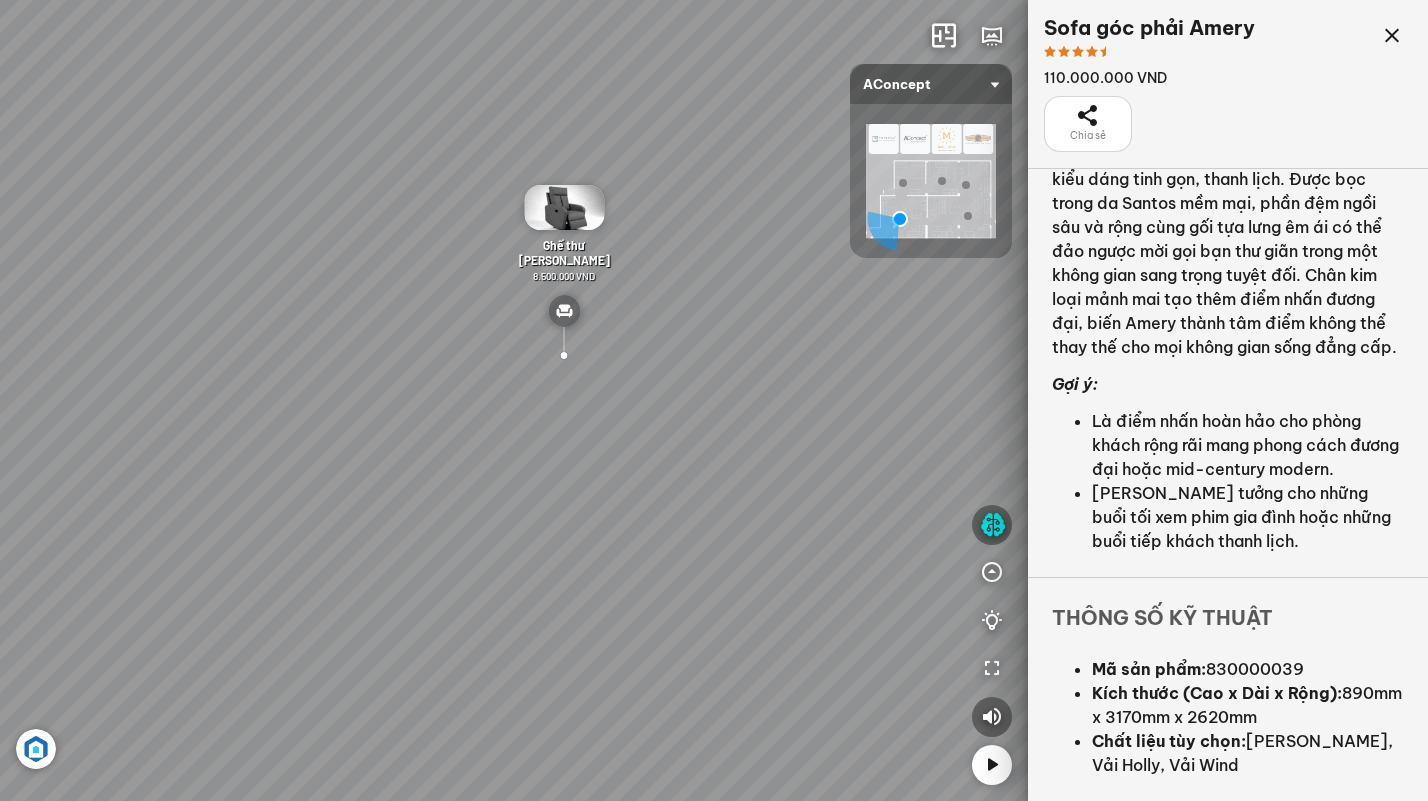 click on "Sofa 2 chỗ Biloxi
15.000.000 VND
Bàn cafe Noville
9.000.000 VND
Bàn cafe Kolding
5.000.000 VND
Ghế thư giãn Roxley
8.500.000 VND" at bounding box center [714, 400] 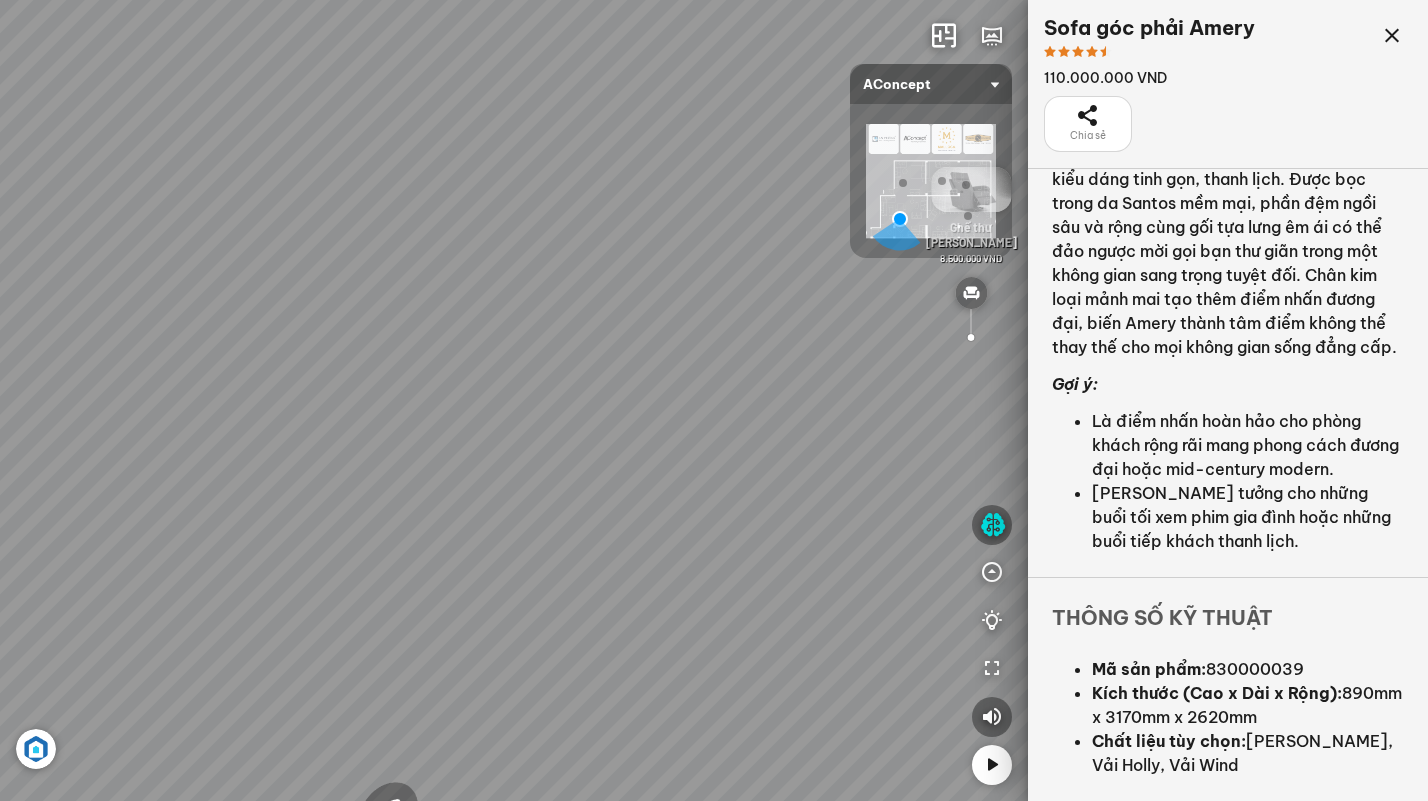 drag, startPoint x: 509, startPoint y: 528, endPoint x: 1033, endPoint y: 501, distance: 524.6951 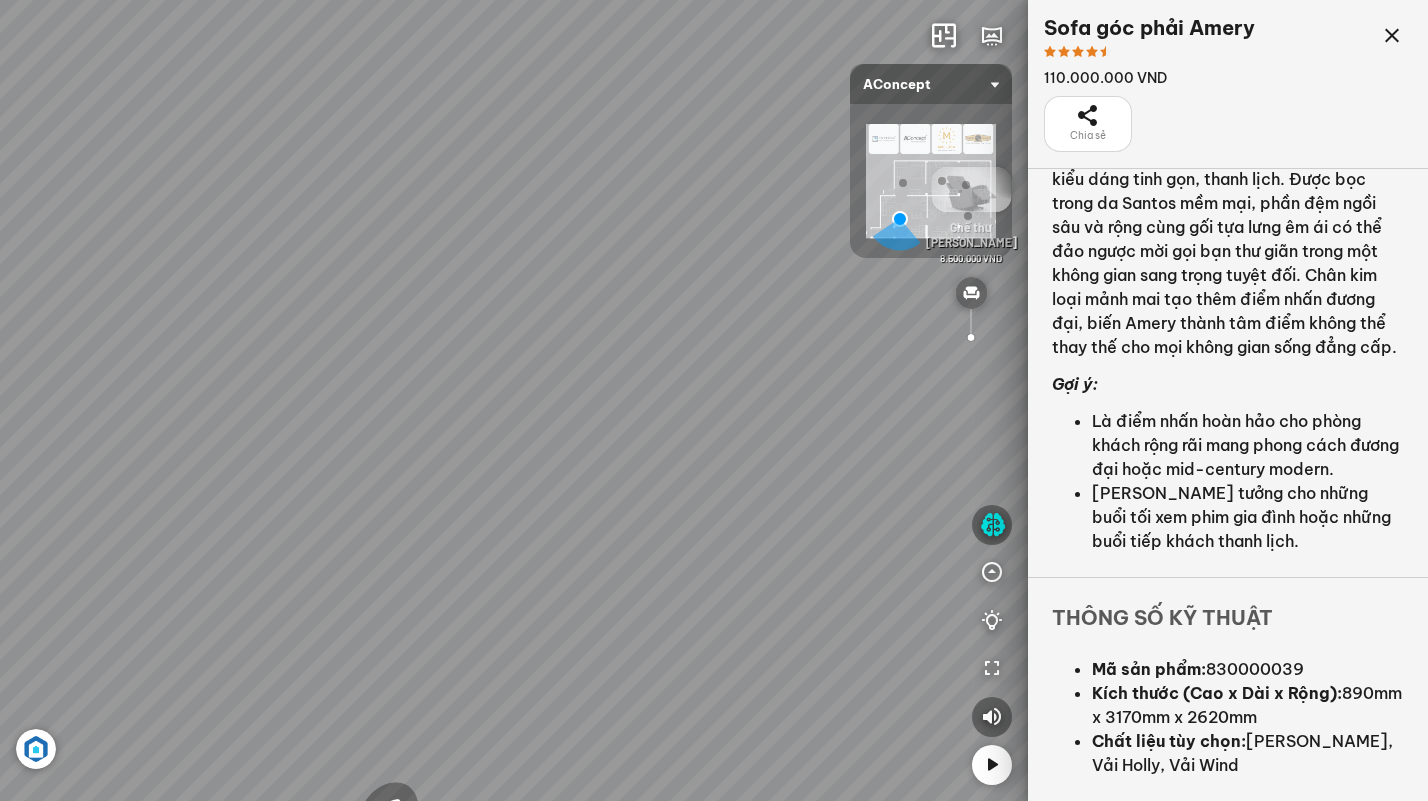 click on "Sofa 2 chỗ Biloxi
15.000.000 VND
Bàn cafe Noville
9.000.000 VND
Bàn cafe Kolding
5.000.000 VND
Ghế thư giãn Roxley
8.500.000 VND" at bounding box center [714, 400] 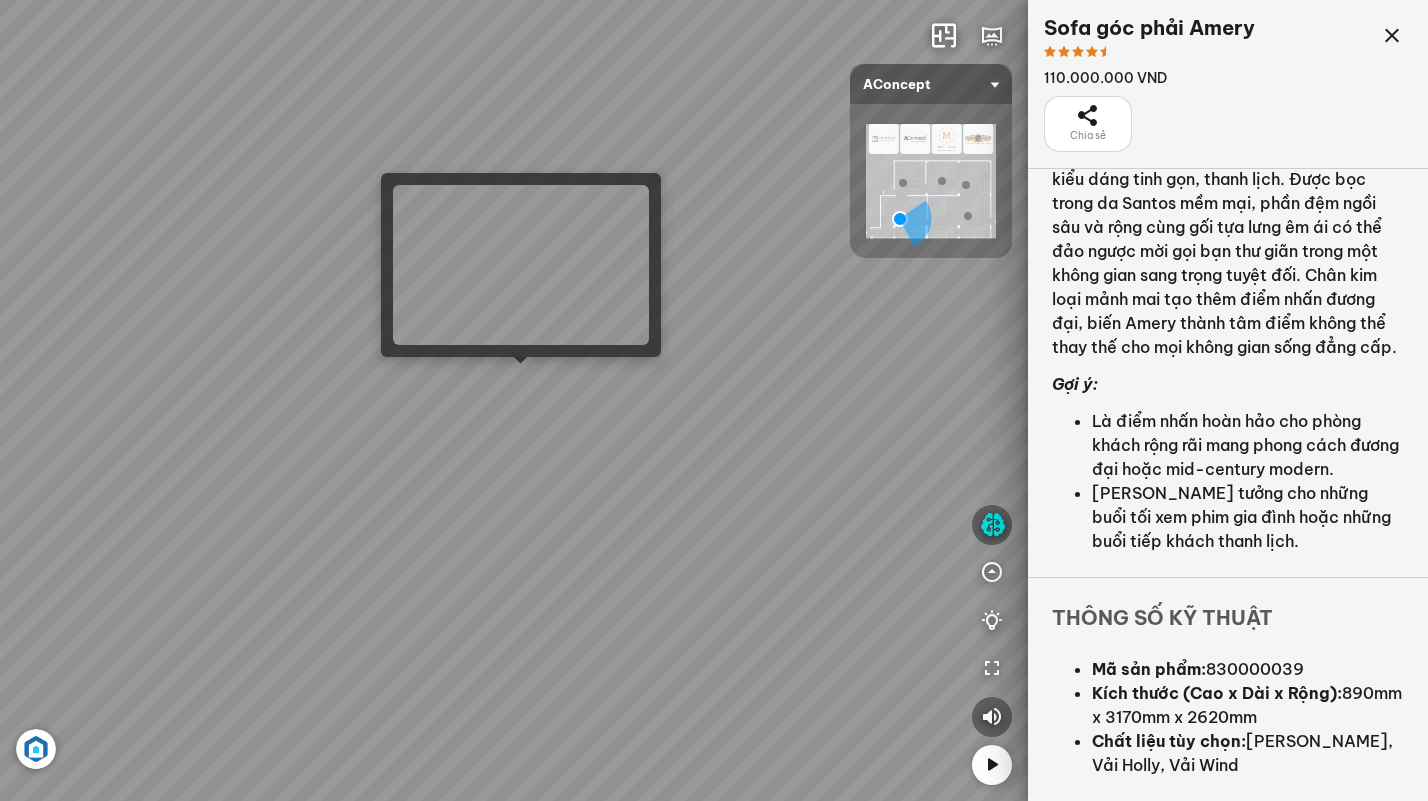 click on "Sofa 2 chỗ Biloxi
15.000.000 VND
Bàn cafe Noville
9.000.000 VND
Bàn cafe Kolding
5.000.000 VND
Ghế thư giãn Roxley
8.500.000 VND" at bounding box center [714, 400] 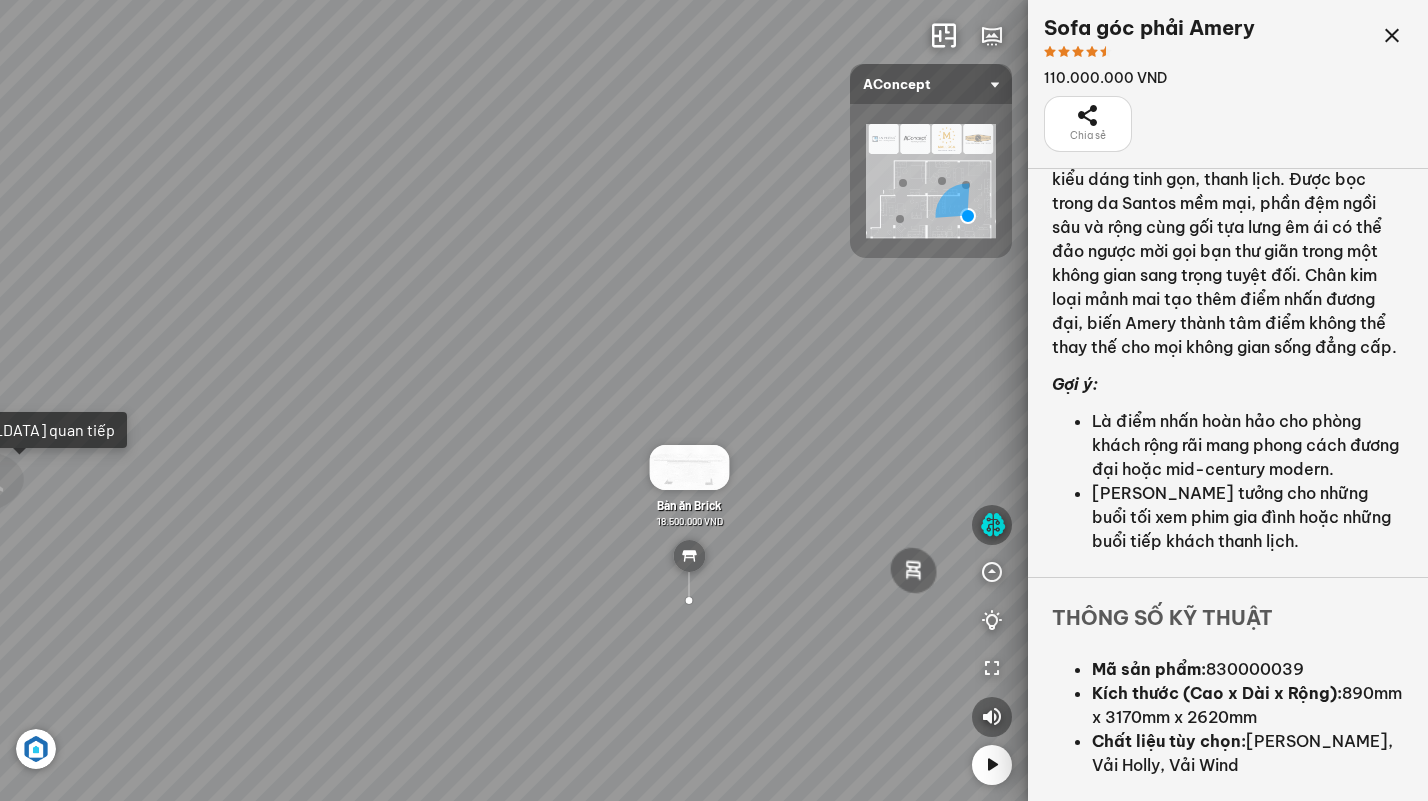 click on "Ghế ăn Andrew
3.200.000 VND
Sofa 3 chỗ Jonna vải Holly
19.500.000 VND
Bàn Cafe Tinka
3.600.000 VND
Bàn ăn Kính Asama
4.600.000 VND" at bounding box center (714, 400) 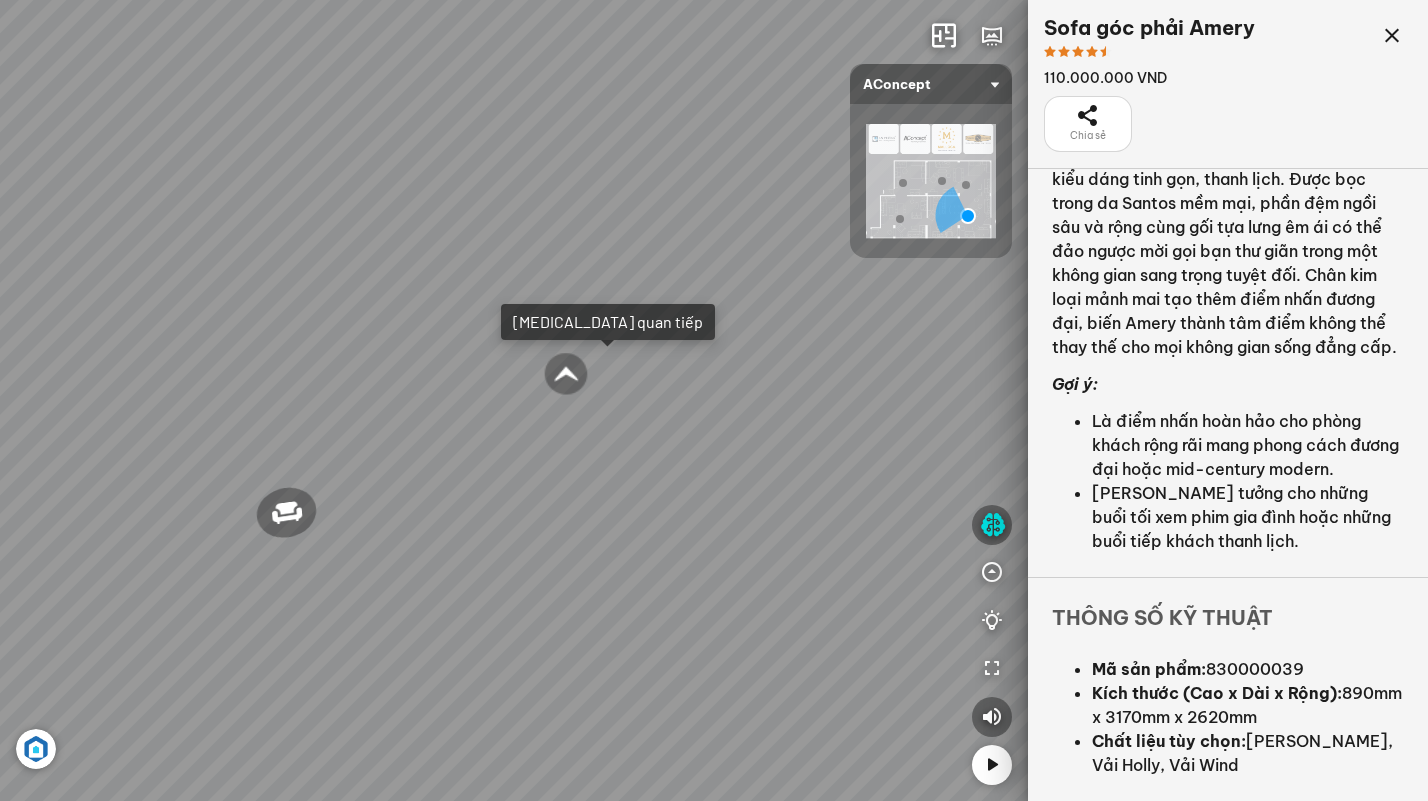 drag, startPoint x: 475, startPoint y: 563, endPoint x: 772, endPoint y: 548, distance: 297.37854 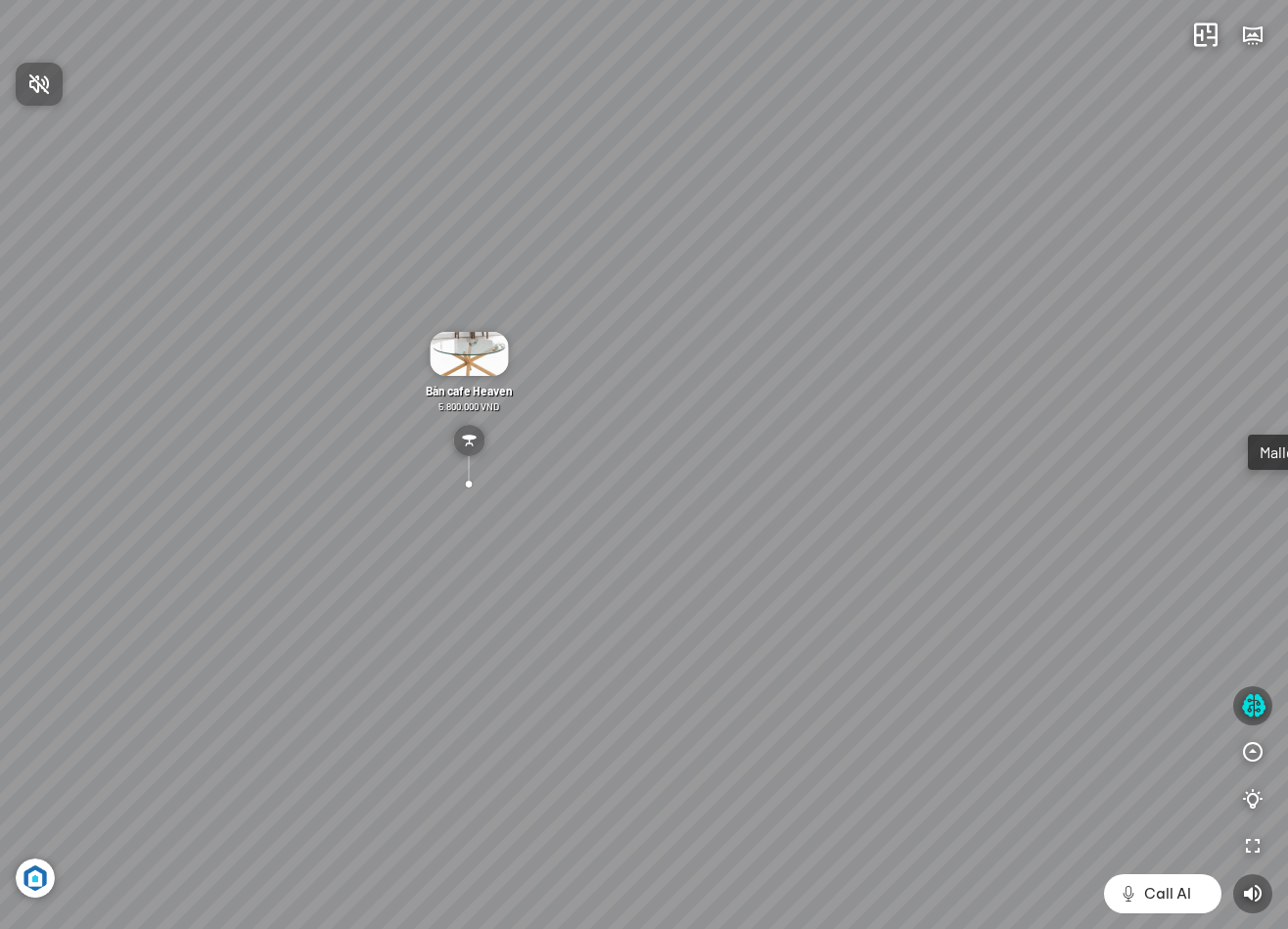 scroll, scrollTop: 0, scrollLeft: 0, axis: both 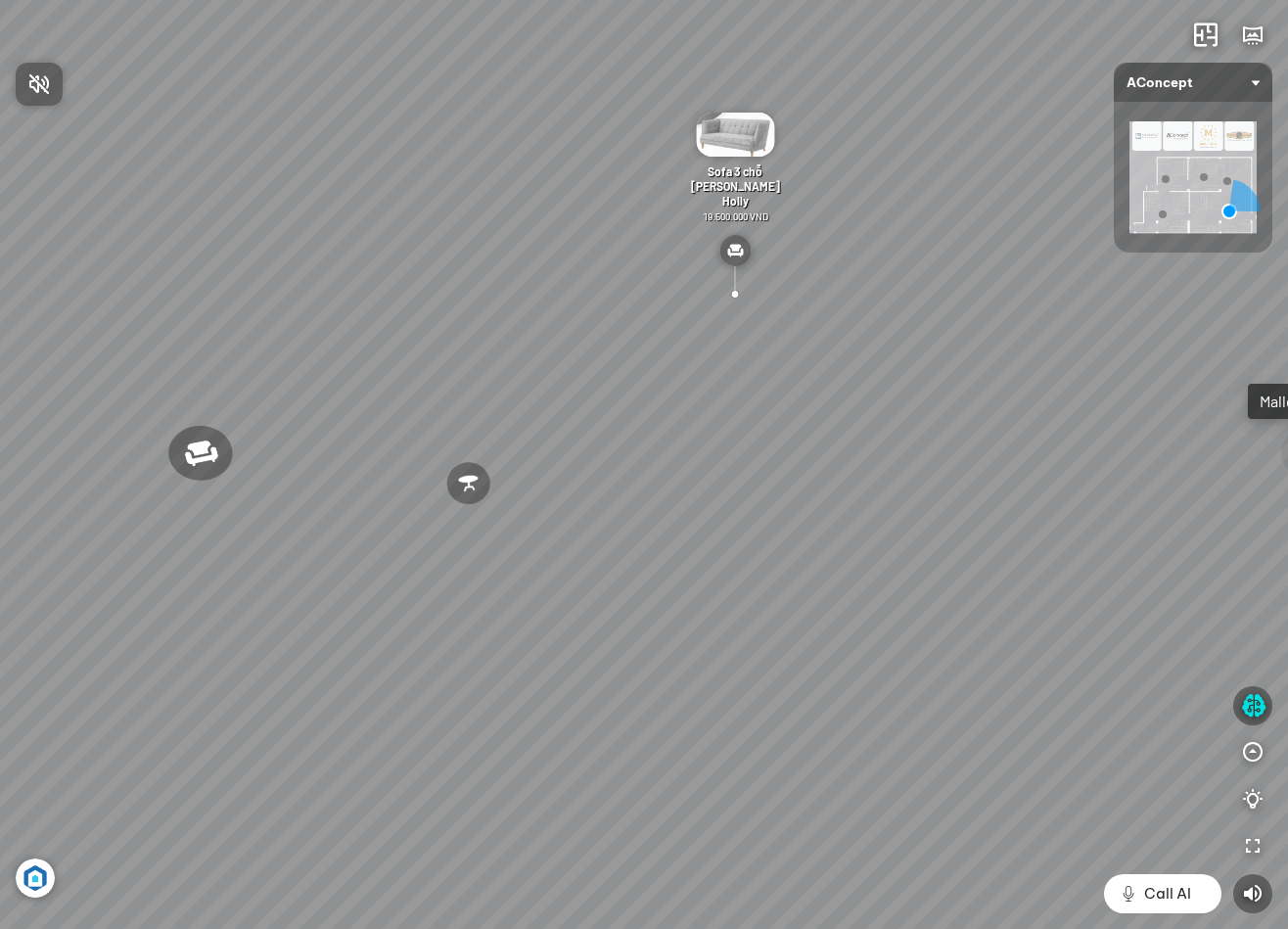 drag, startPoint x: 517, startPoint y: 577, endPoint x: 738, endPoint y: 571, distance: 221.08143 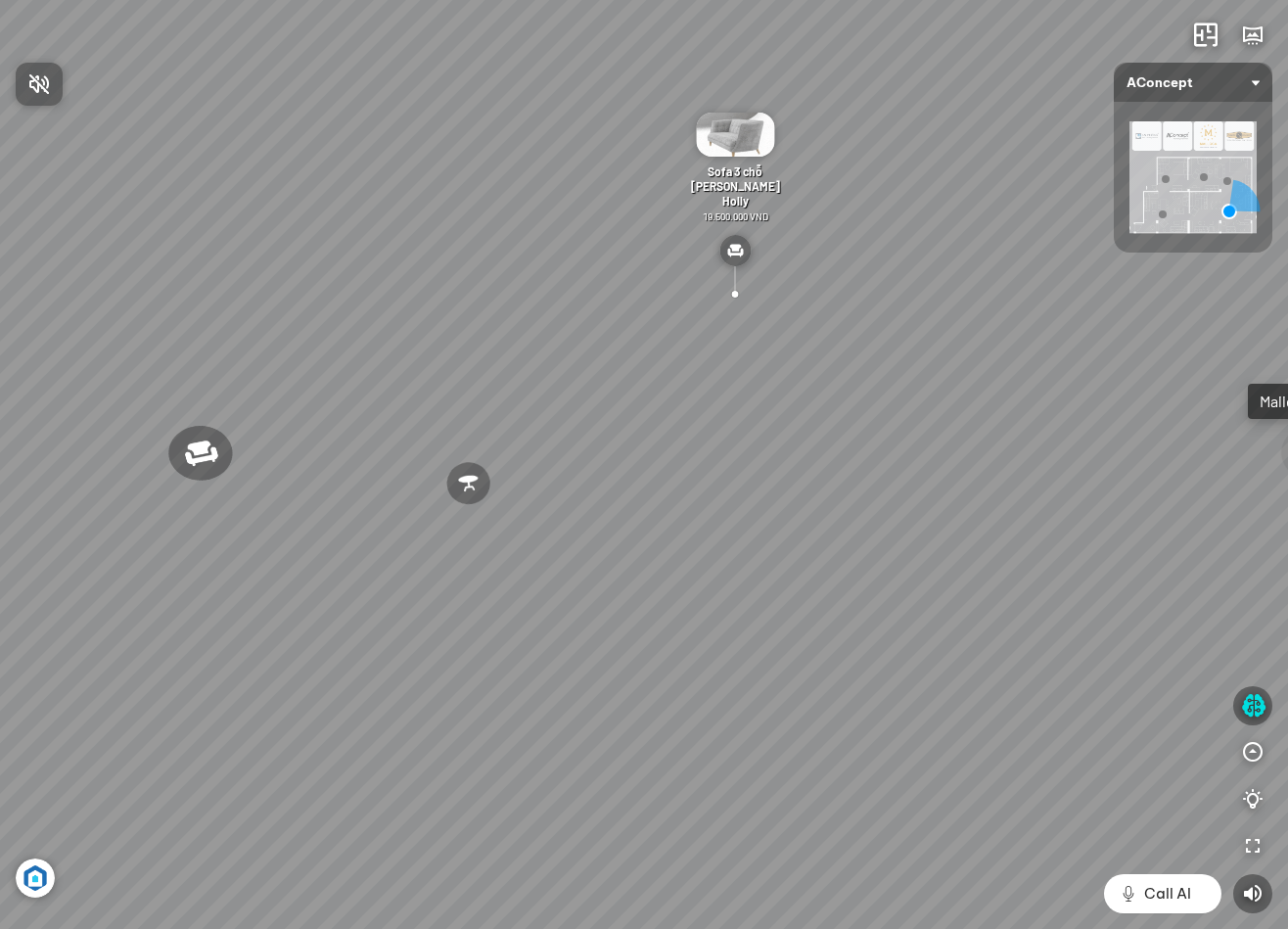 click at bounding box center (644, 464) 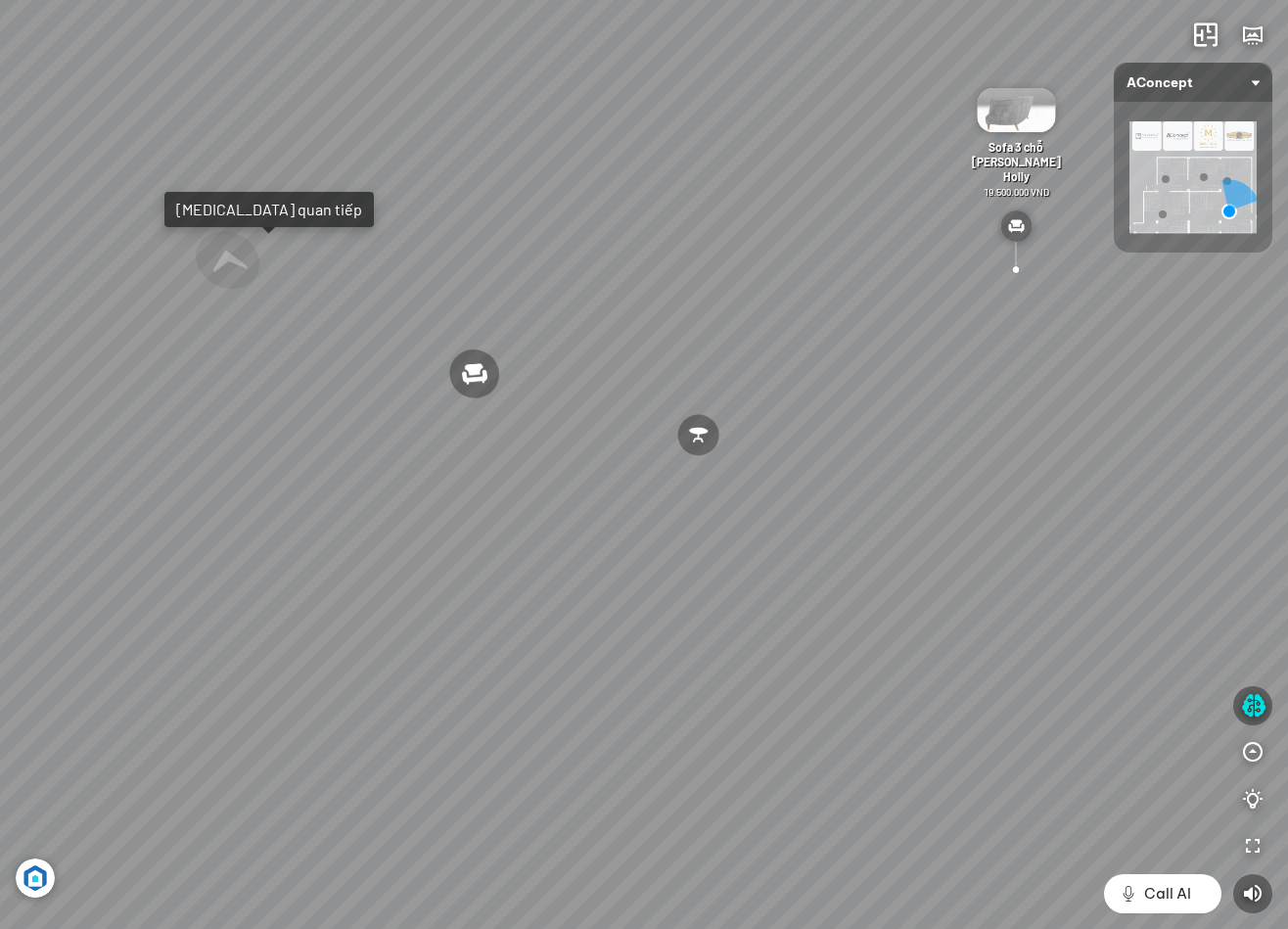 drag, startPoint x: 619, startPoint y: 579, endPoint x: 809, endPoint y: 564, distance: 190.59119 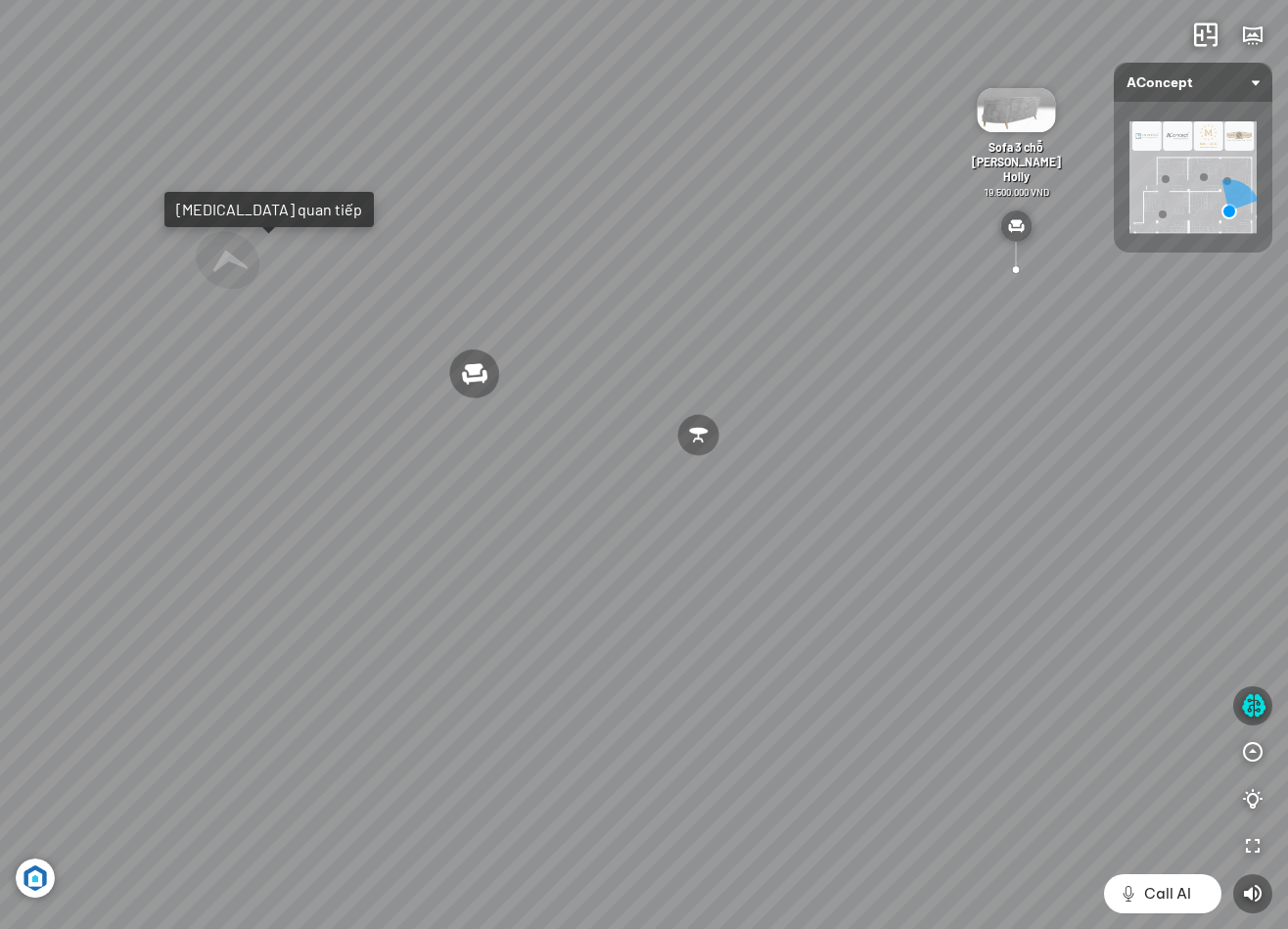 click on "Ghế ăn Andrew
3.200.000 VND
Bàn Cafe Tinka
3.600.000 VND
Bàn ăn Brick
18.500.000 VND
Bàn ăn Kính Asama
4.600.000 VND" at bounding box center [644, 464] 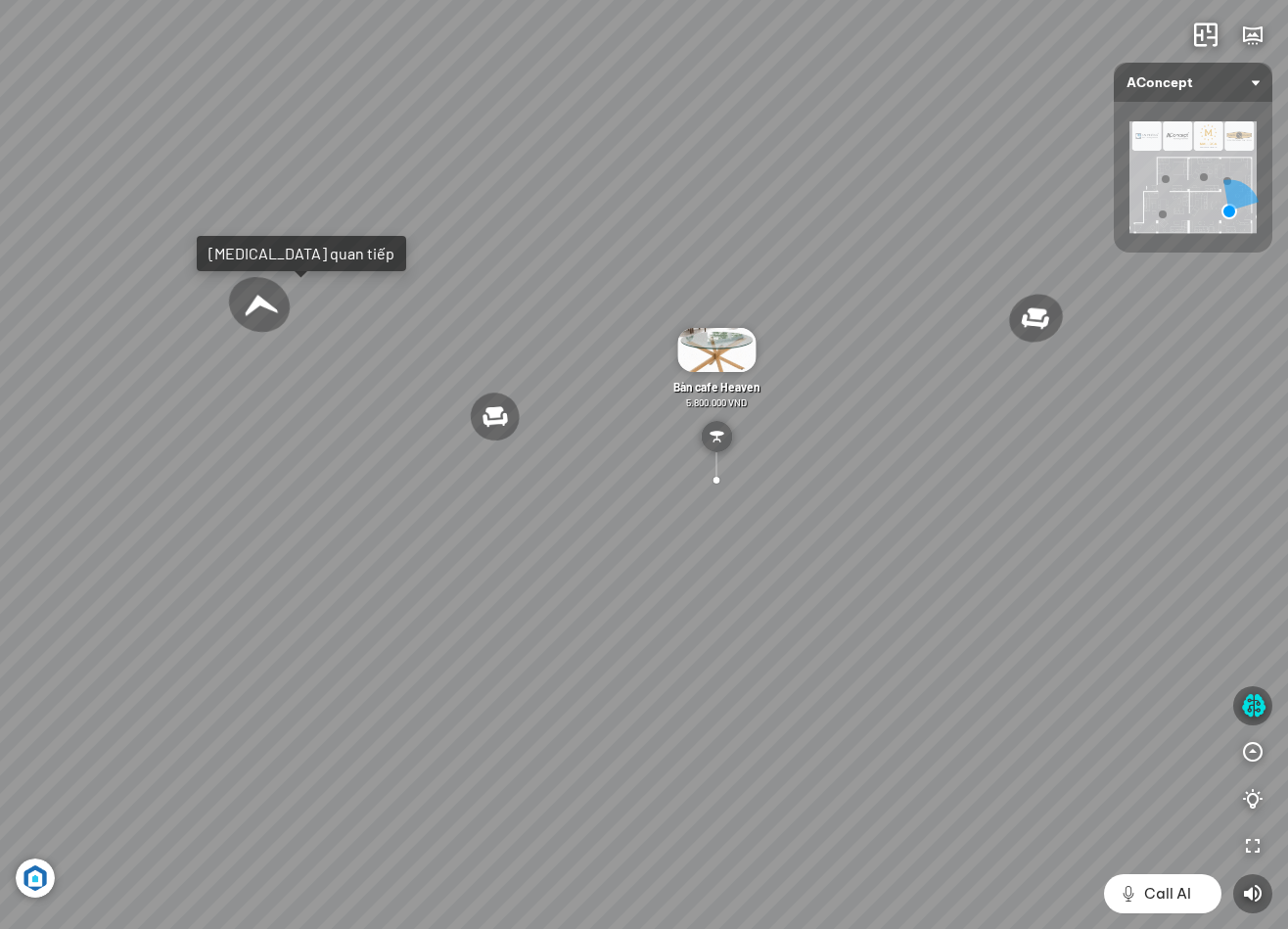 drag, startPoint x: 583, startPoint y: 594, endPoint x: 861, endPoint y: 665, distance: 286.92333 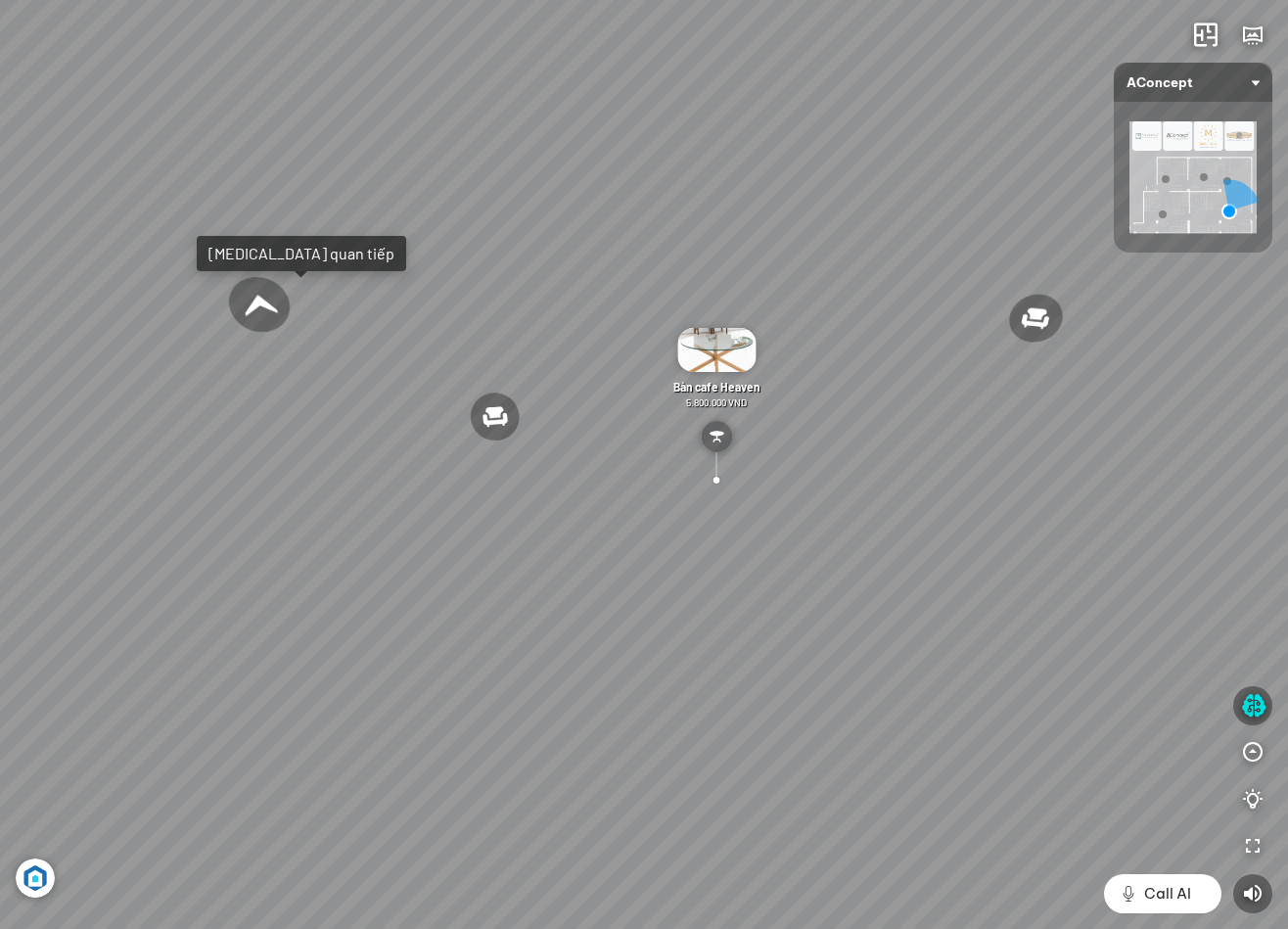 click on "Ghế ăn Andrew
3.200.000 VND
Bàn Cafe Tinka
3.600.000 VND
Bàn ăn Brick
18.500.000 VND
Bàn ăn Kính Asama
4.600.000 VND" at bounding box center [644, 464] 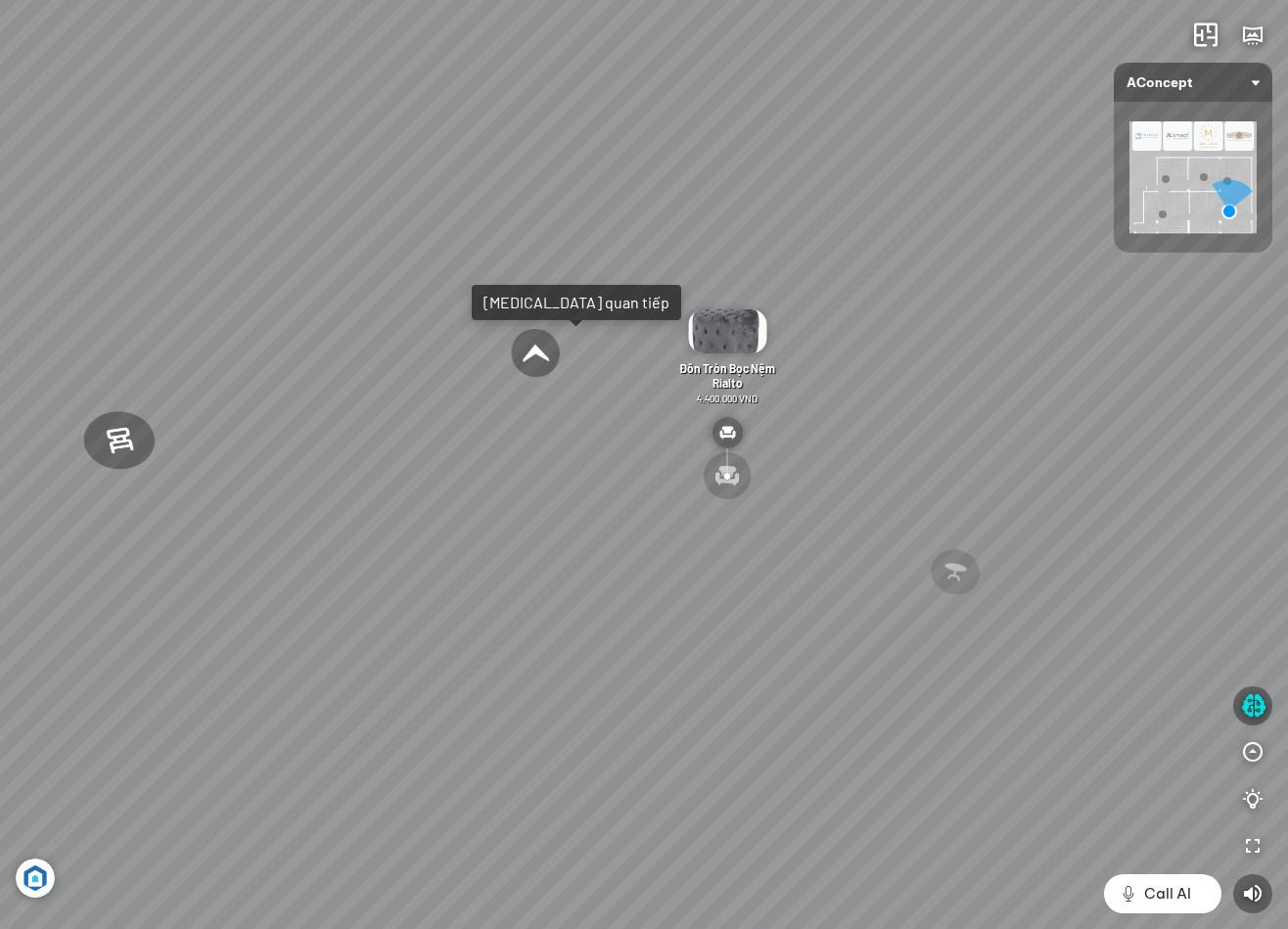 drag, startPoint x: 675, startPoint y: 612, endPoint x: 795, endPoint y: 617, distance: 120.10412 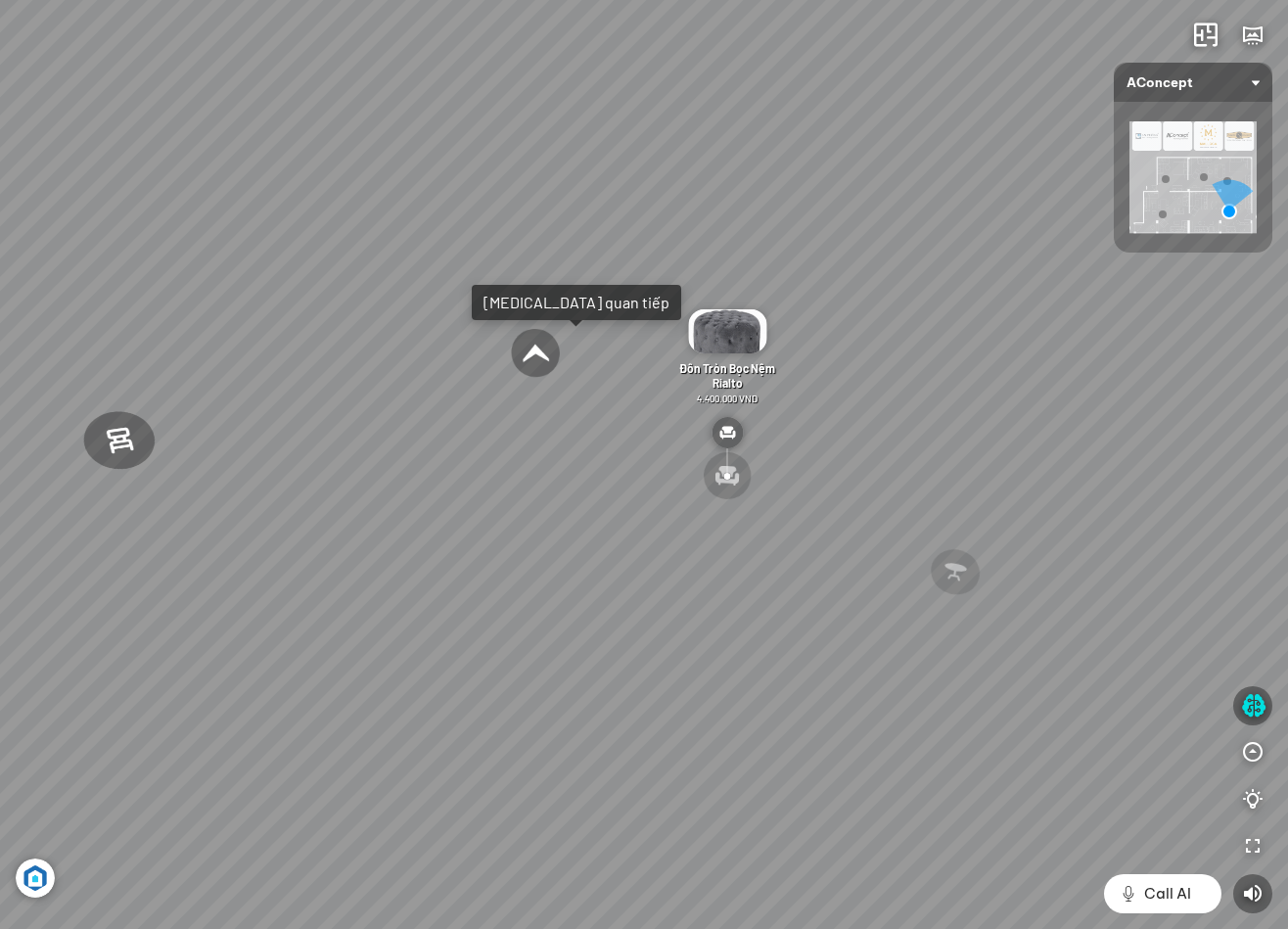 click on "Ghế ăn Andrew
3.200.000 VND
Bàn Cafe Tinka
3.600.000 VND
Bàn ăn Brick
18.500.000 VND
Bàn ăn Kính Asama
4.600.000 VND" at bounding box center (644, 464) 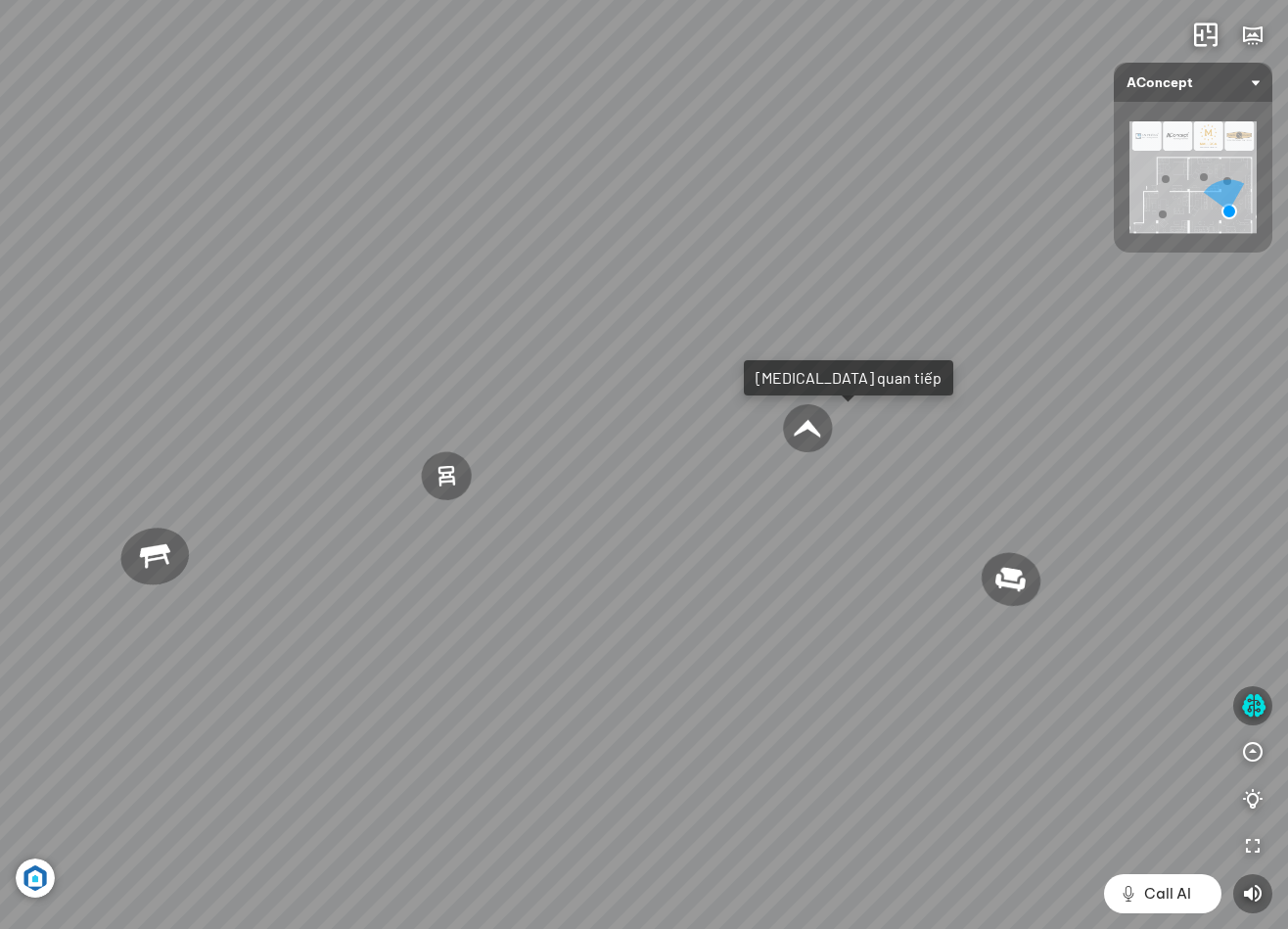 drag, startPoint x: 826, startPoint y: 600, endPoint x: 924, endPoint y: 665, distance: 117.59677 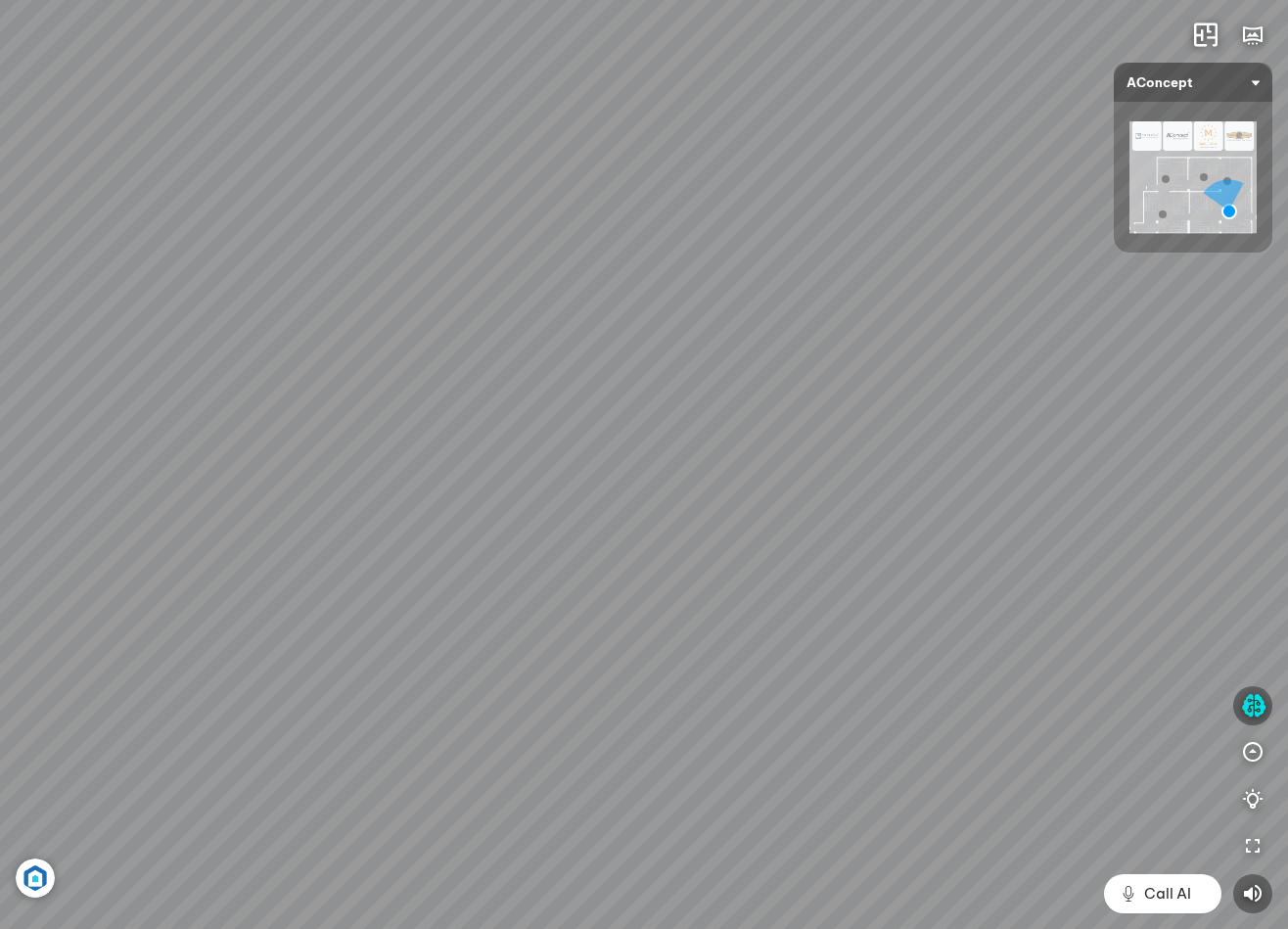 drag, startPoint x: 837, startPoint y: 647, endPoint x: 755, endPoint y: 668, distance: 84.64632 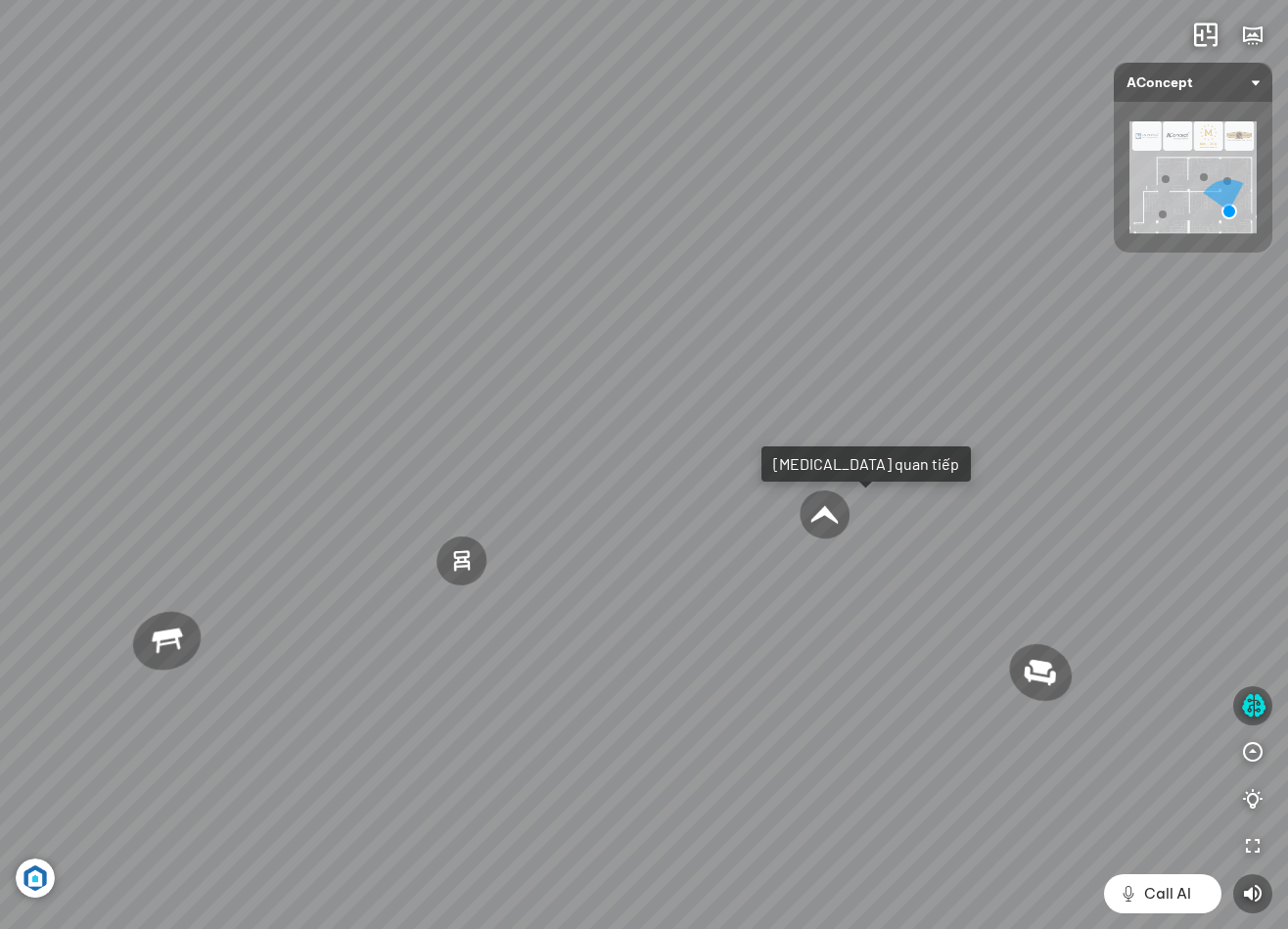 click at bounding box center [825, 514] 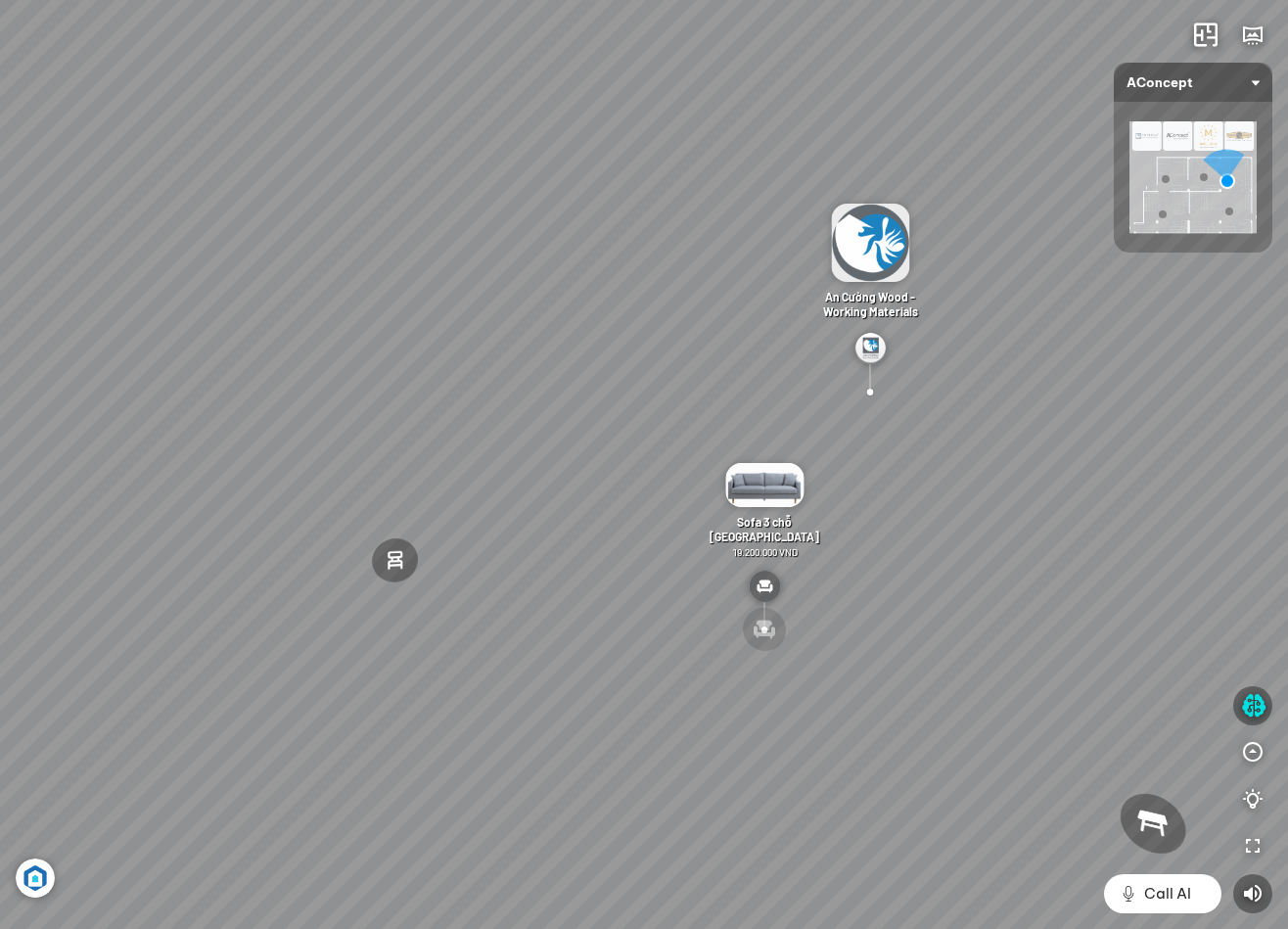 drag, startPoint x: 471, startPoint y: 701, endPoint x: 807, endPoint y: 641, distance: 341.3151 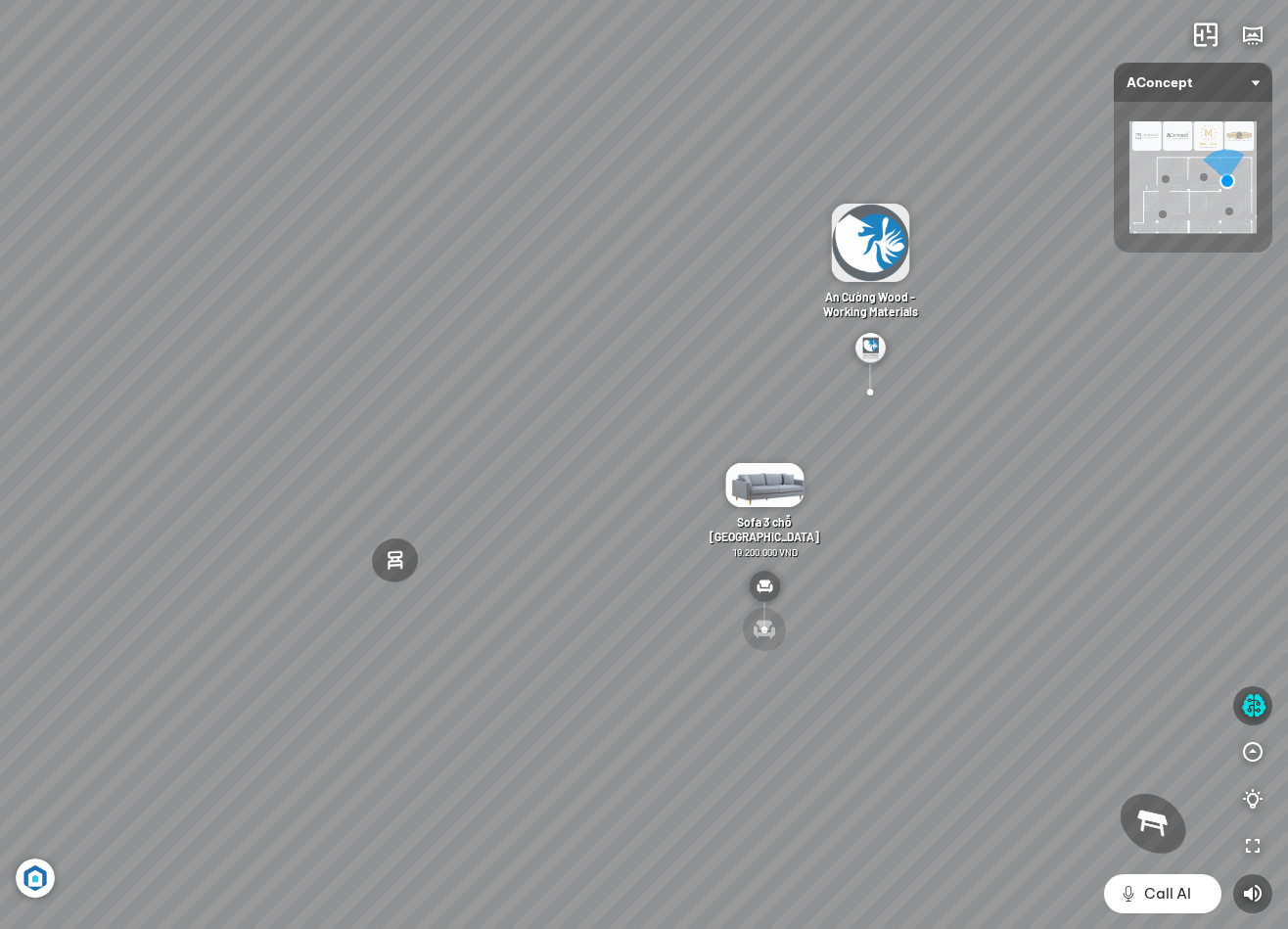 click on "Đèn [PERSON_NAME]
5.300.000 VND
Giường ngủ Palima
19.000.000 VND
Bàn Cafe Tess
7.000.000 VND
Ghế làm việc Winslow
3.200.000 VND" at bounding box center (644, 464) 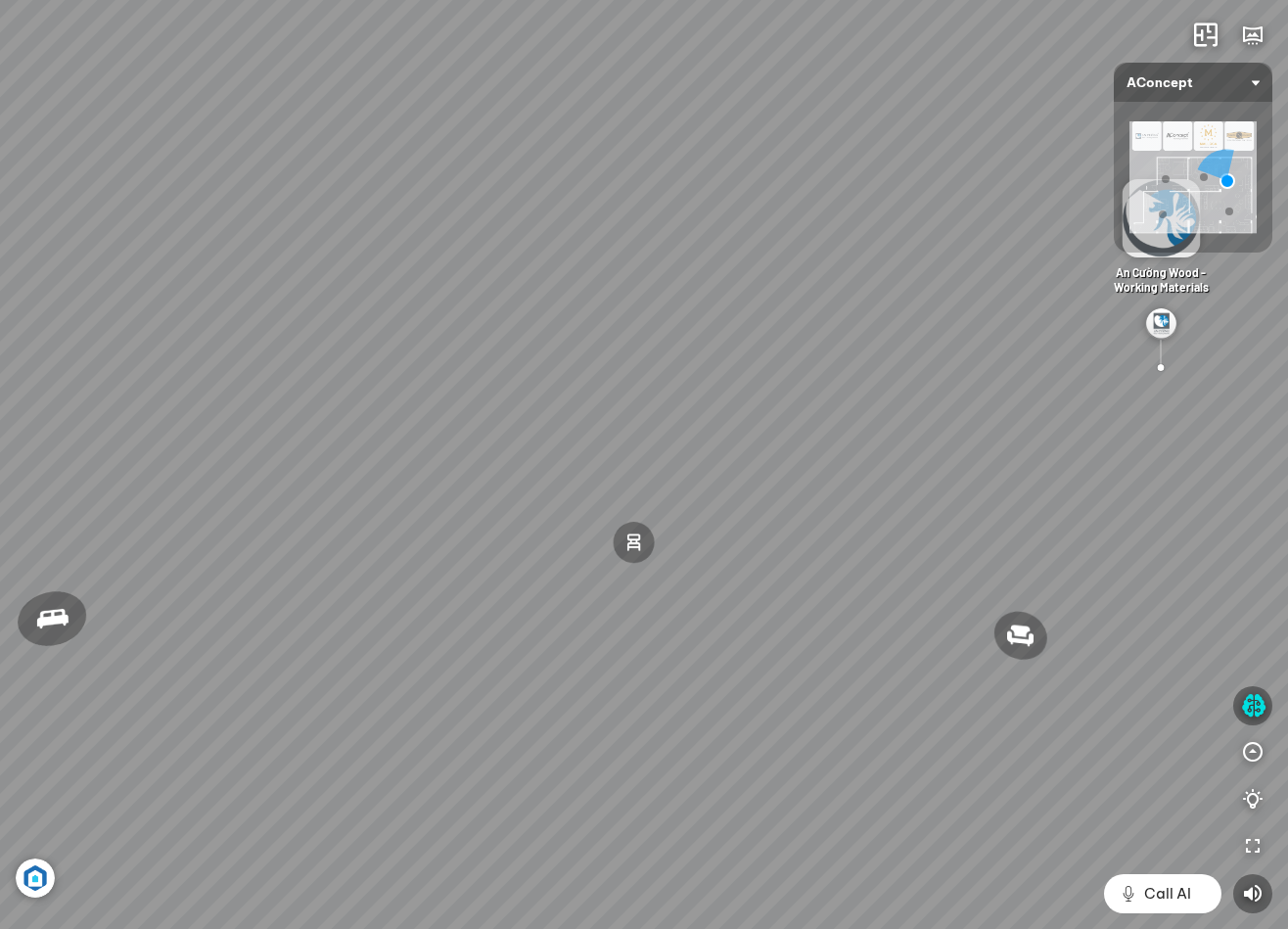 click on "Đèn [PERSON_NAME]
5.300.000 VND
Giường ngủ Palima
19.000.000 VND
Bàn Cafe Tess
7.000.000 VND
Ghế làm việc Winslow
3.200.000 VND" at bounding box center (644, 464) 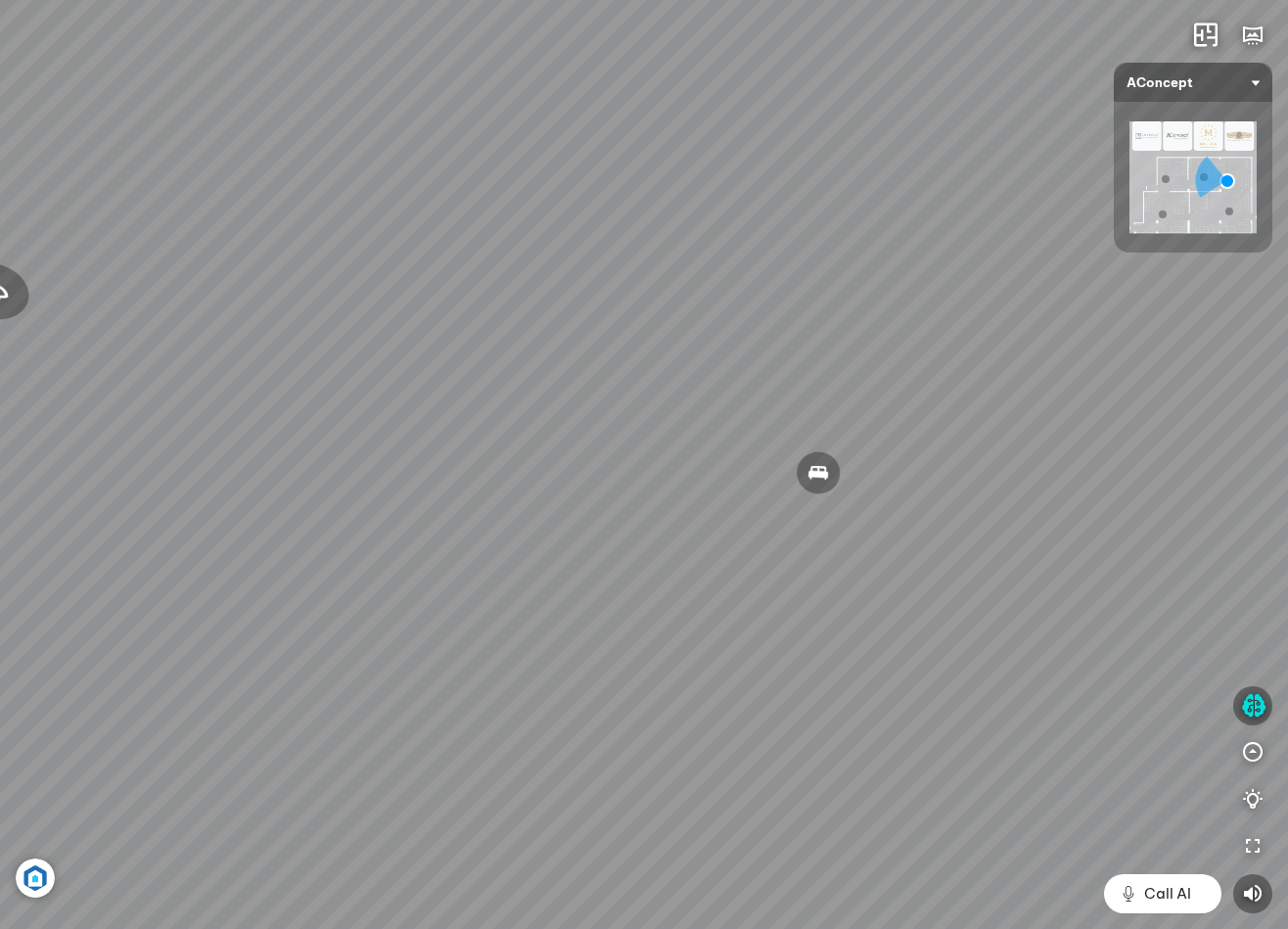 drag, startPoint x: 706, startPoint y: 615, endPoint x: 986, endPoint y: 583, distance: 281.82264 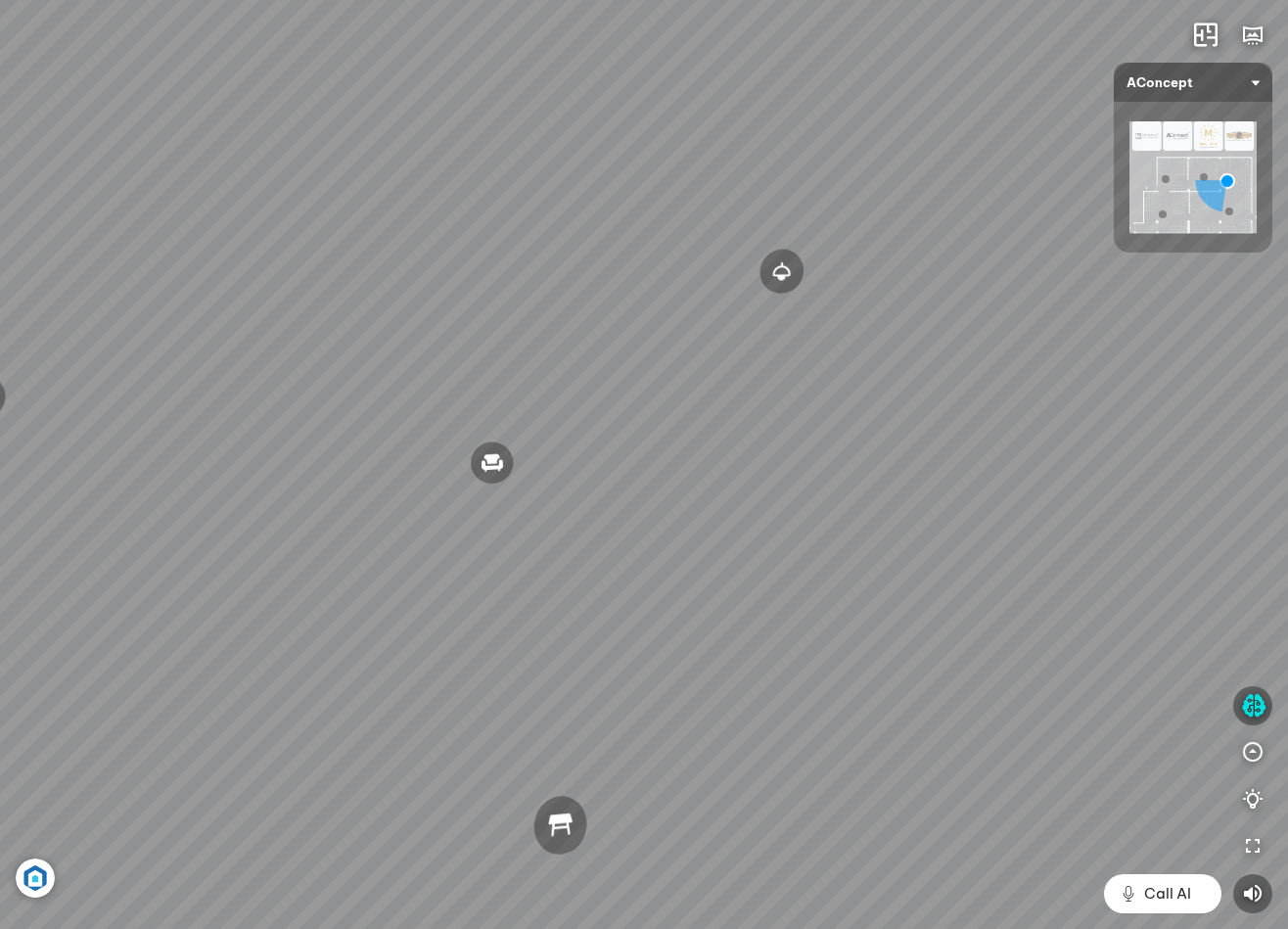 drag, startPoint x: 699, startPoint y: 571, endPoint x: 918, endPoint y: 601, distance: 221.04524 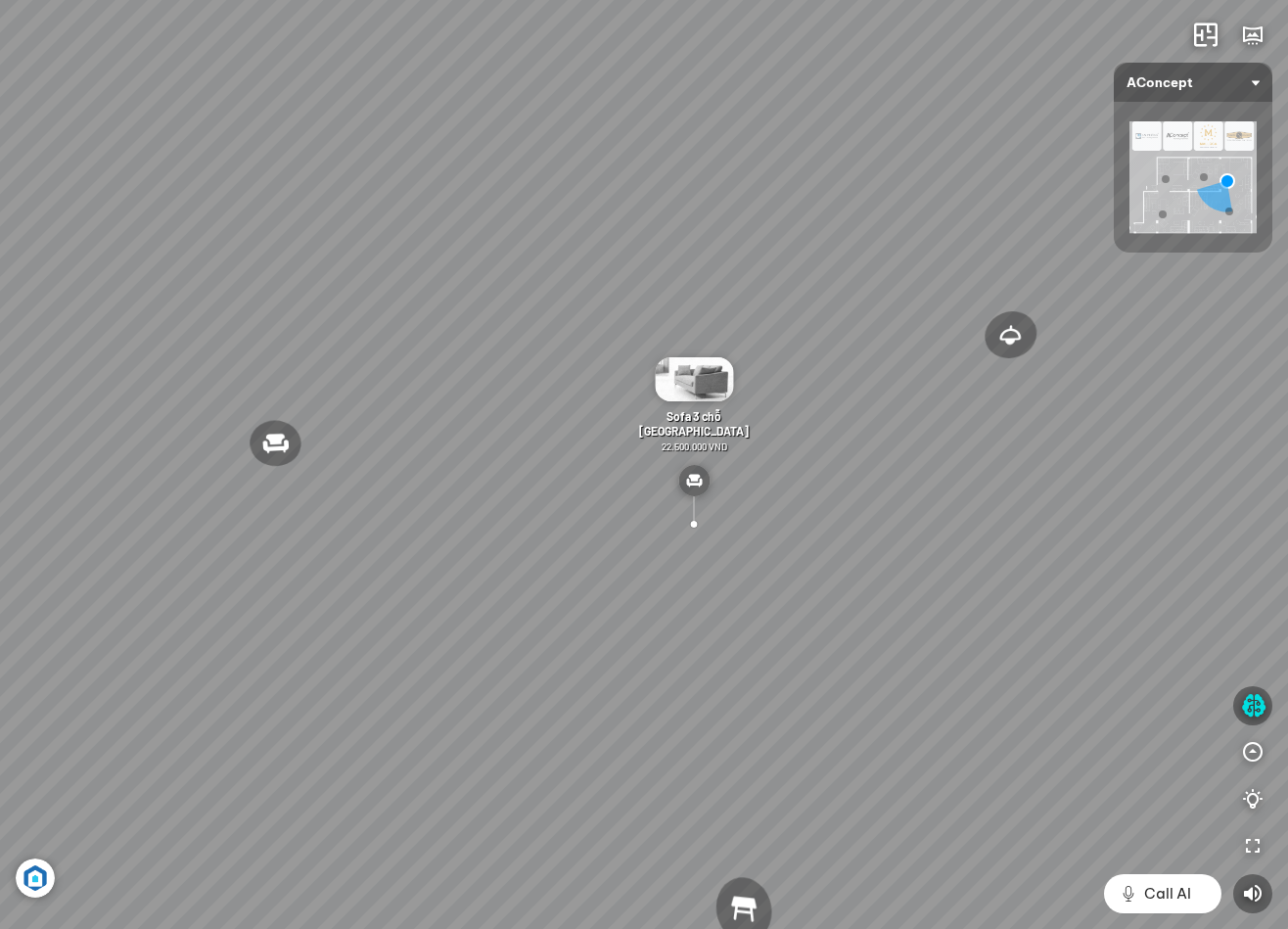 drag, startPoint x: 697, startPoint y: 548, endPoint x: 874, endPoint y: 611, distance: 187.87762 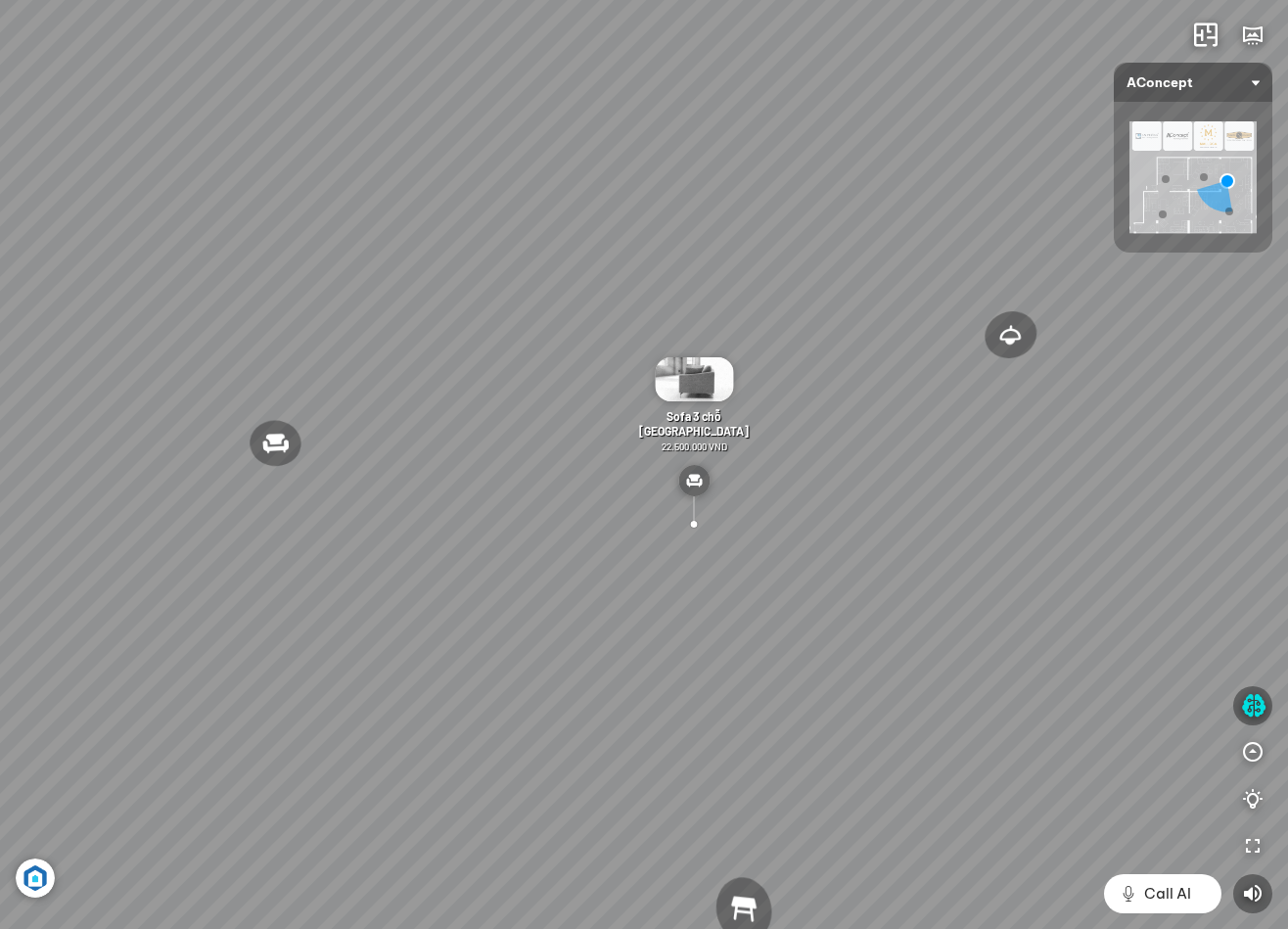 click on "Đèn [PERSON_NAME]
5.300.000 VND
Giường ngủ Palima
19.000.000 VND
Bàn Cafe Tess
7.000.000 VND
Ghế làm việc Winslow
3.200.000 VND" at bounding box center [644, 464] 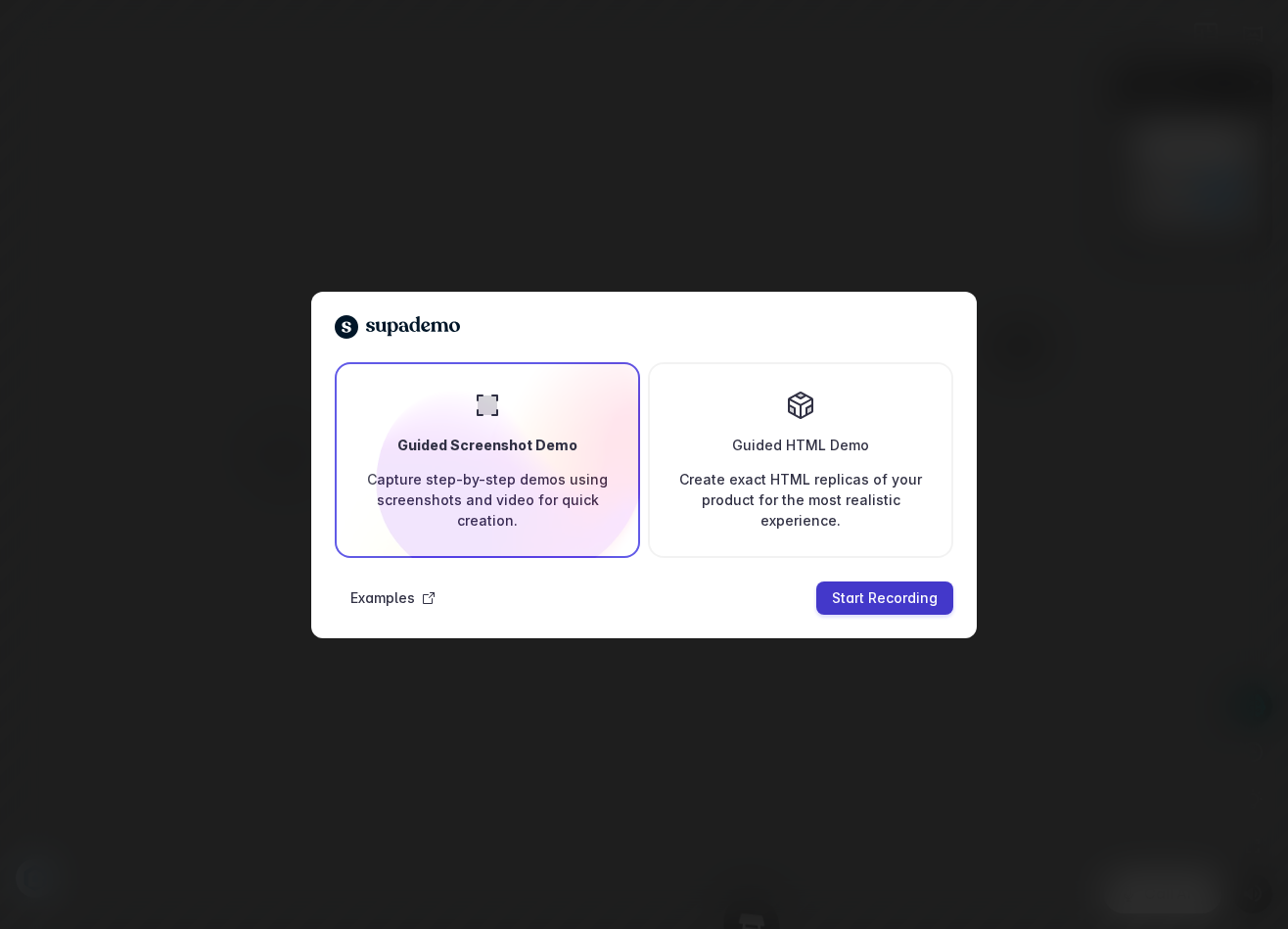 click on "Start Recording" at bounding box center (885, 597) 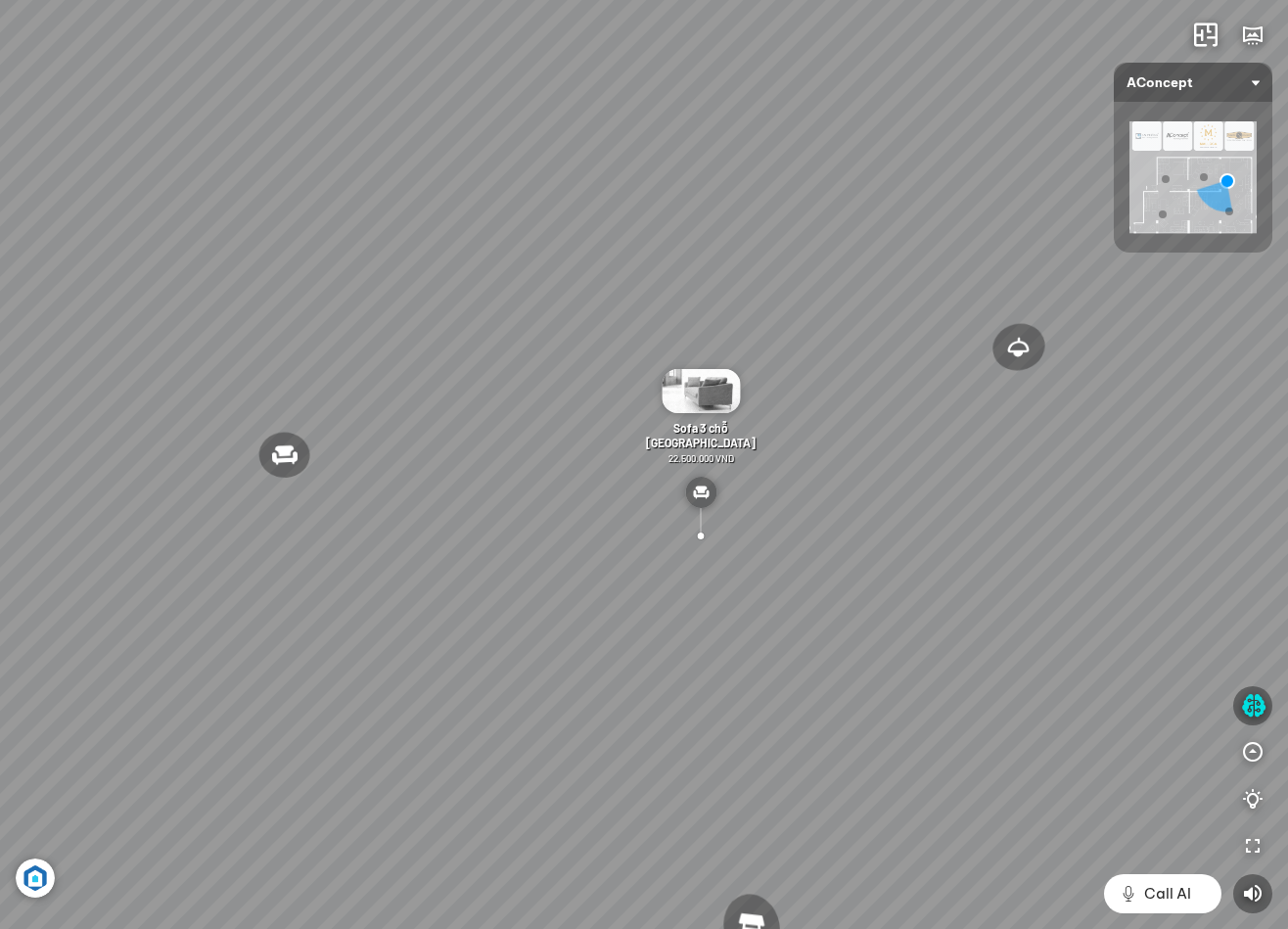 click at bounding box center [701, 391] 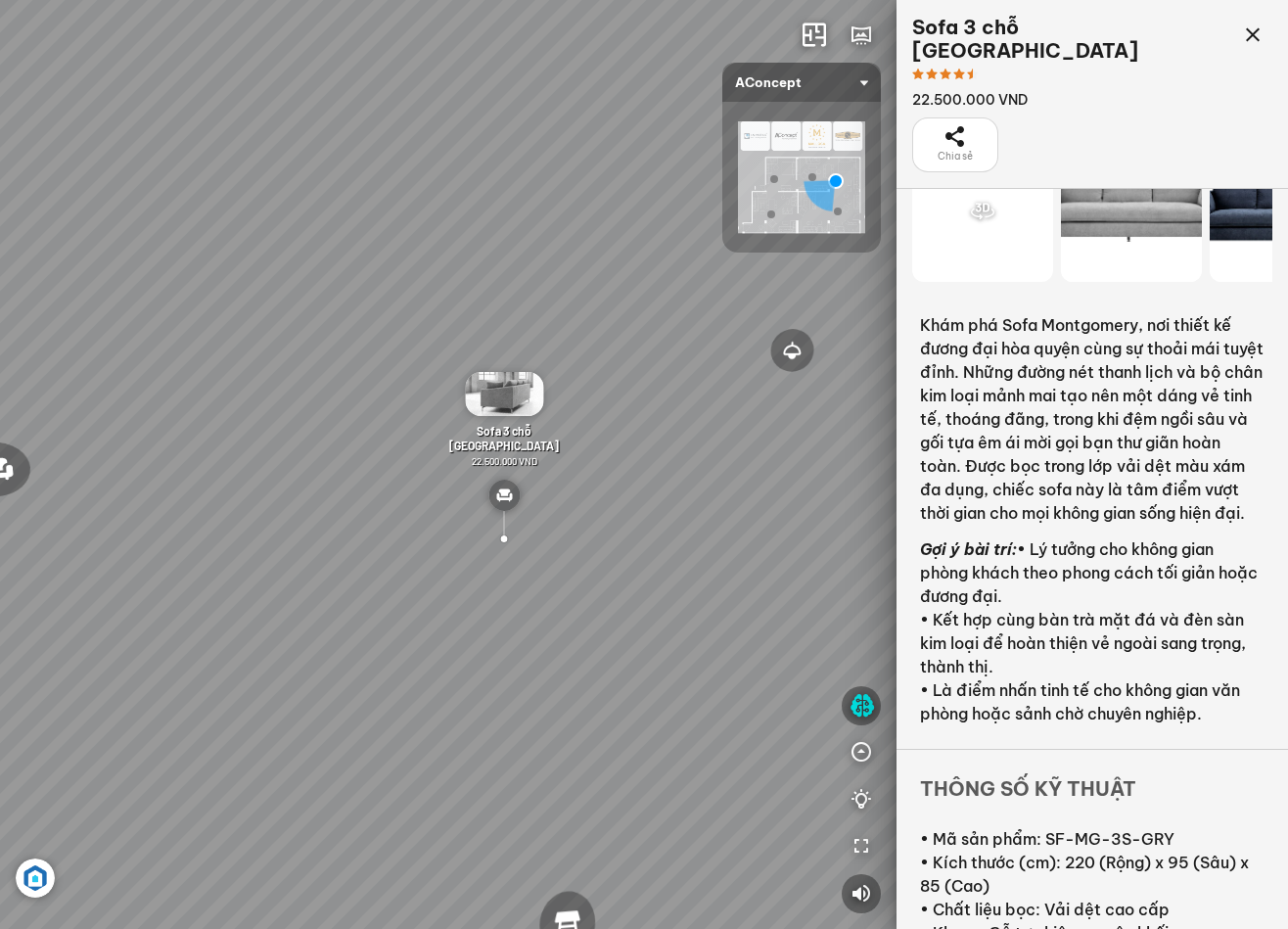 scroll, scrollTop: 0, scrollLeft: 0, axis: both 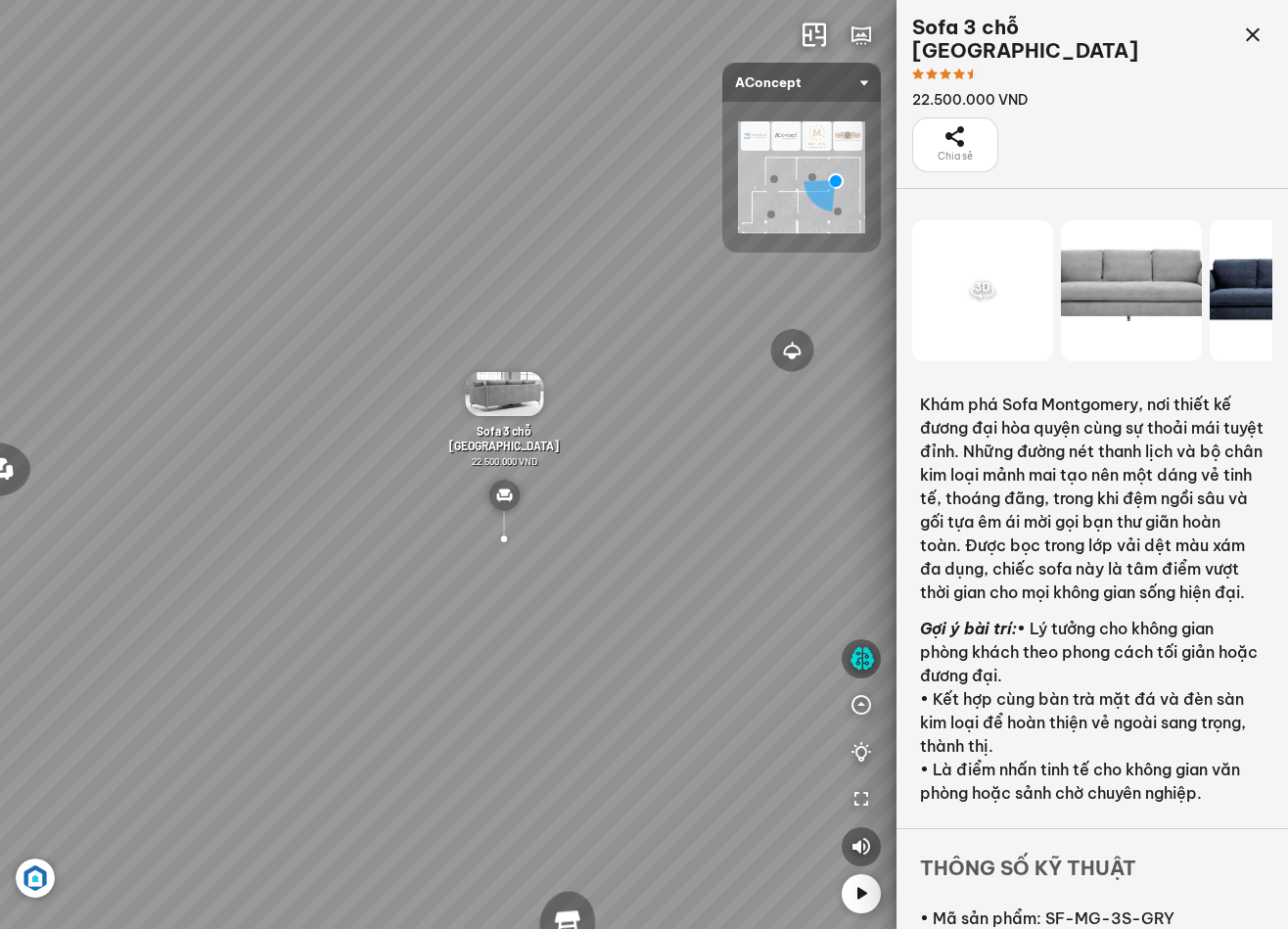 click at bounding box center [983, 291] 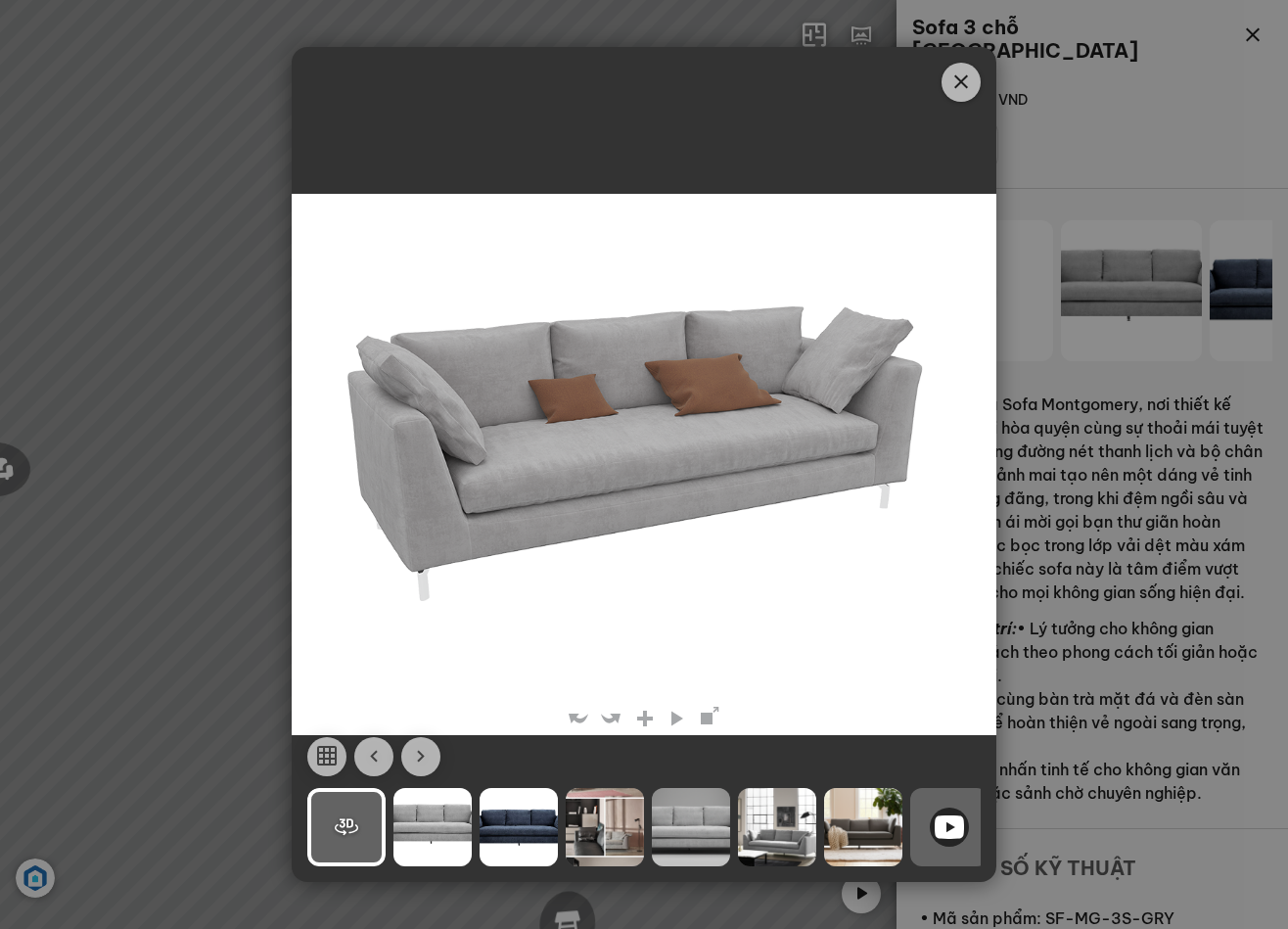drag, startPoint x: 780, startPoint y: 534, endPoint x: 767, endPoint y: 560, distance: 29.068884 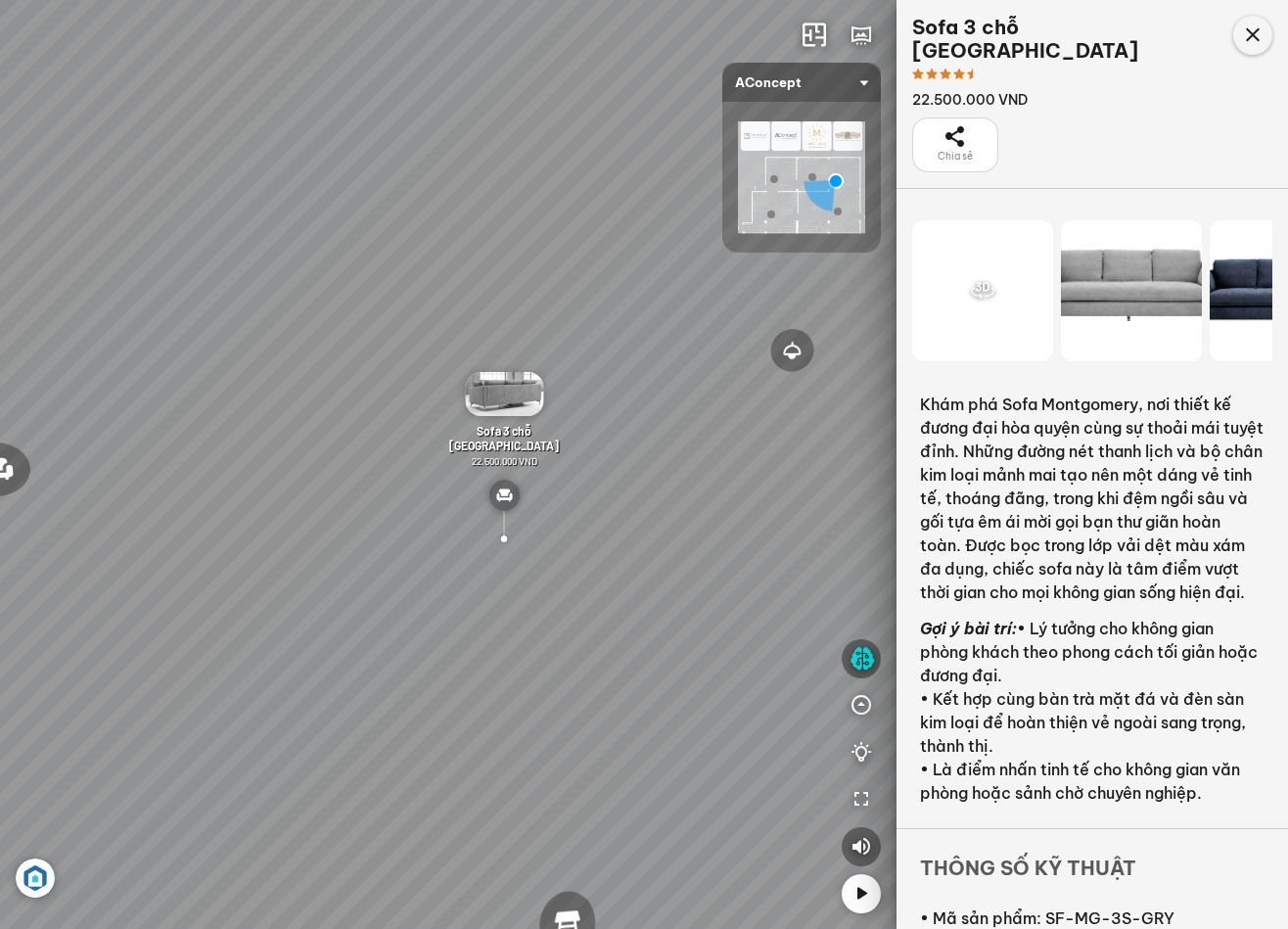click at bounding box center (1253, 35) 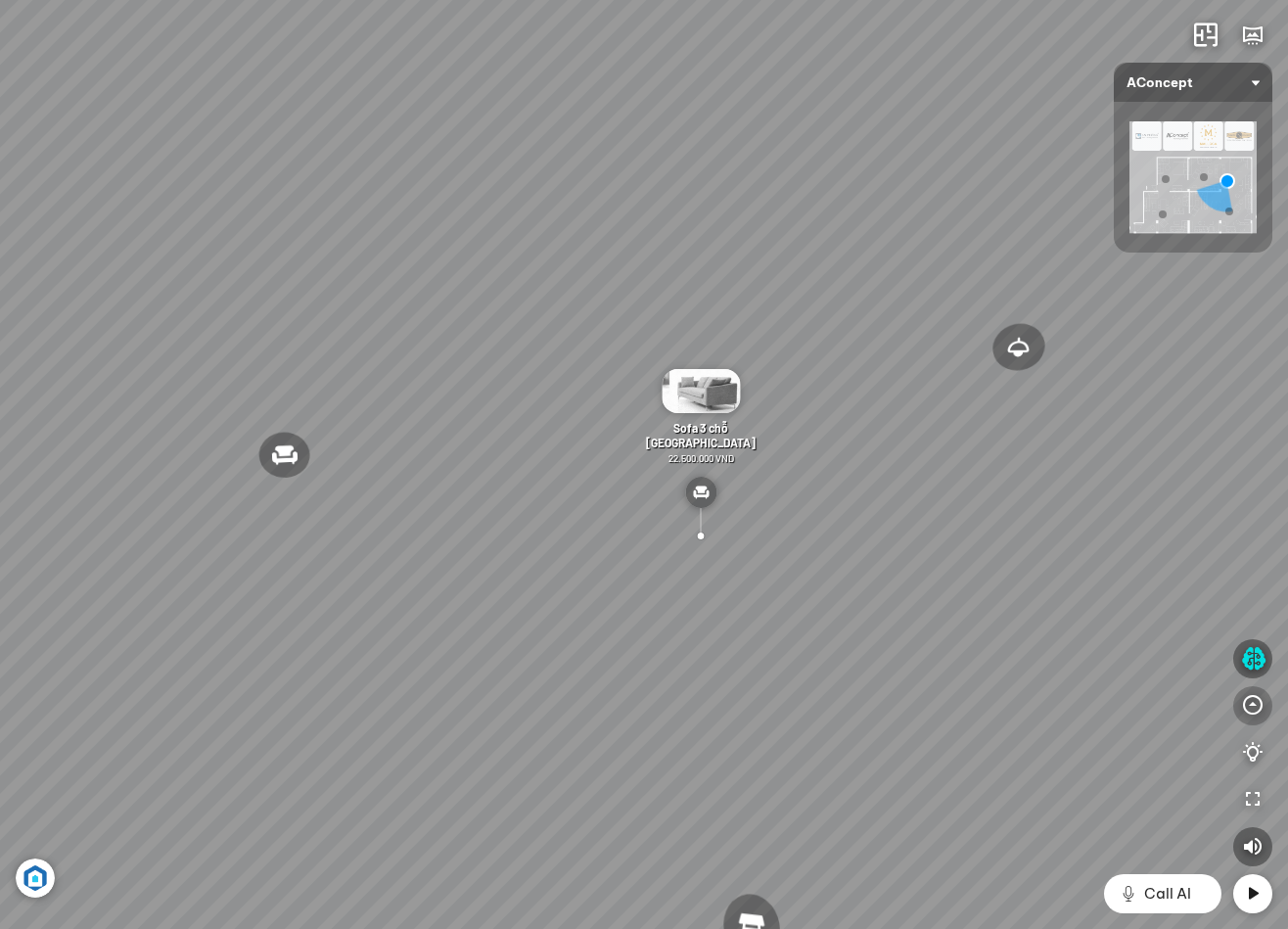 click at bounding box center (1253, 706) 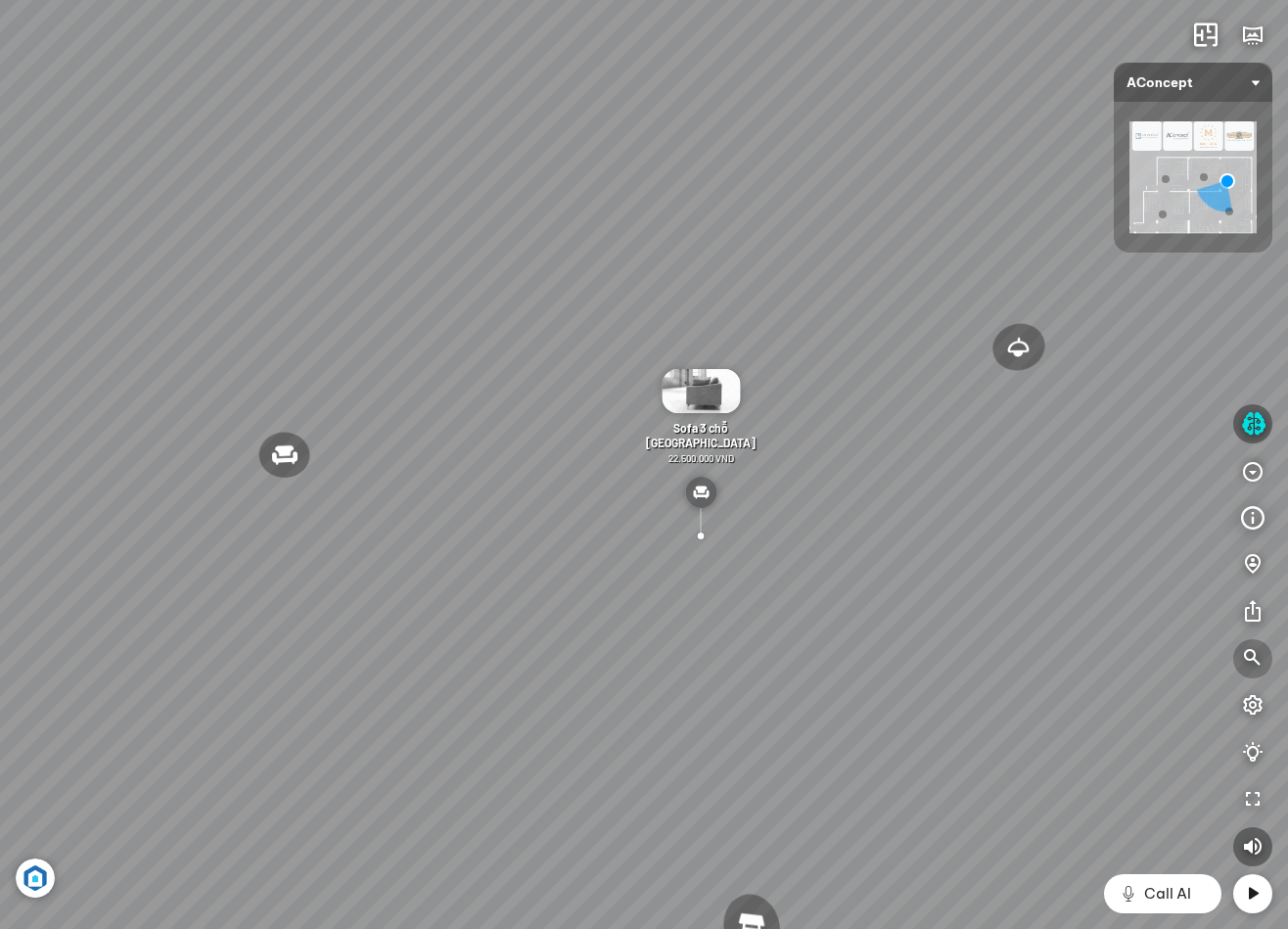 click at bounding box center [1253, 659] 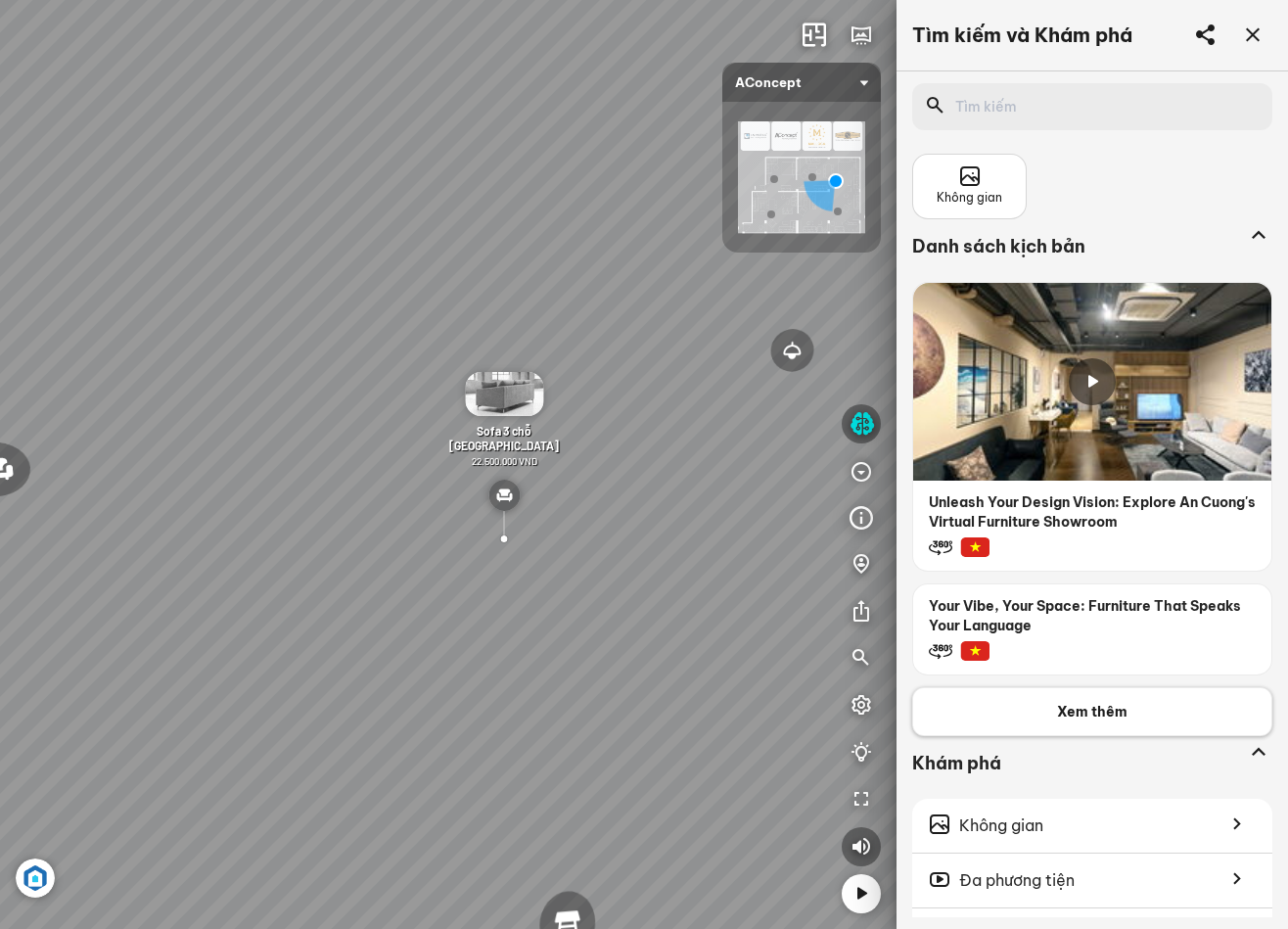 click on "Xem thêm" at bounding box center [1092, 712] 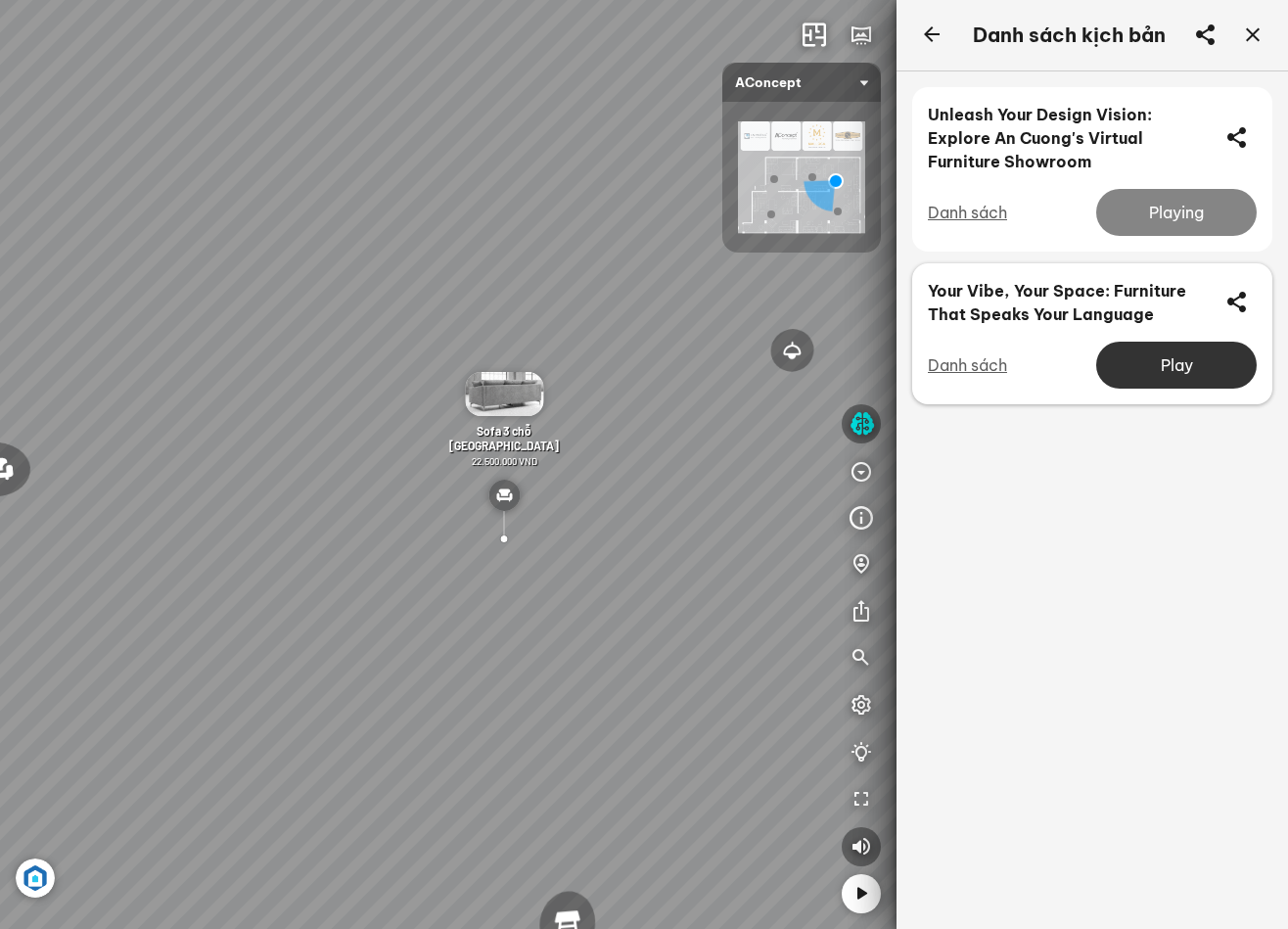 click on "Play" at bounding box center [1176, 365] 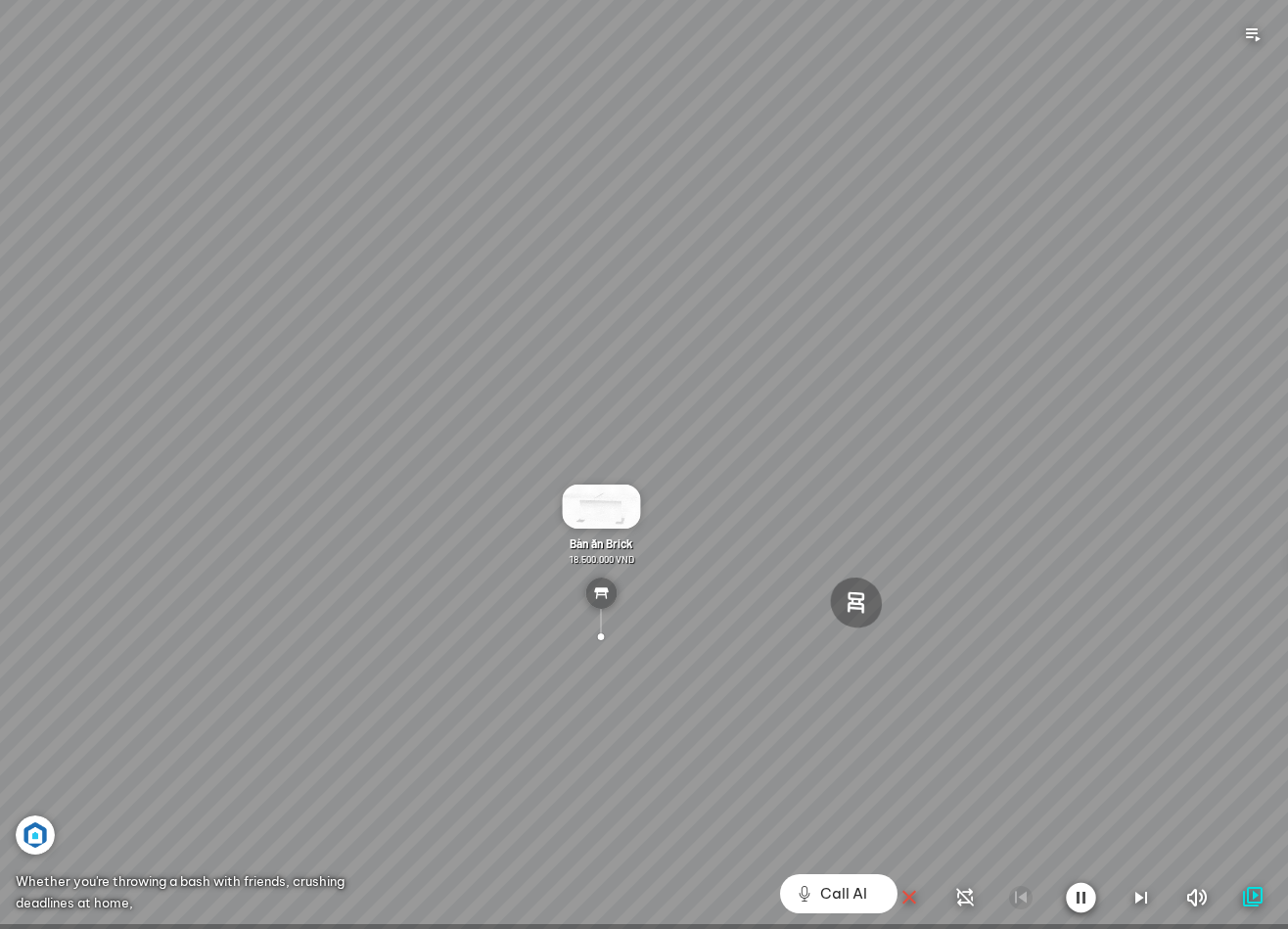 click at bounding box center (1081, 898) 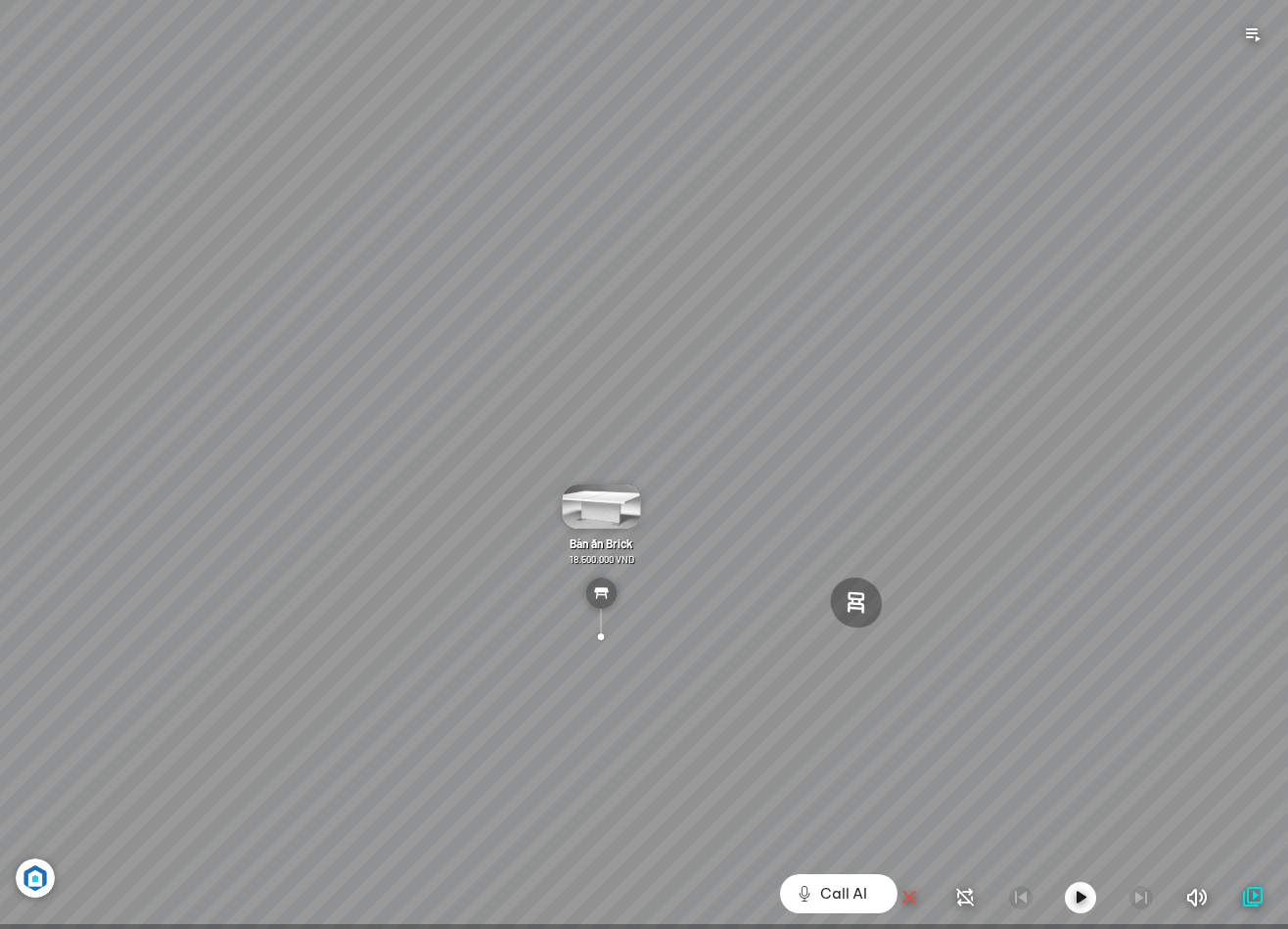 click at bounding box center (909, 898) 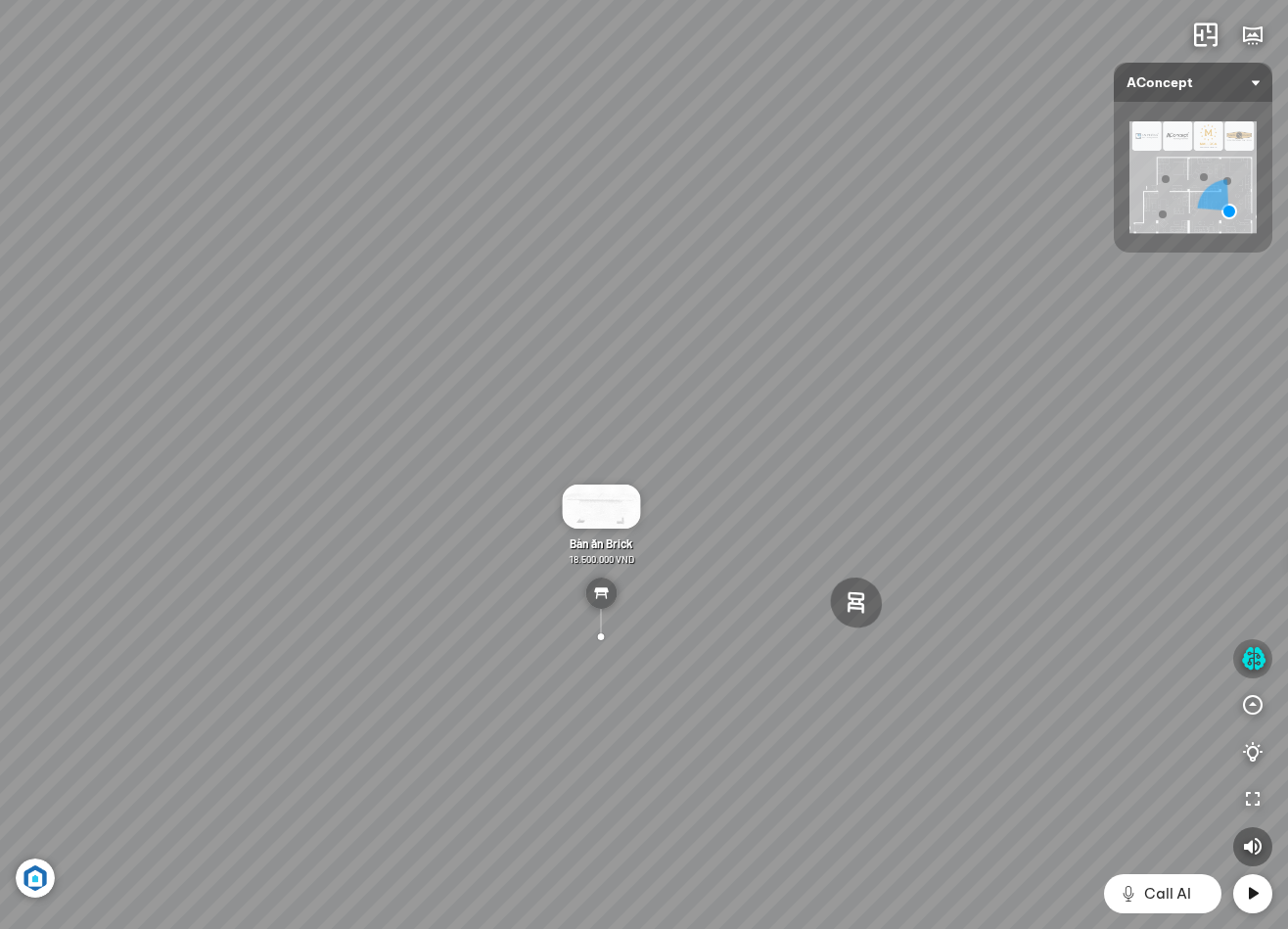 click at bounding box center [1253, 659] 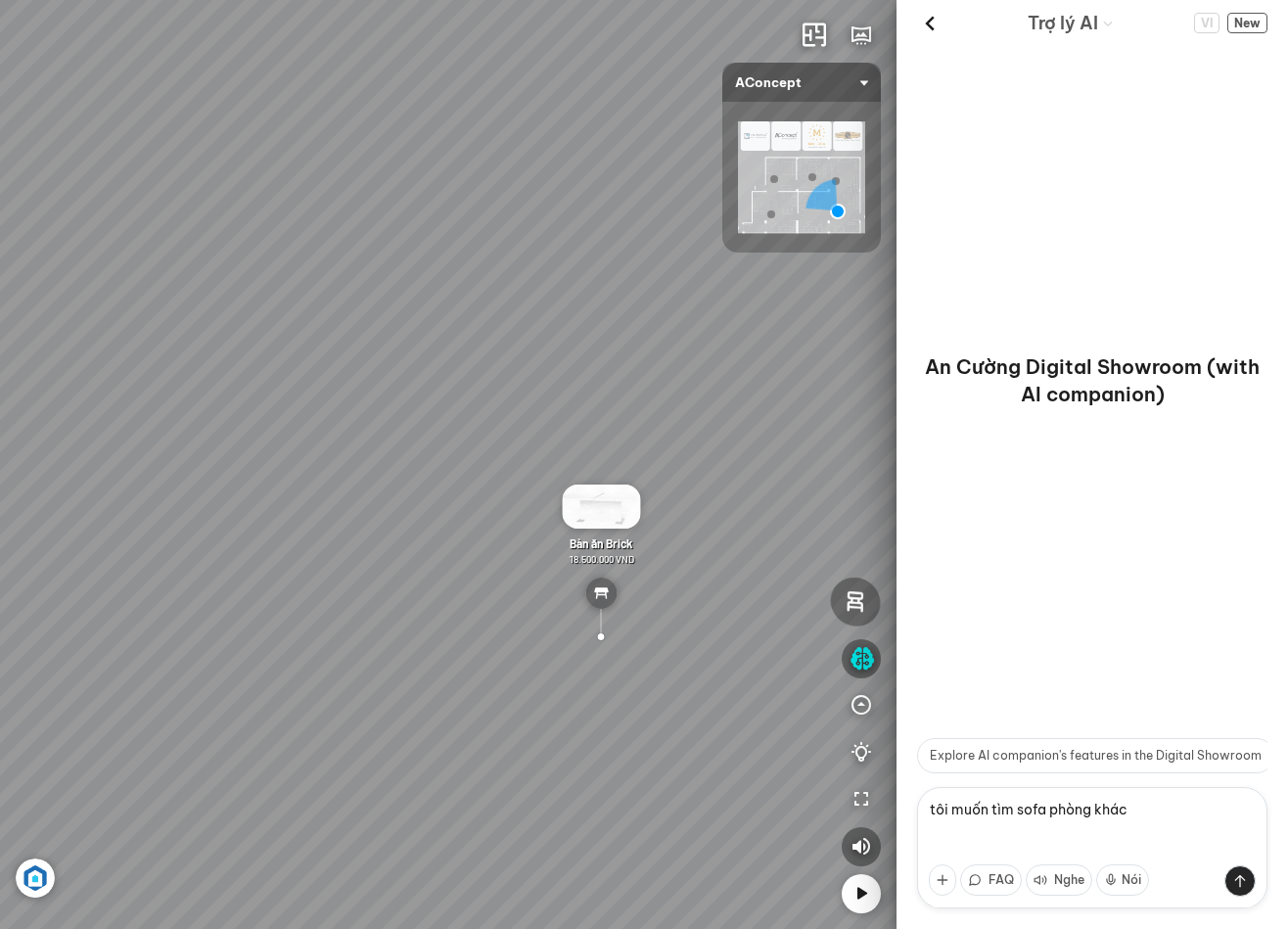 type on "tôi muốn tìm sofa phòng khách" 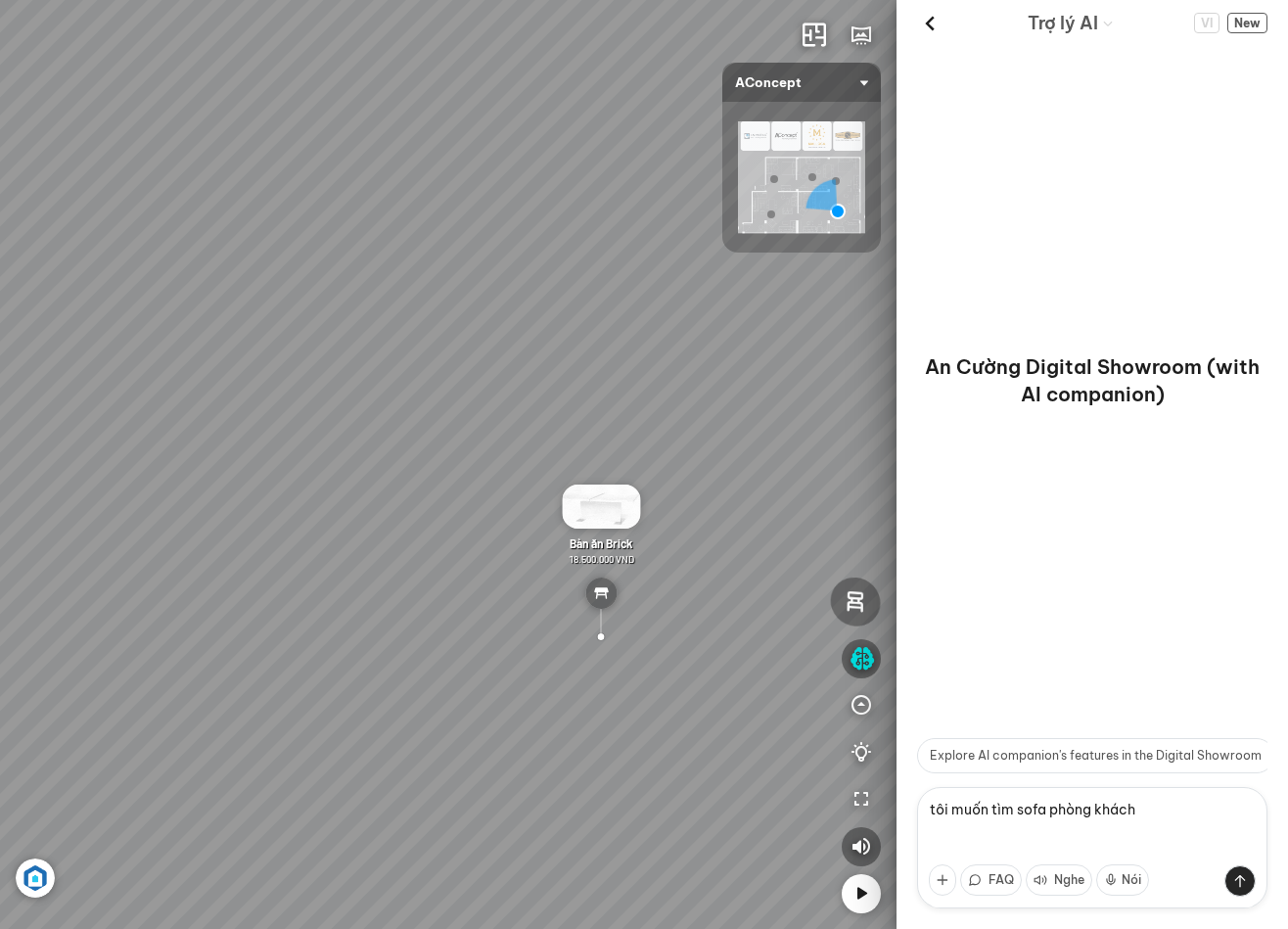 type 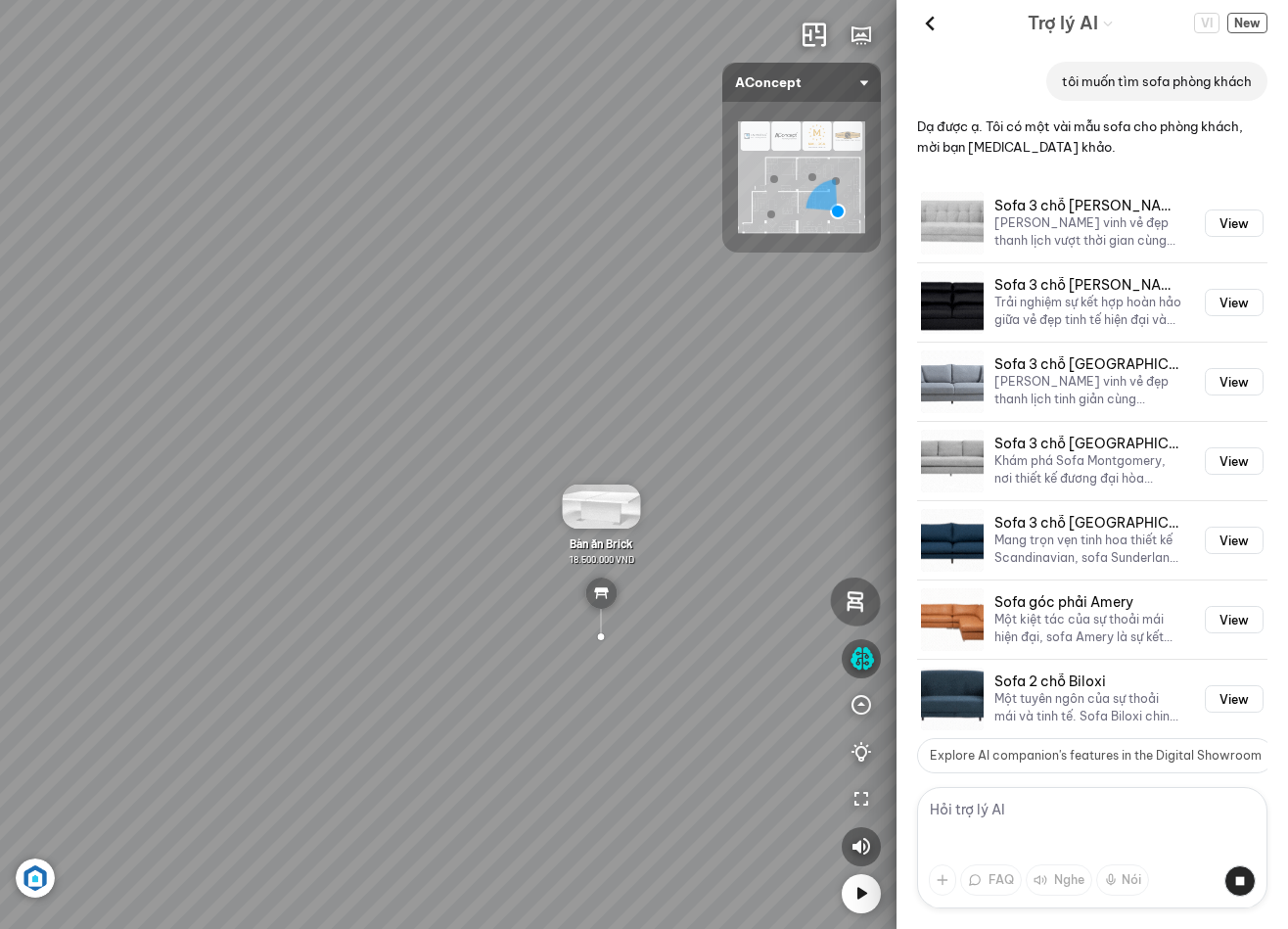 scroll, scrollTop: 144, scrollLeft: 0, axis: vertical 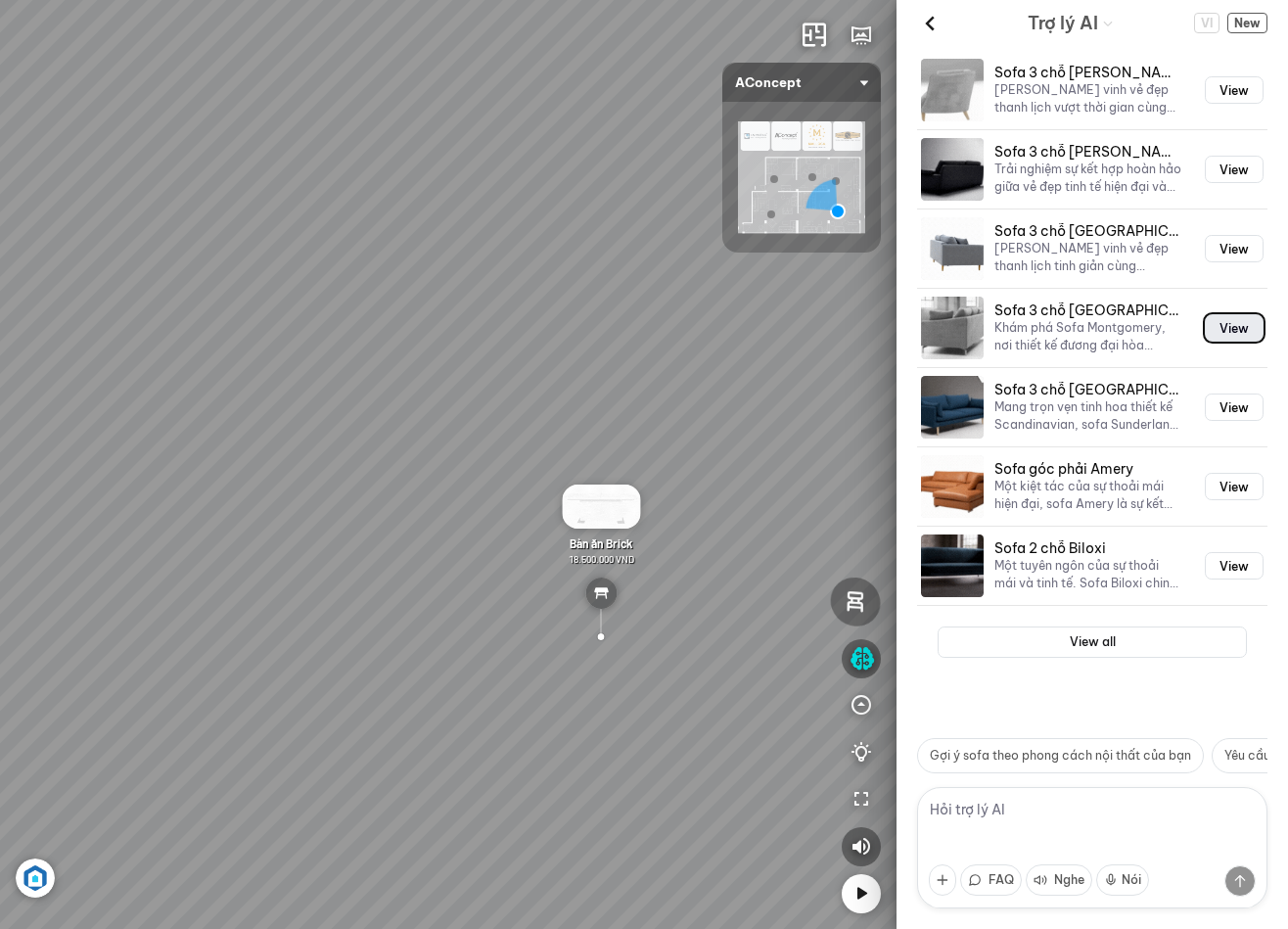 click on "View" at bounding box center [1234, 328] 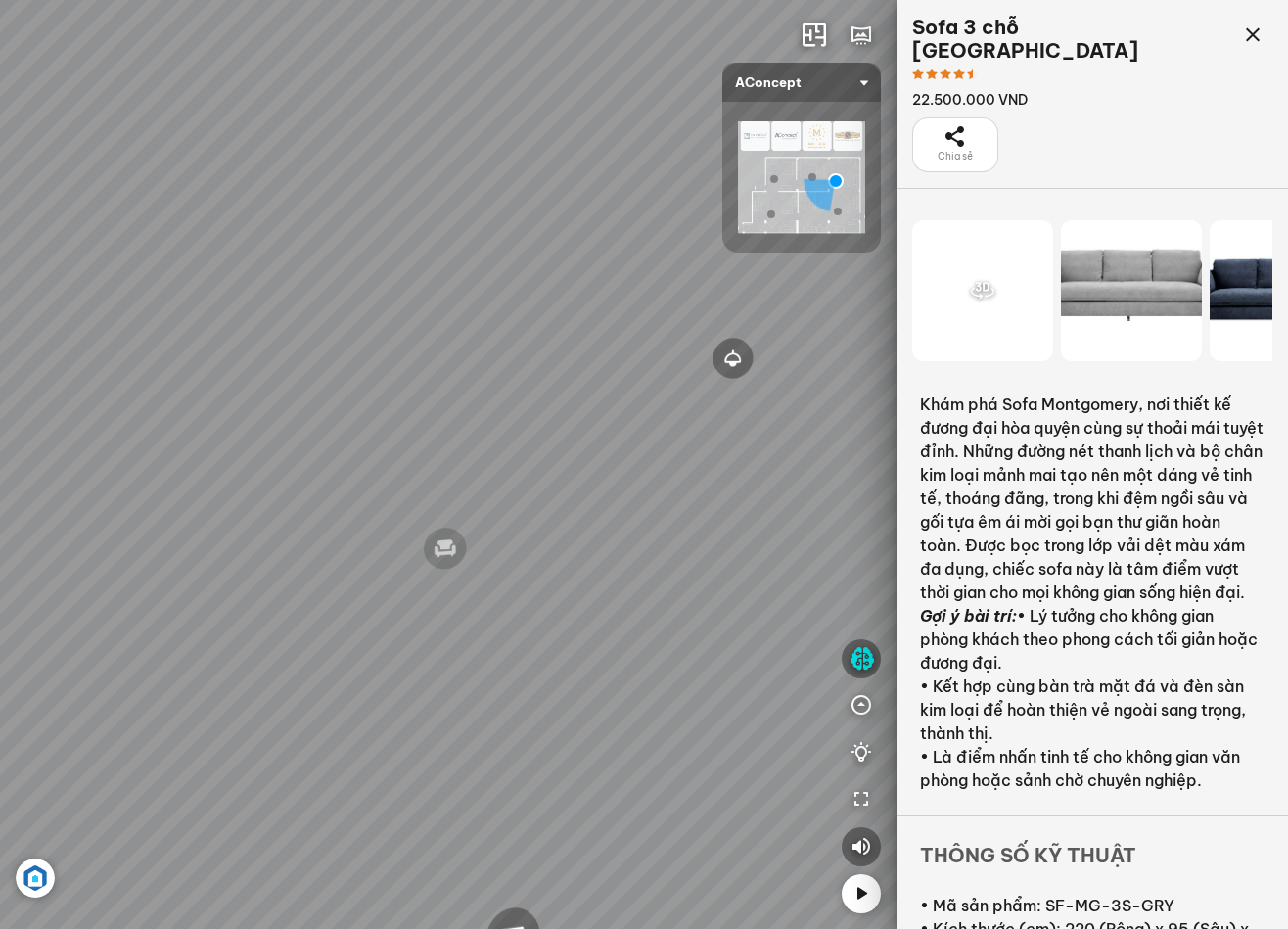 scroll, scrollTop: 1304, scrollLeft: 0, axis: vertical 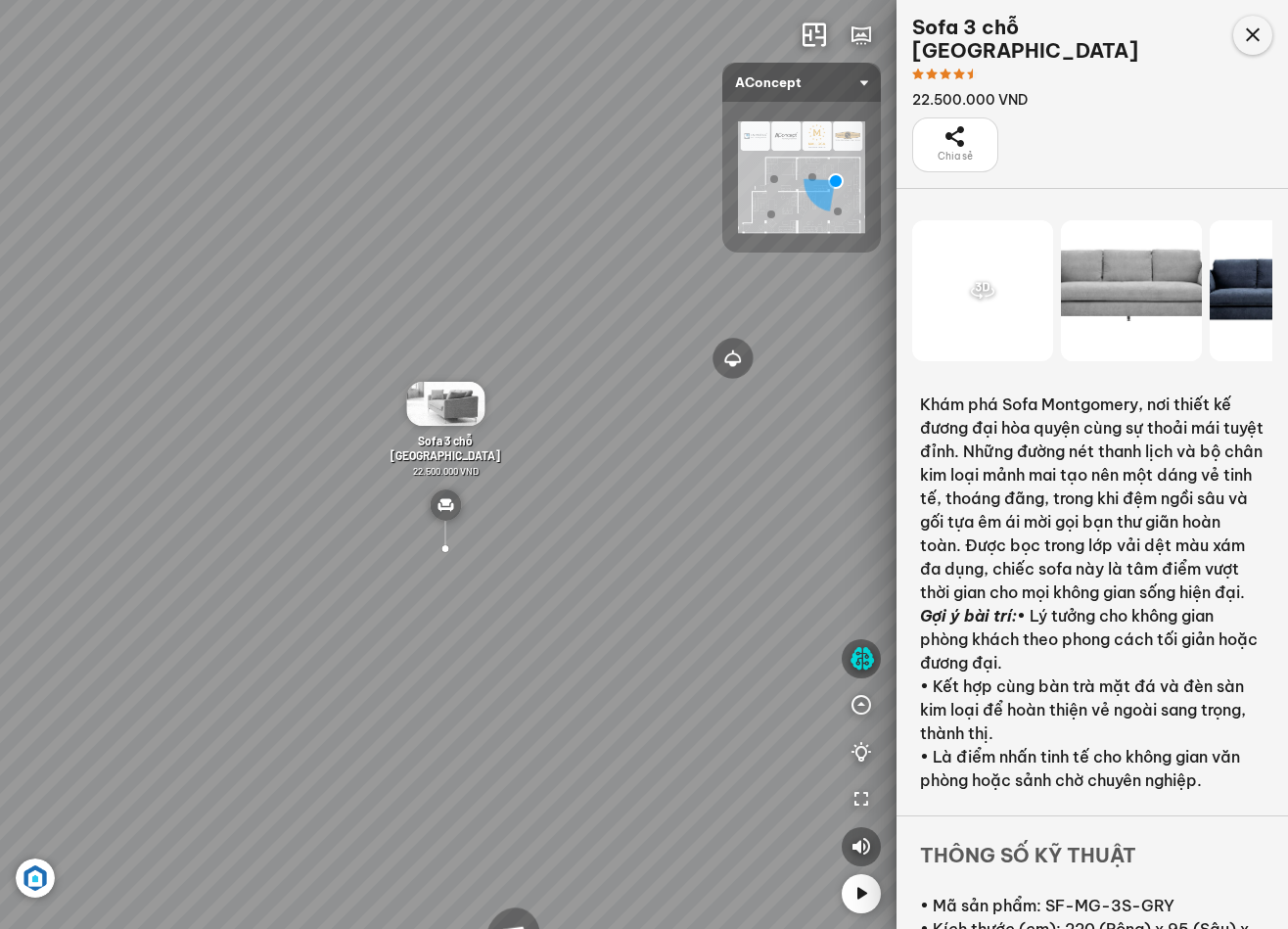 click at bounding box center [1253, 35] 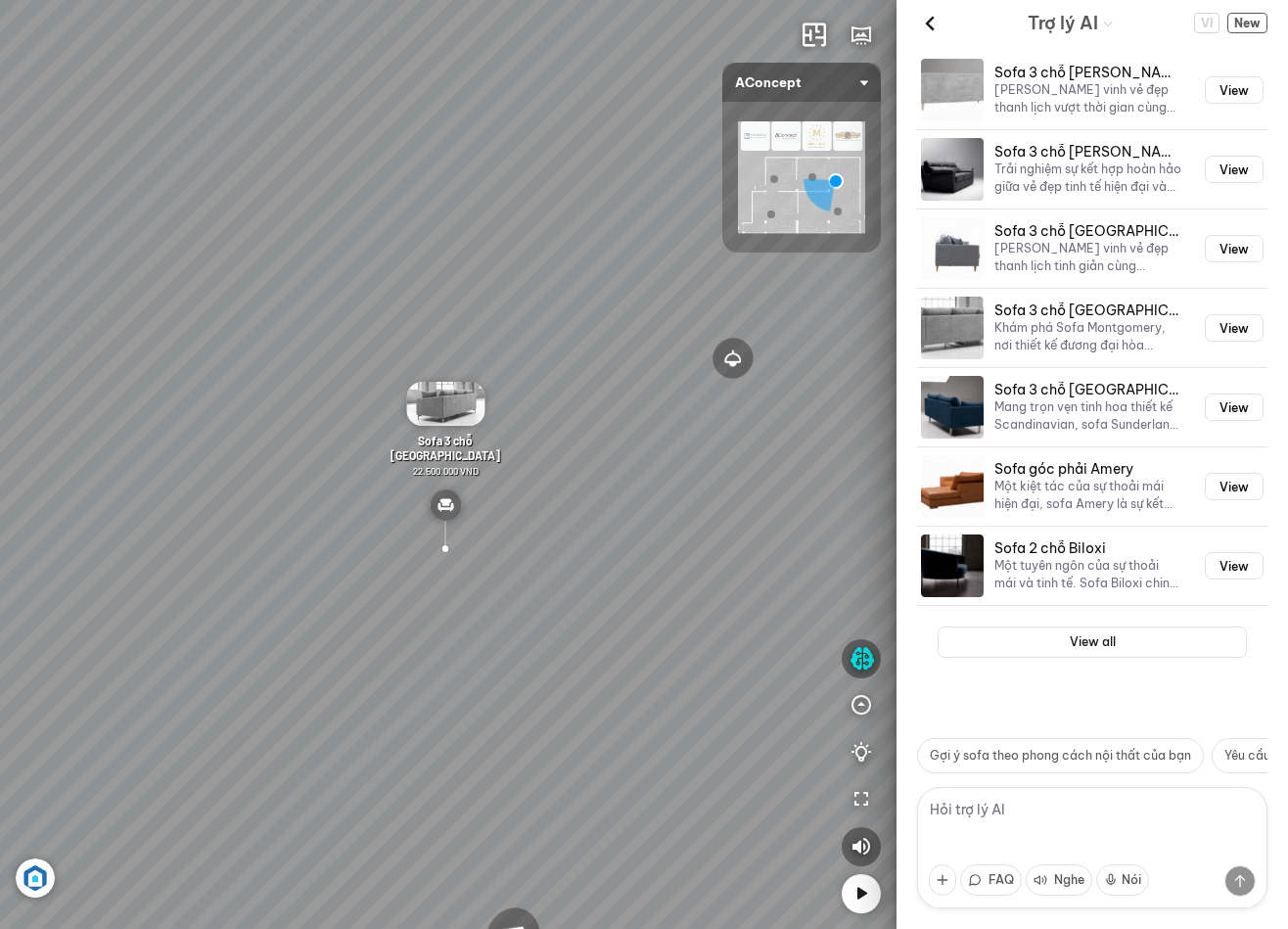 scroll, scrollTop: 144, scrollLeft: 0, axis: vertical 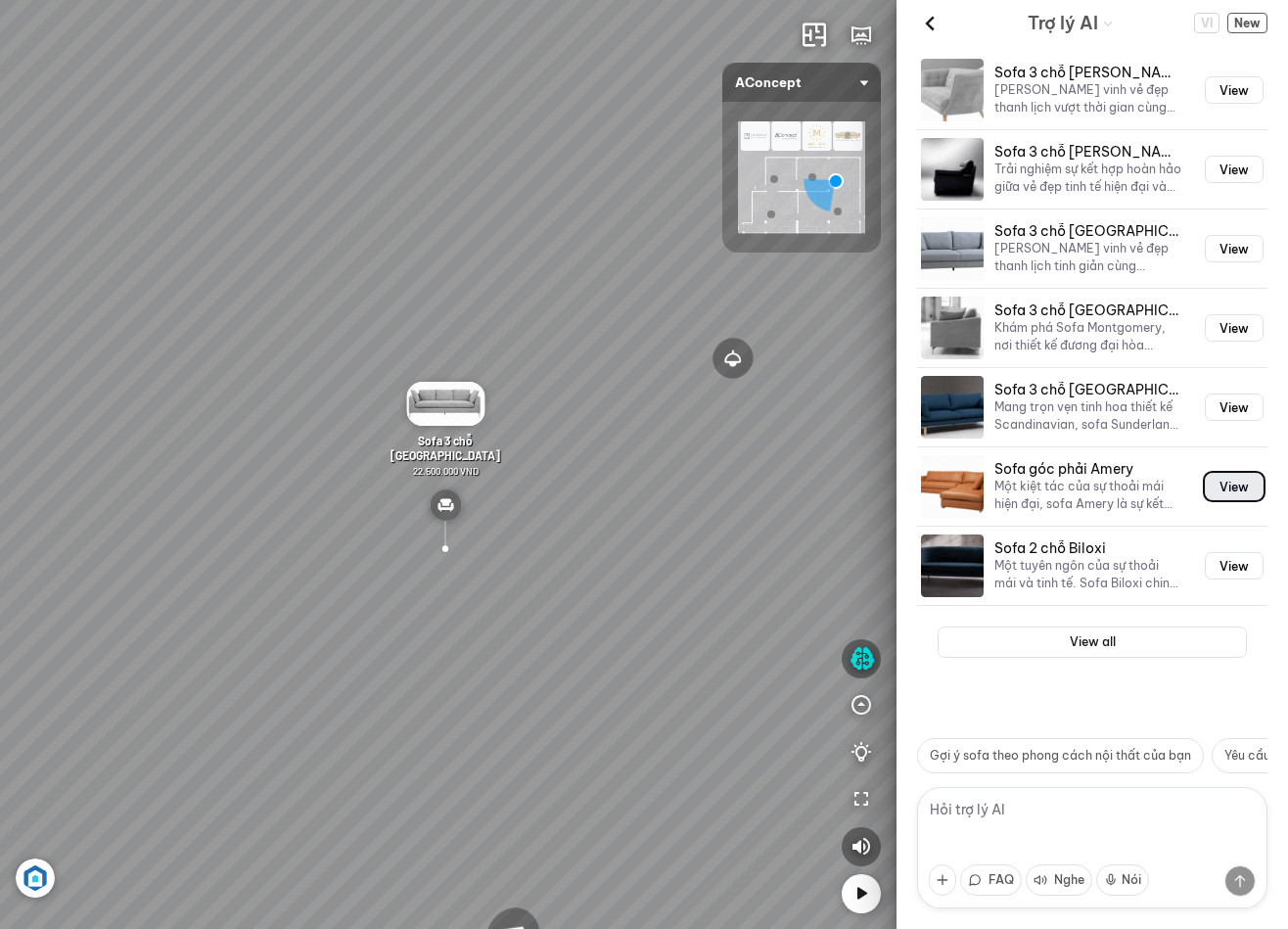 click on "View" at bounding box center [1234, 487] 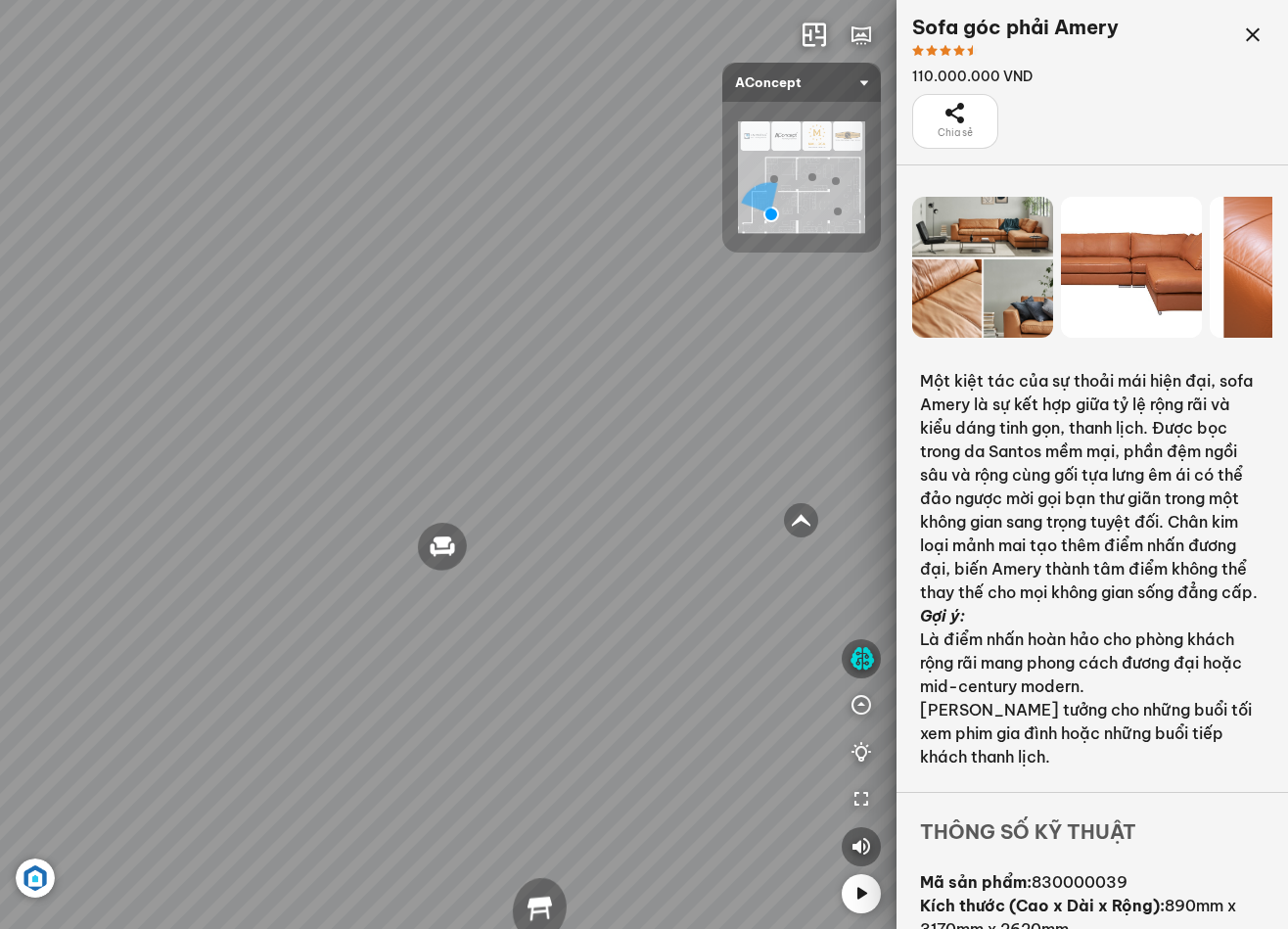 scroll, scrollTop: 1304, scrollLeft: 0, axis: vertical 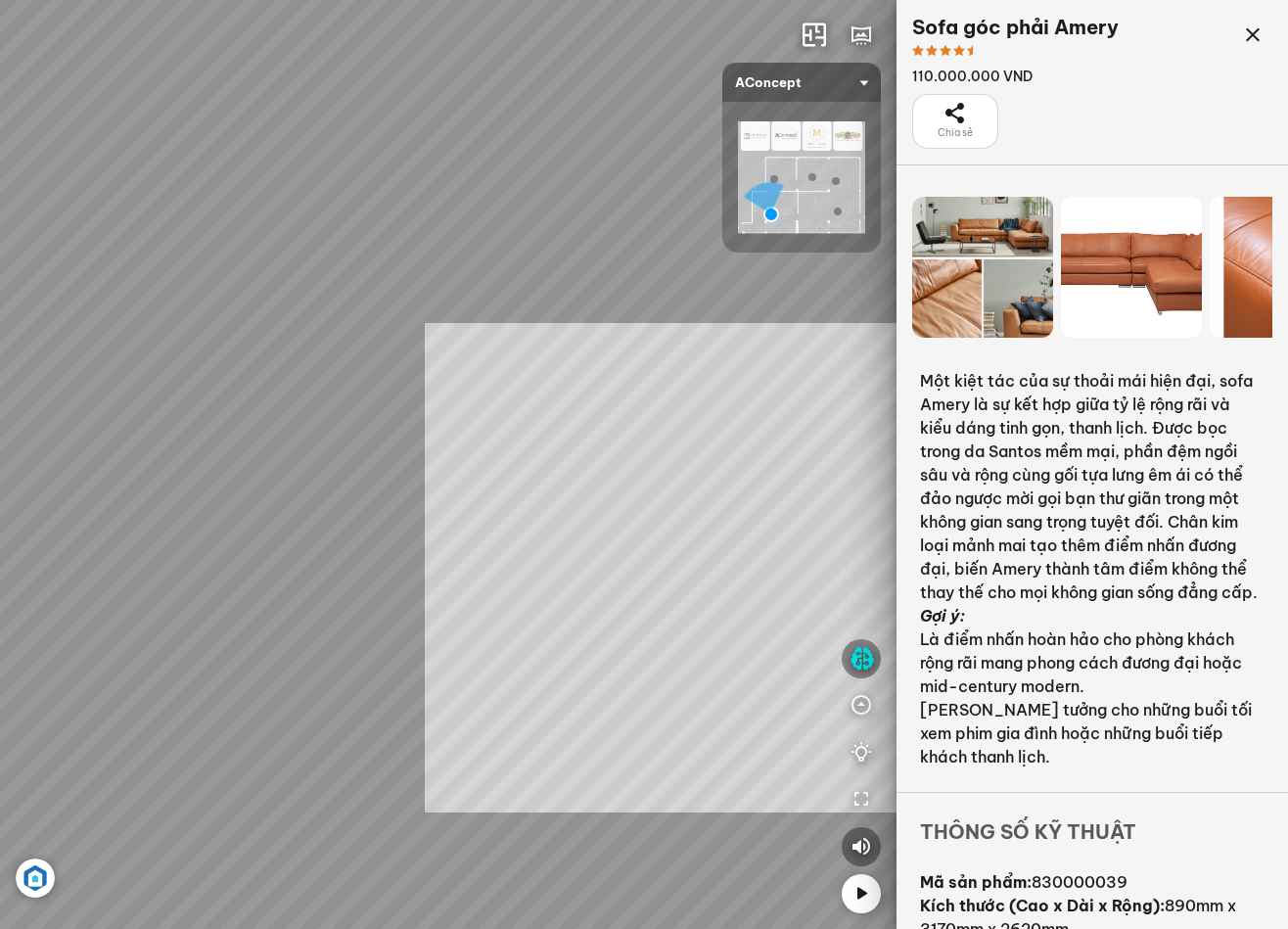click on "Sofa góc phải Amery
110.000.000 VND
Sofa 2 chỗ Biloxi
15.000.000 VND
Bàn cafe Noville
9.000.000 VND
Bàn cafe Kolding
5.000.000 VND" at bounding box center [644, 464] 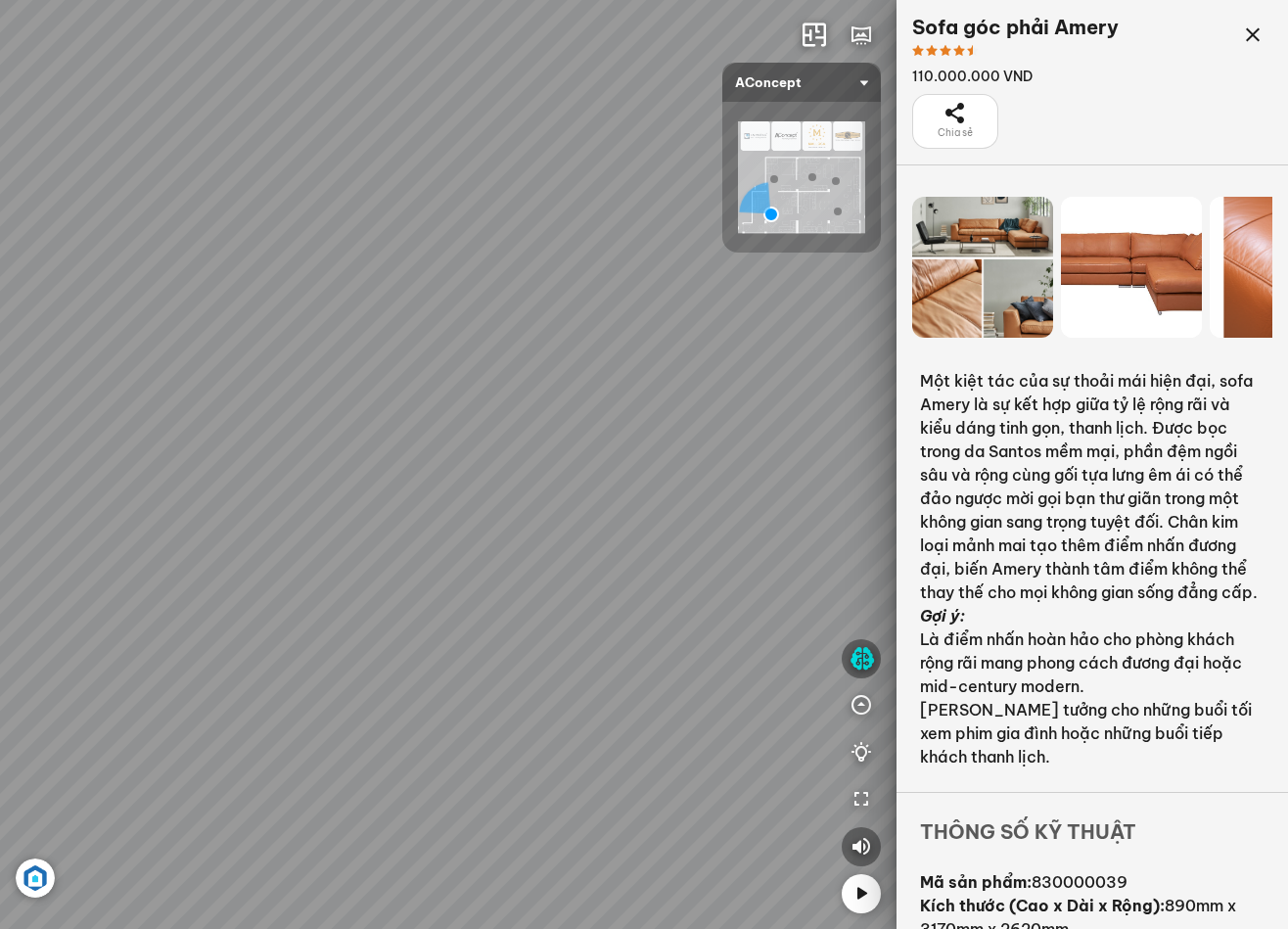 drag, startPoint x: 629, startPoint y: 785, endPoint x: 1220, endPoint y: 527, distance: 644.86045 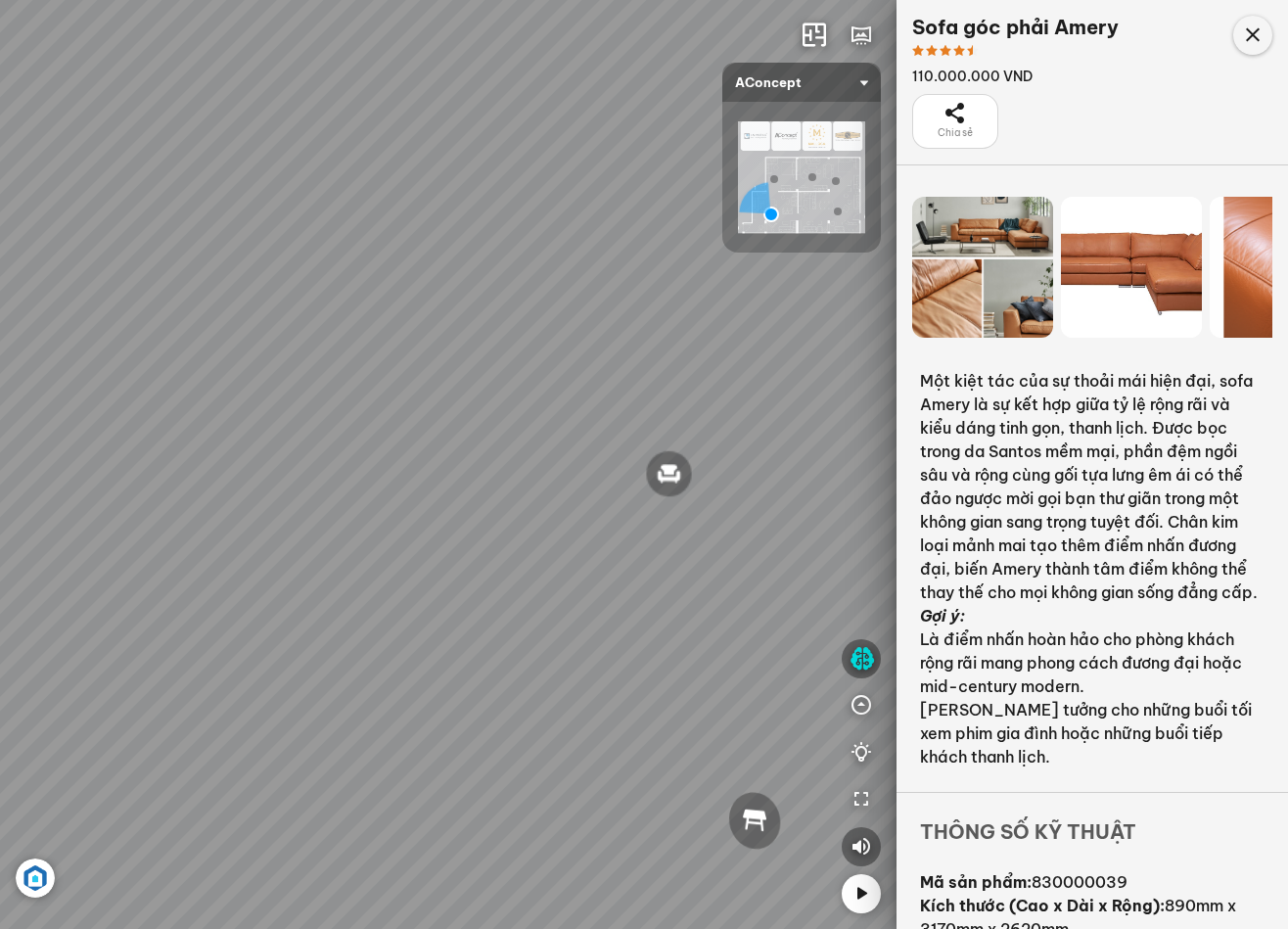 click at bounding box center (1253, 35) 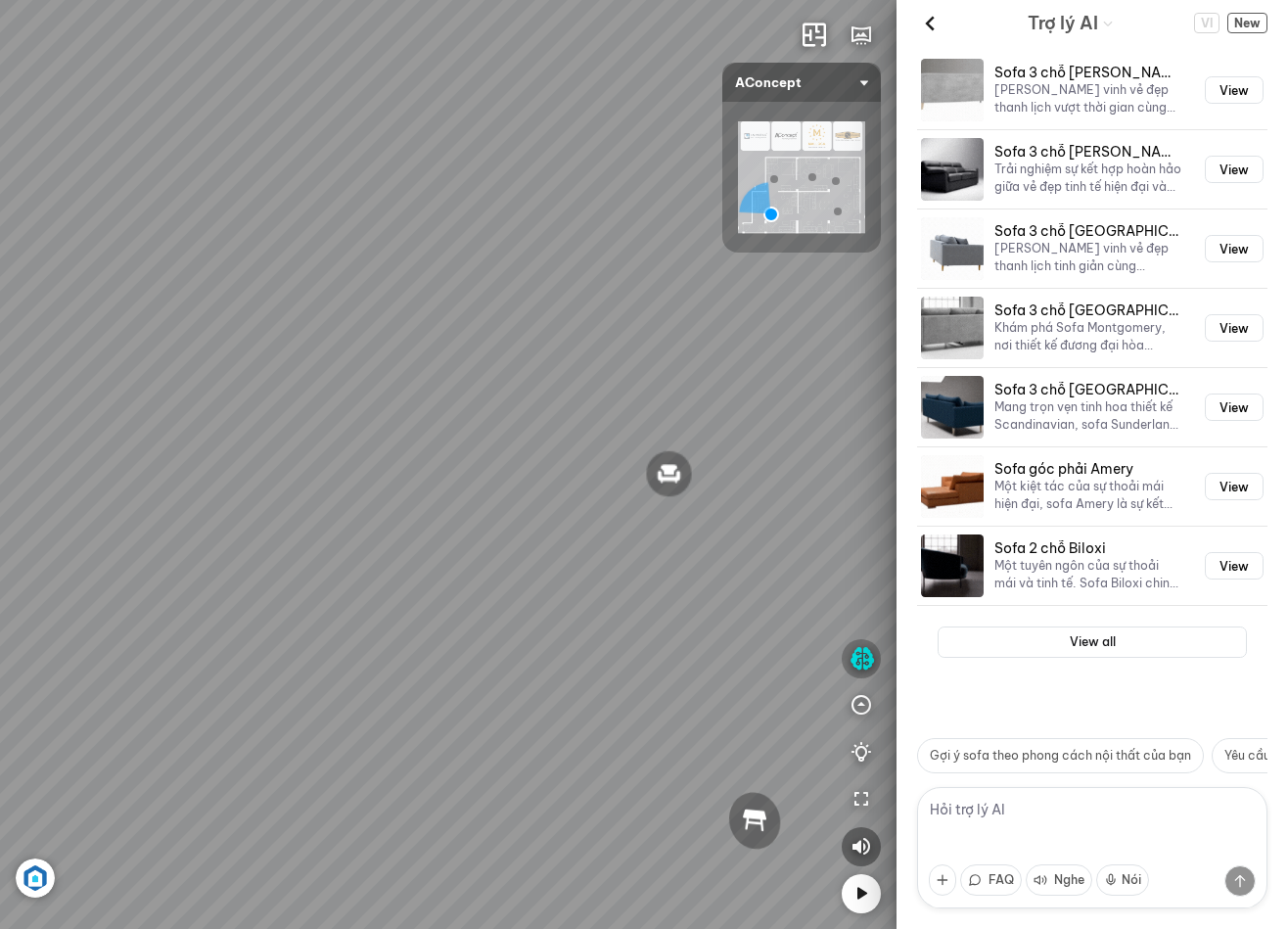 click at bounding box center [861, 659] 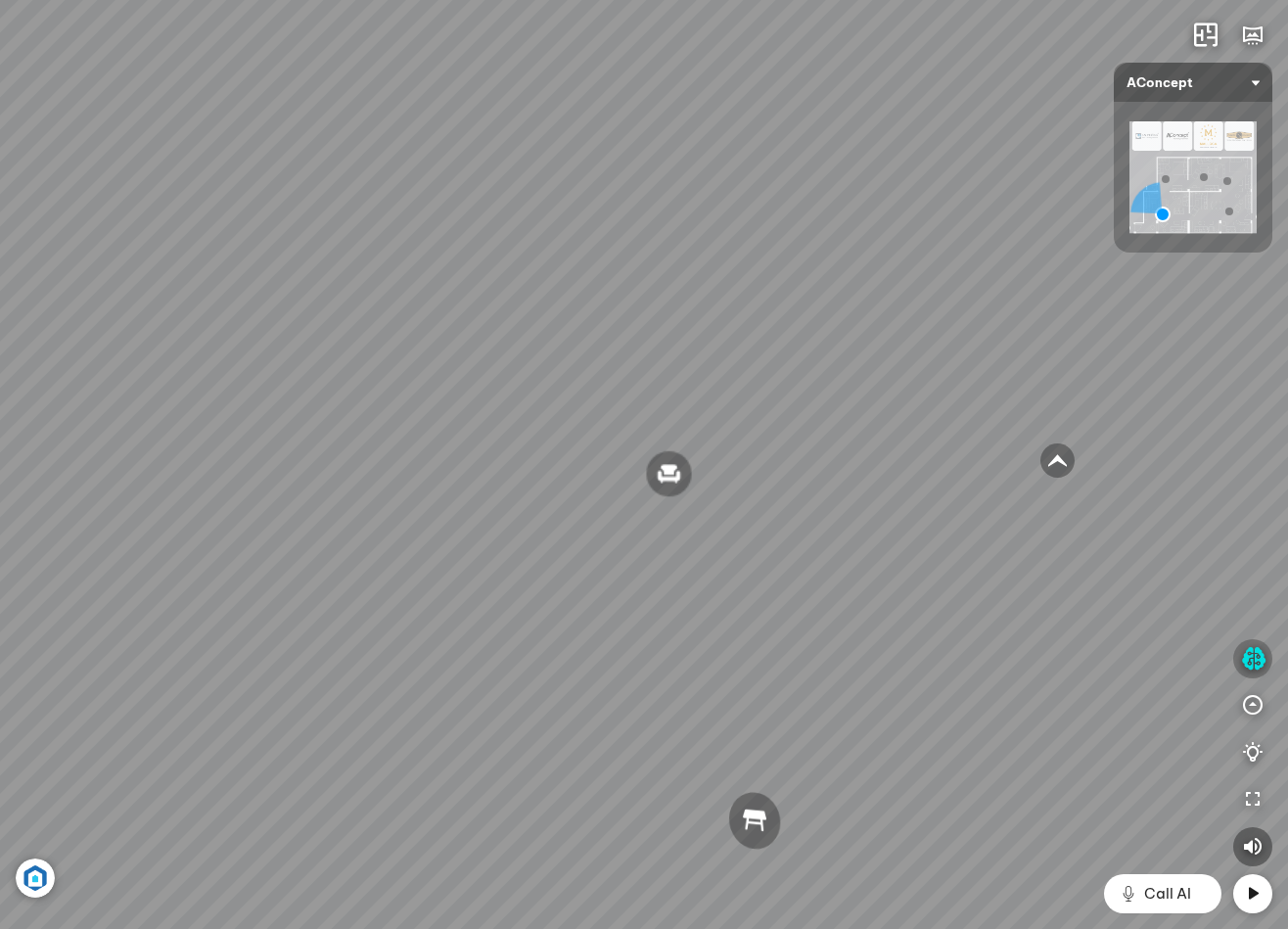 scroll, scrollTop: 1304, scrollLeft: 0, axis: vertical 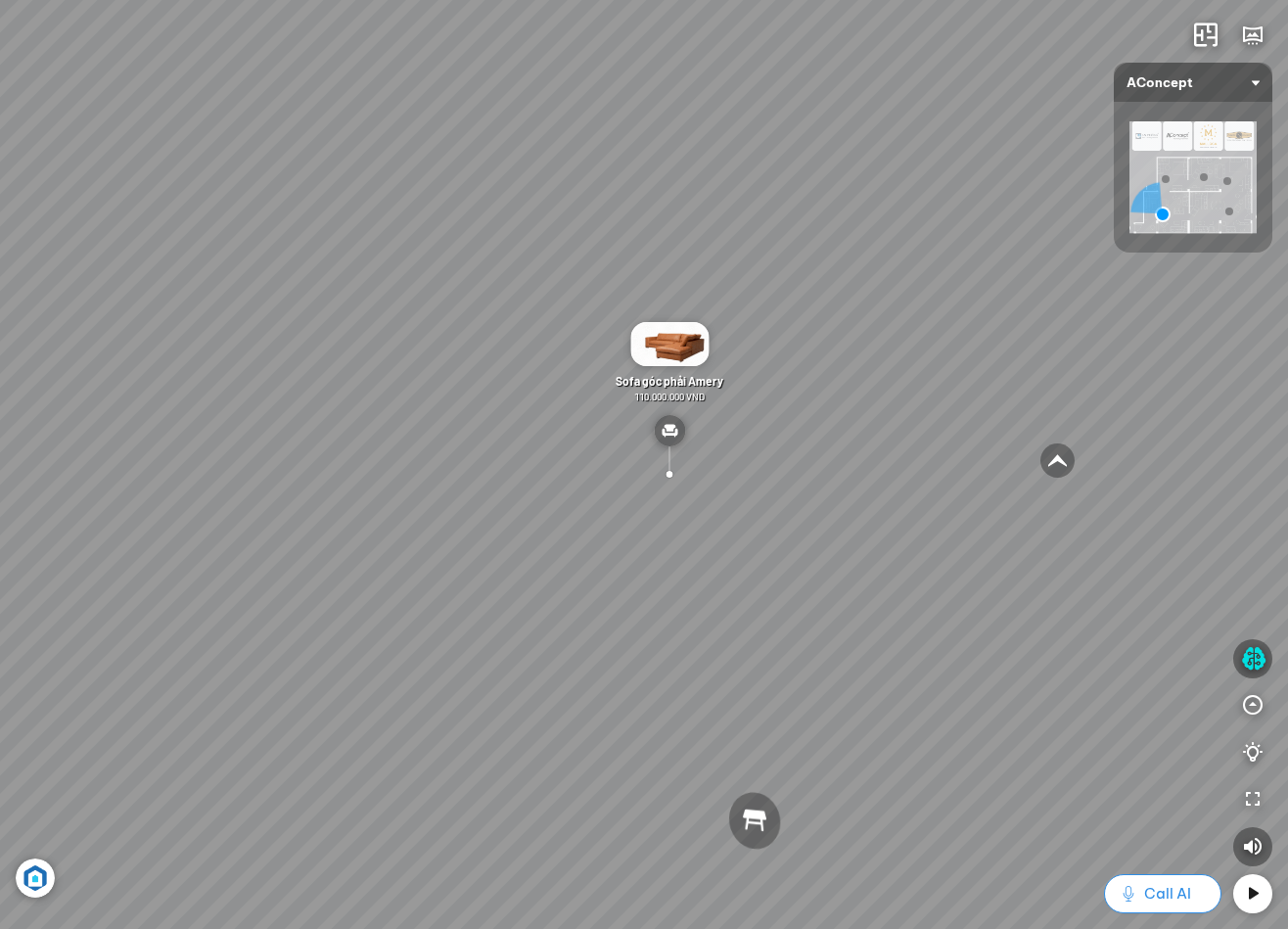 click on "Call AI" at bounding box center (1168, 894) 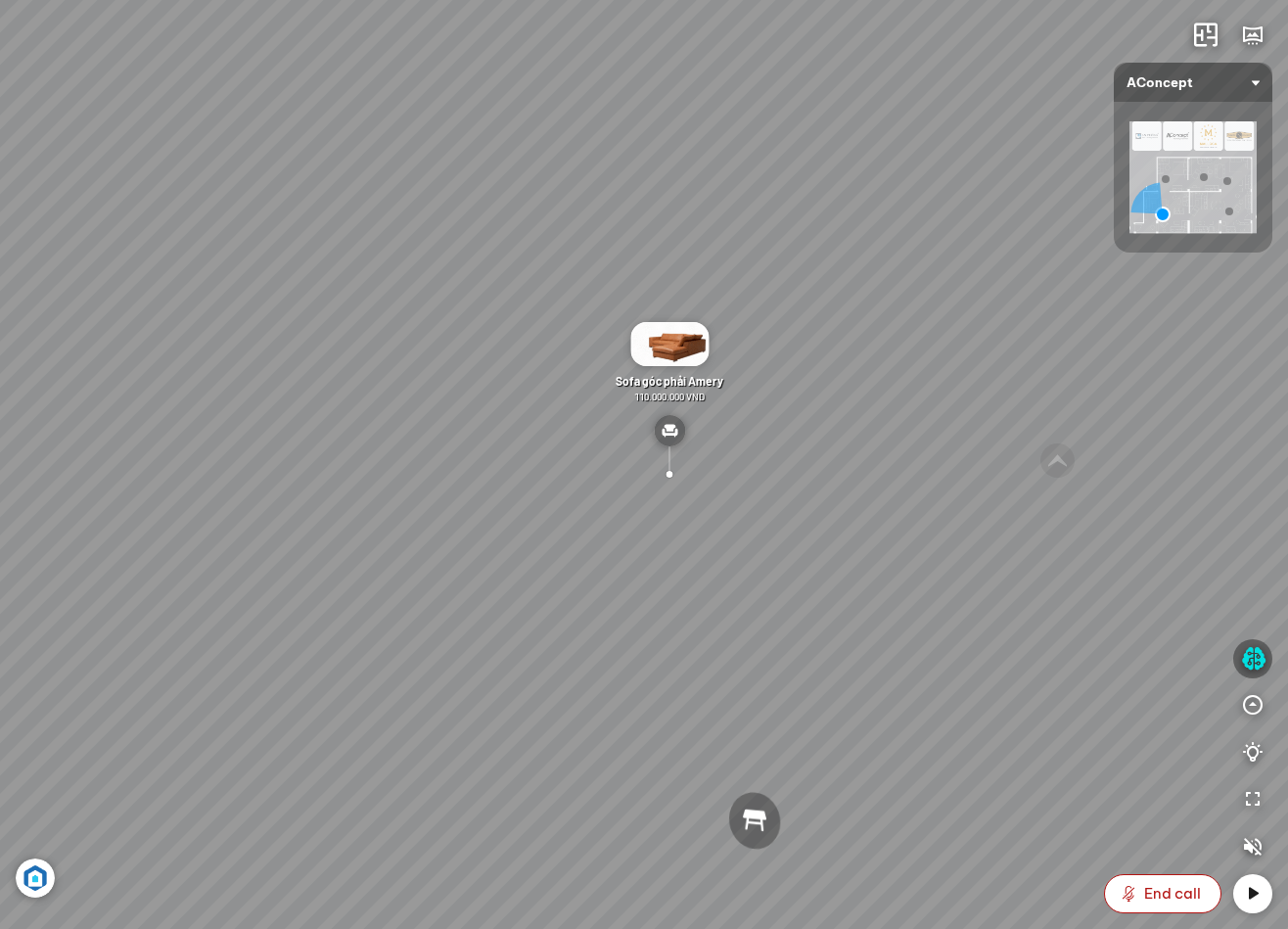 scroll, scrollTop: 676, scrollLeft: 0, axis: vertical 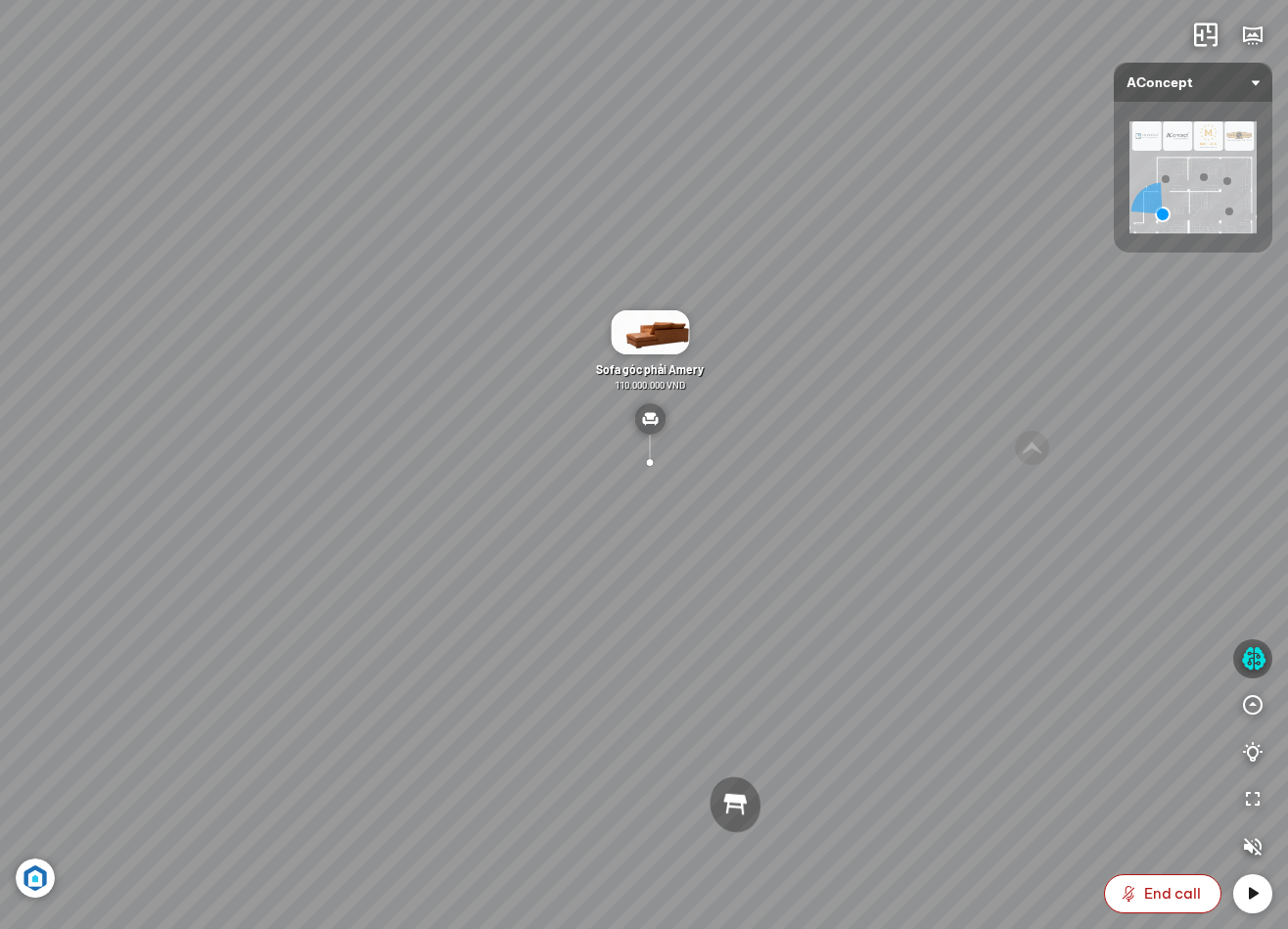 drag, startPoint x: 952, startPoint y: 451, endPoint x: 687, endPoint y: 360, distance: 280.18922 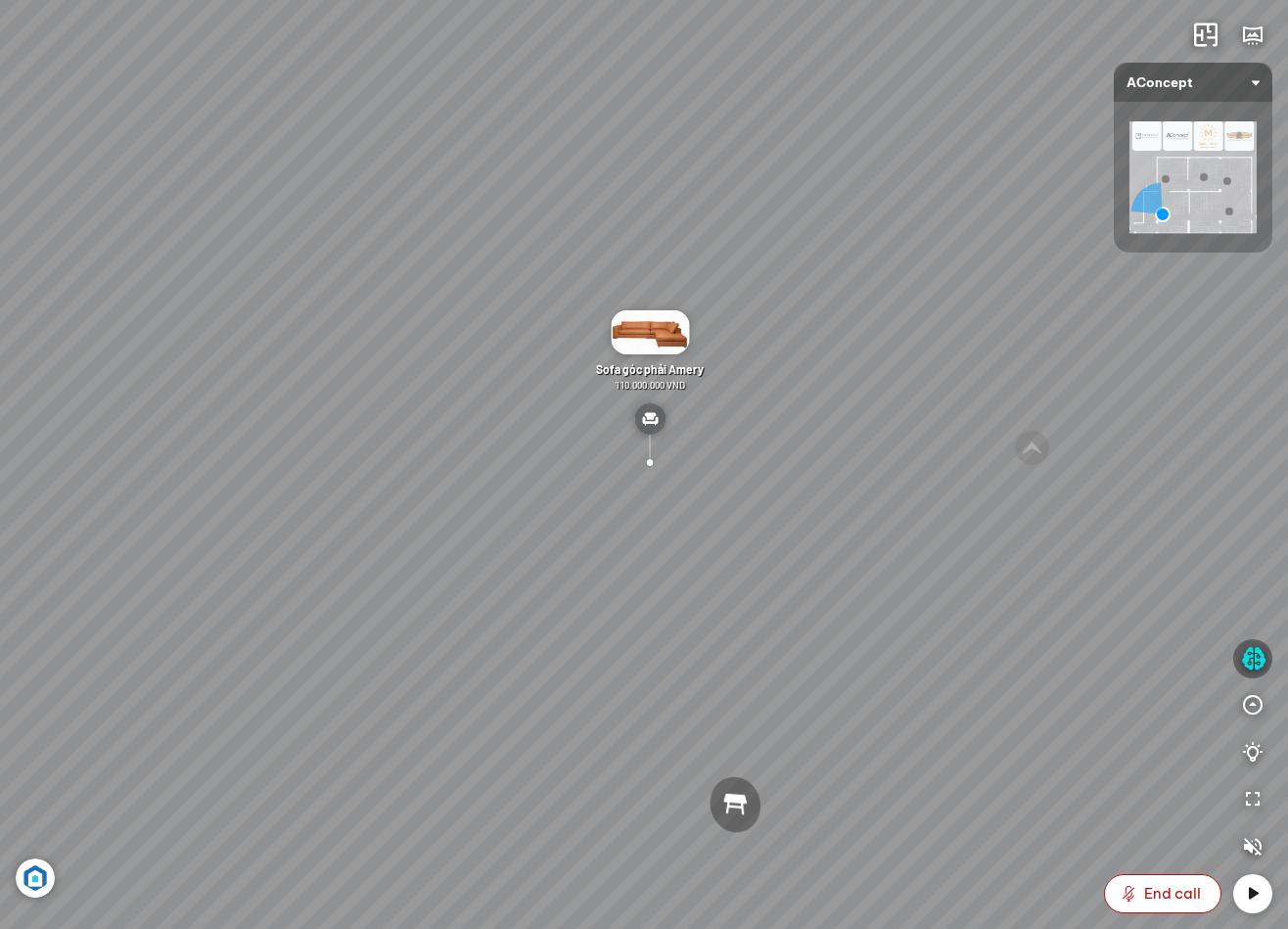 click on "Sofa góc phải Amery
110.000.000 VND
Sofa 2 chỗ Biloxi
15.000.000 VND
Bàn cafe Noville
9.000.000 VND
Bàn cafe Kolding
5.000.000 VND" at bounding box center (644, 464) 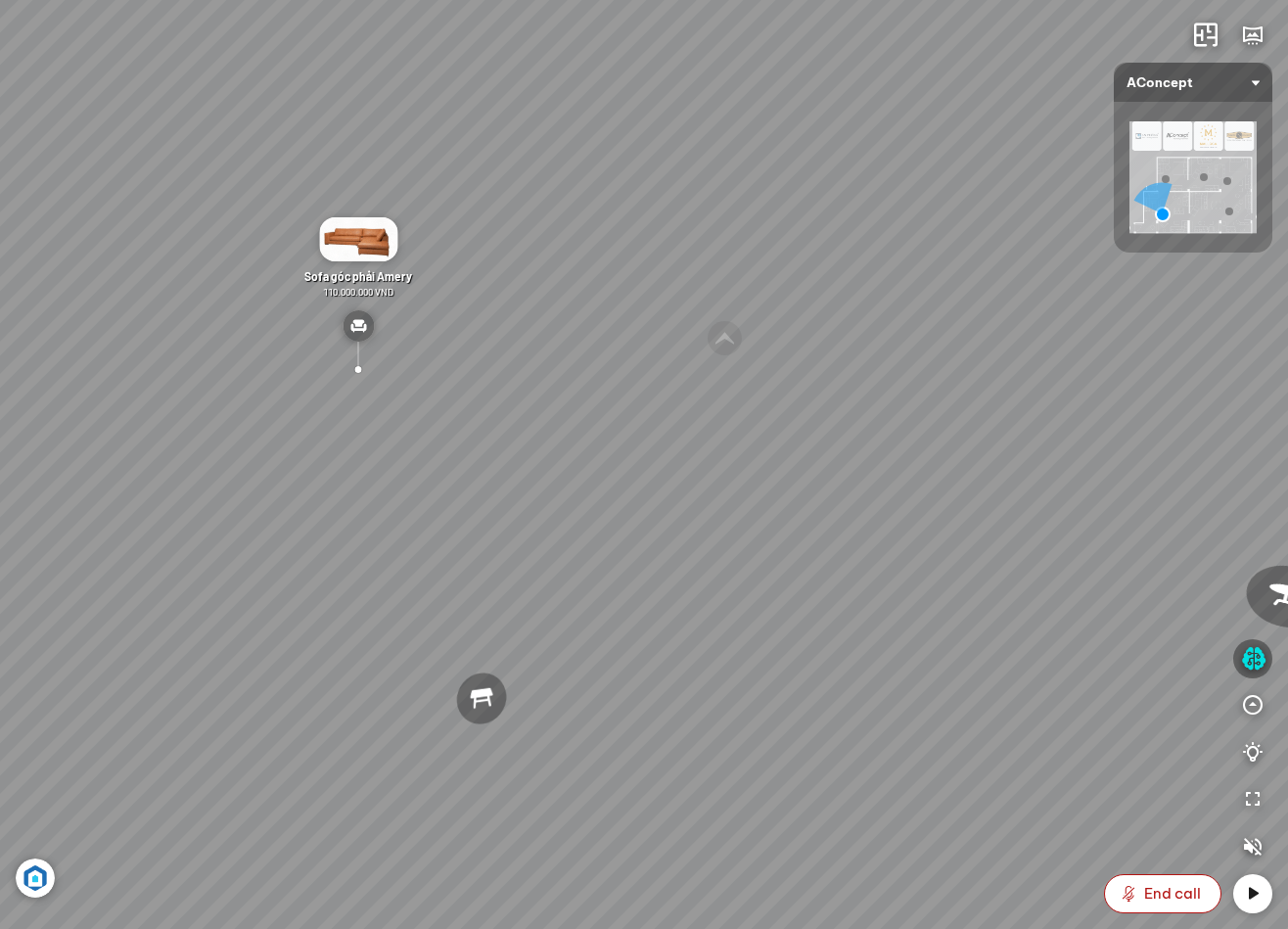 drag, startPoint x: 868, startPoint y: 427, endPoint x: 687, endPoint y: 466, distance: 185.15399 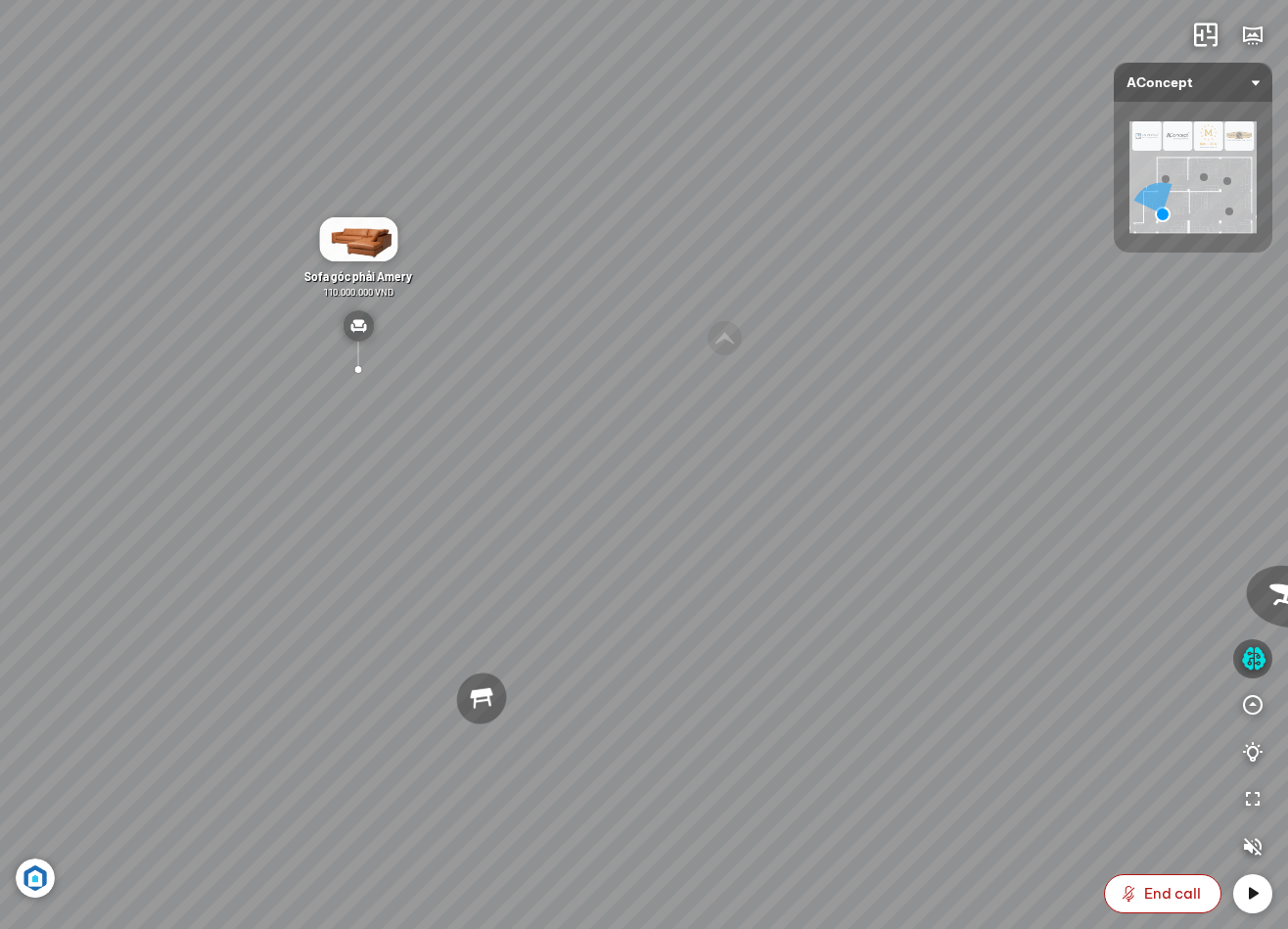 click on "Sofa góc phải Amery
110.000.000 VND
Sofa 2 chỗ Biloxi
15.000.000 VND
Bàn cafe Noville
9.000.000 VND
Bàn cafe Kolding
5.000.000 VND" at bounding box center [644, 464] 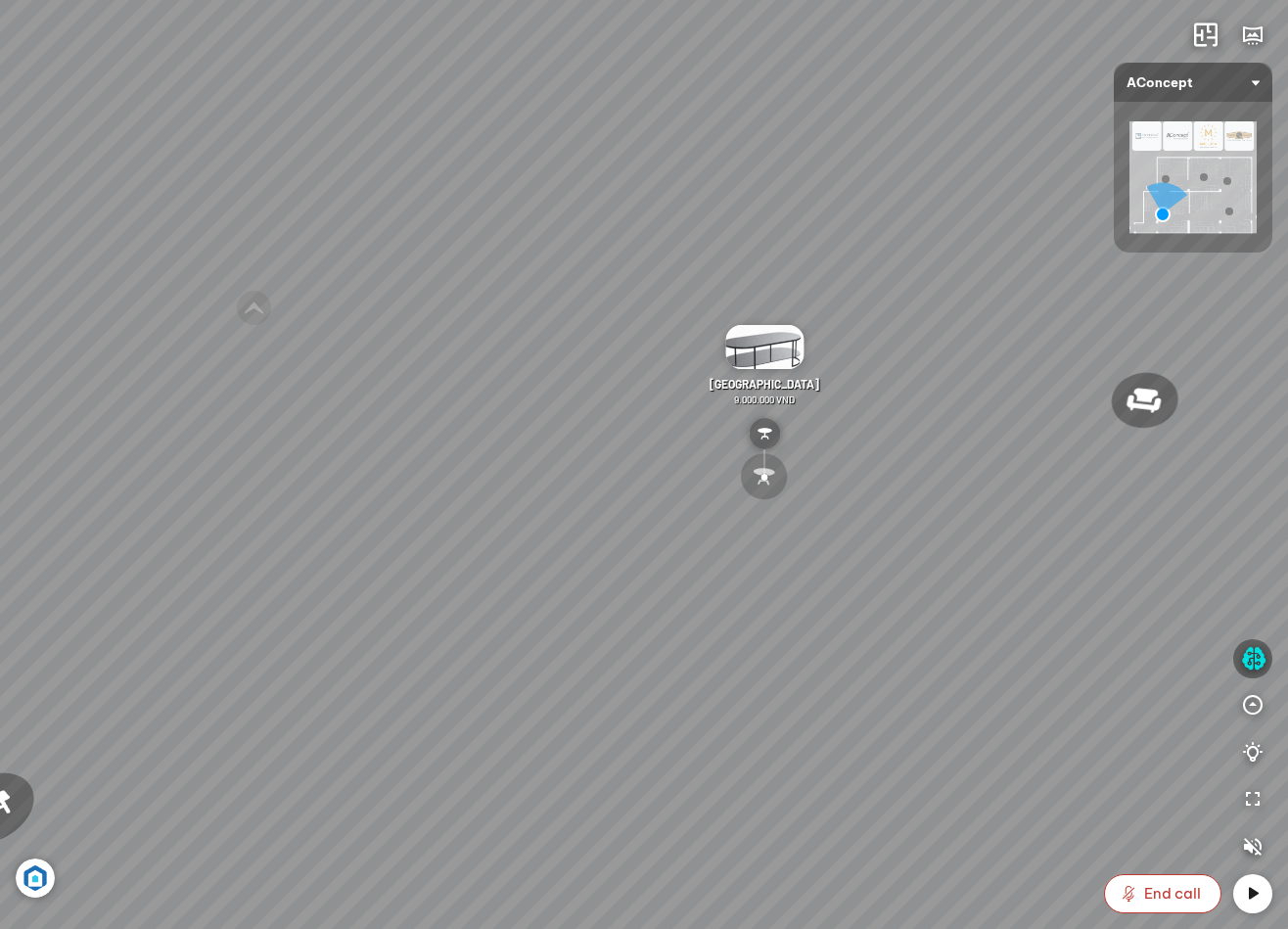 click on "End call" at bounding box center (1173, 894) 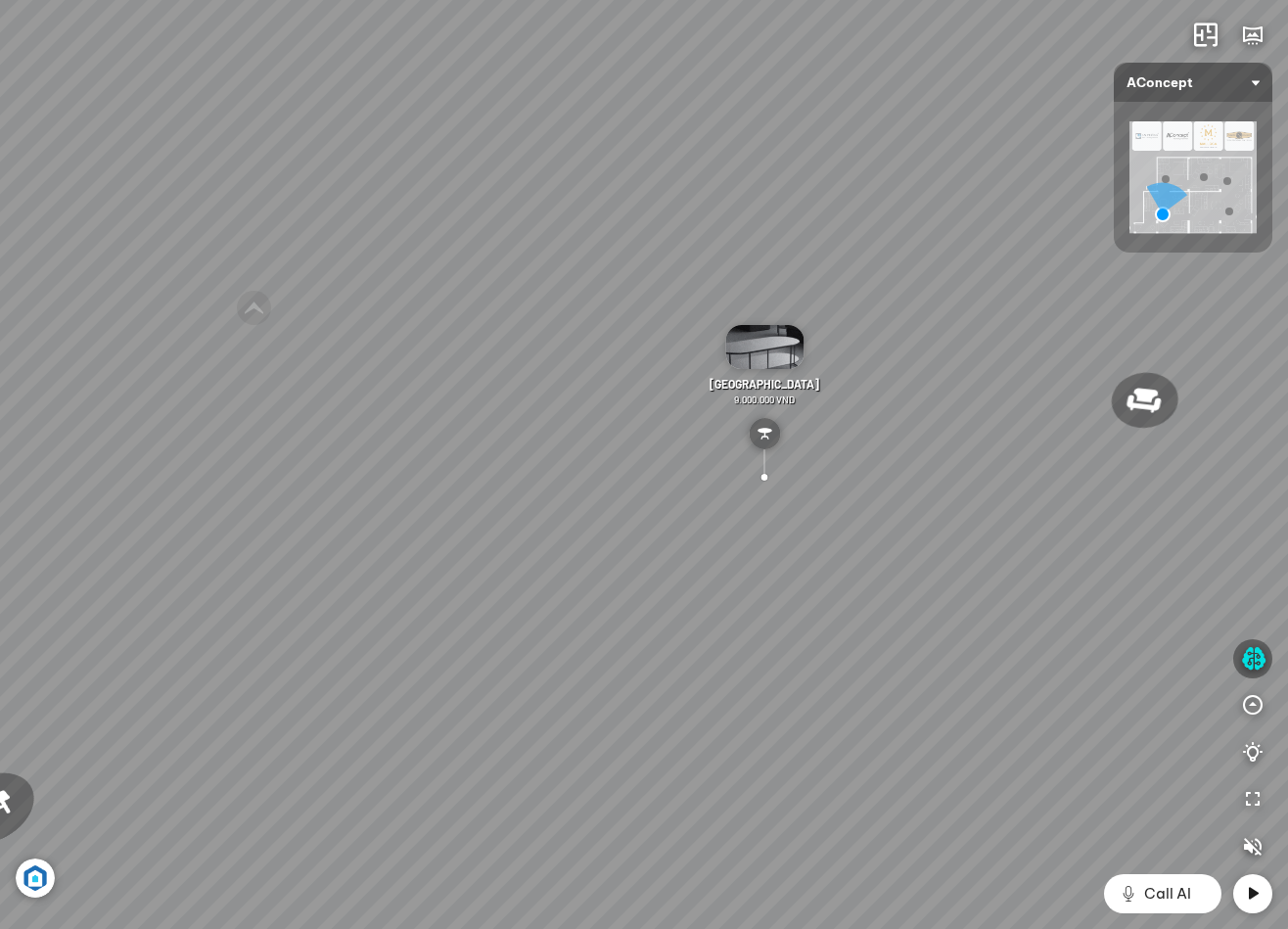 click on "Sofa góc phải Amery
110.000.000 VND
Sofa 2 chỗ Biloxi
15.000.000 VND
Bàn cafe Noville
9.000.000 VND
Bàn cafe Kolding
5.000.000 VND" at bounding box center [644, 464] 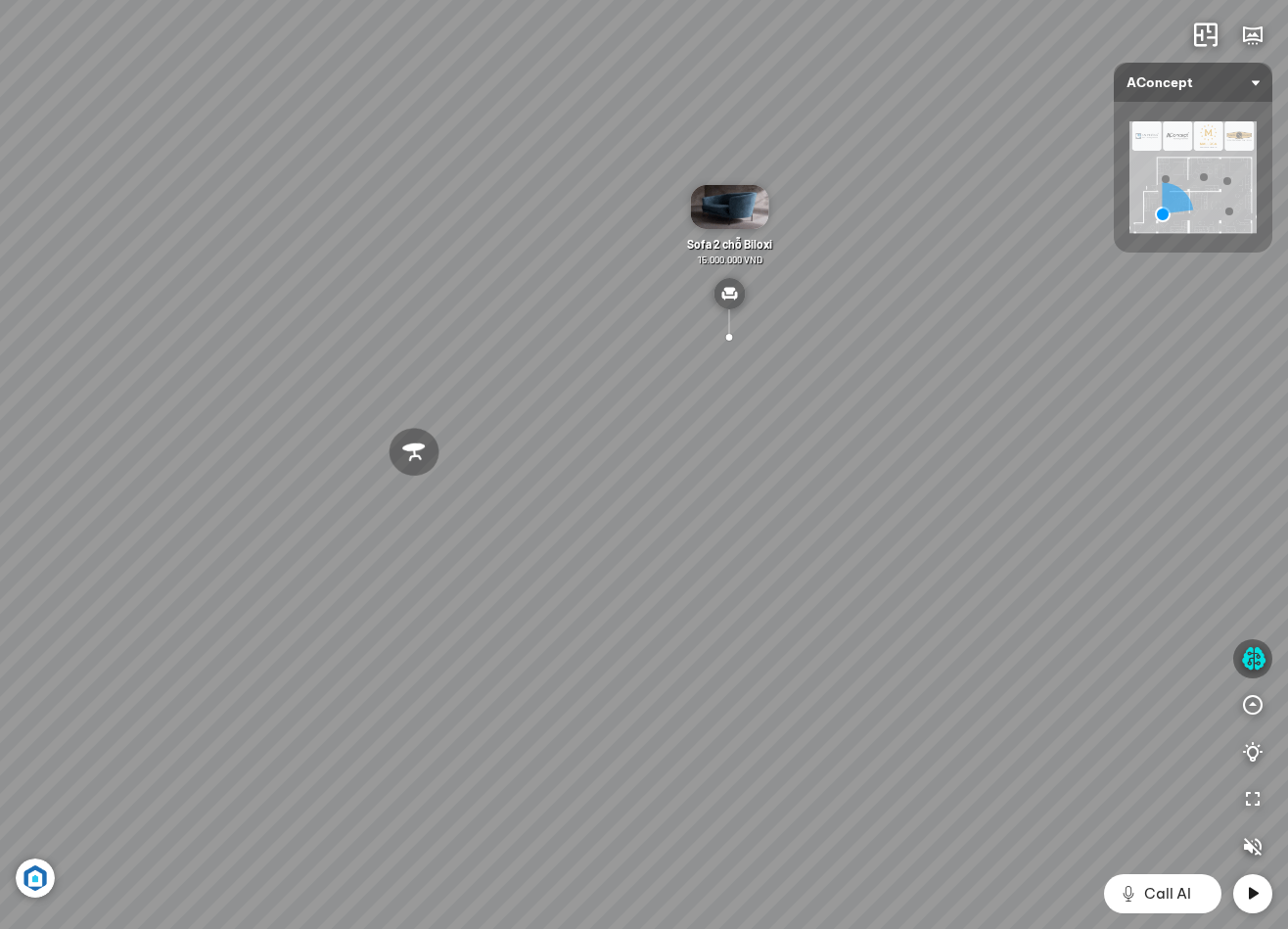 drag, startPoint x: 839, startPoint y: 656, endPoint x: 986, endPoint y: 734, distance: 166 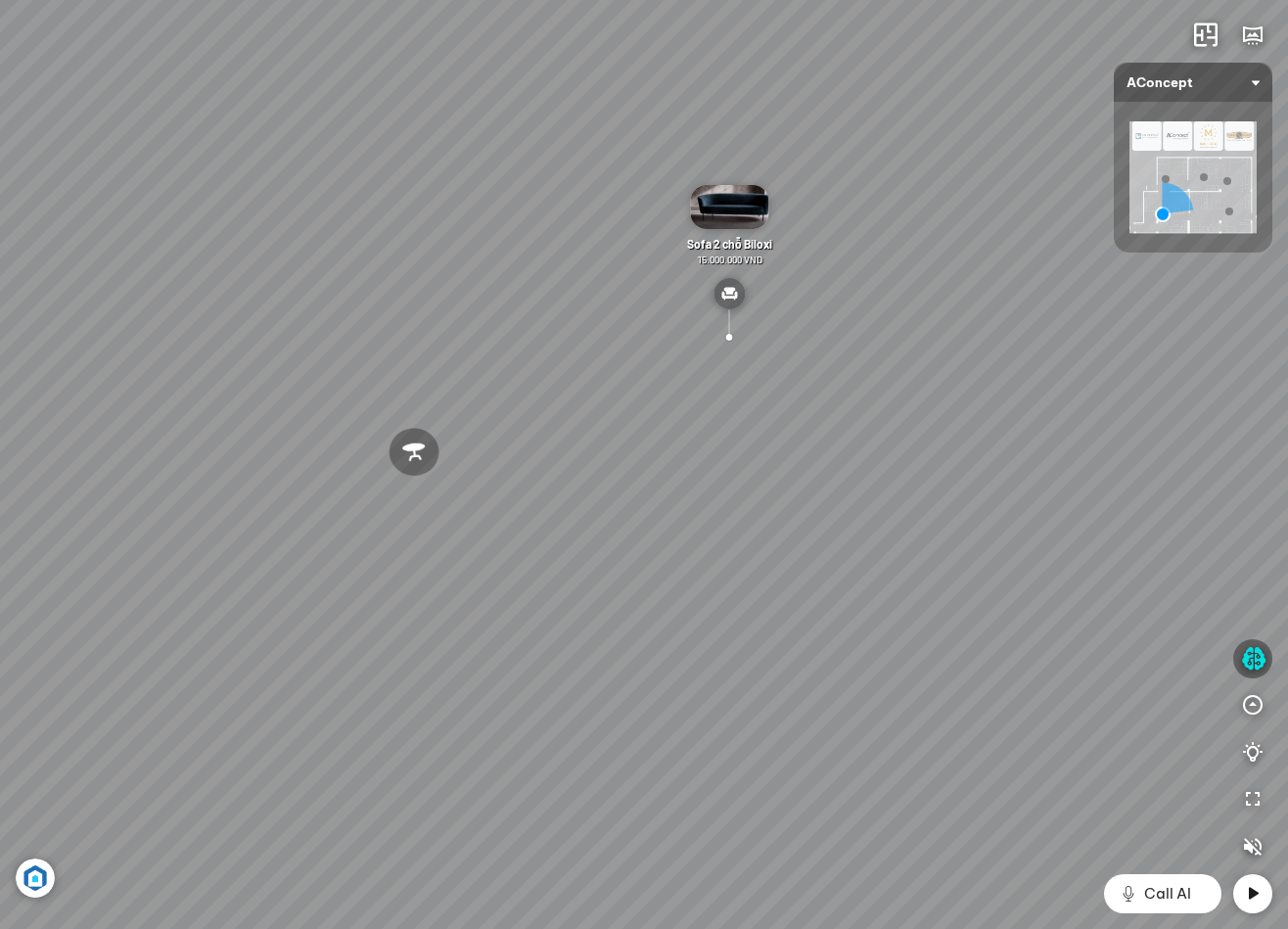 click on "Sofa góc phải Amery
110.000.000 VND
Sofa 2 chỗ Biloxi
15.000.000 VND
Bàn cafe Noville
9.000.000 VND
Bàn cafe Kolding
5.000.000 VND" at bounding box center (644, 464) 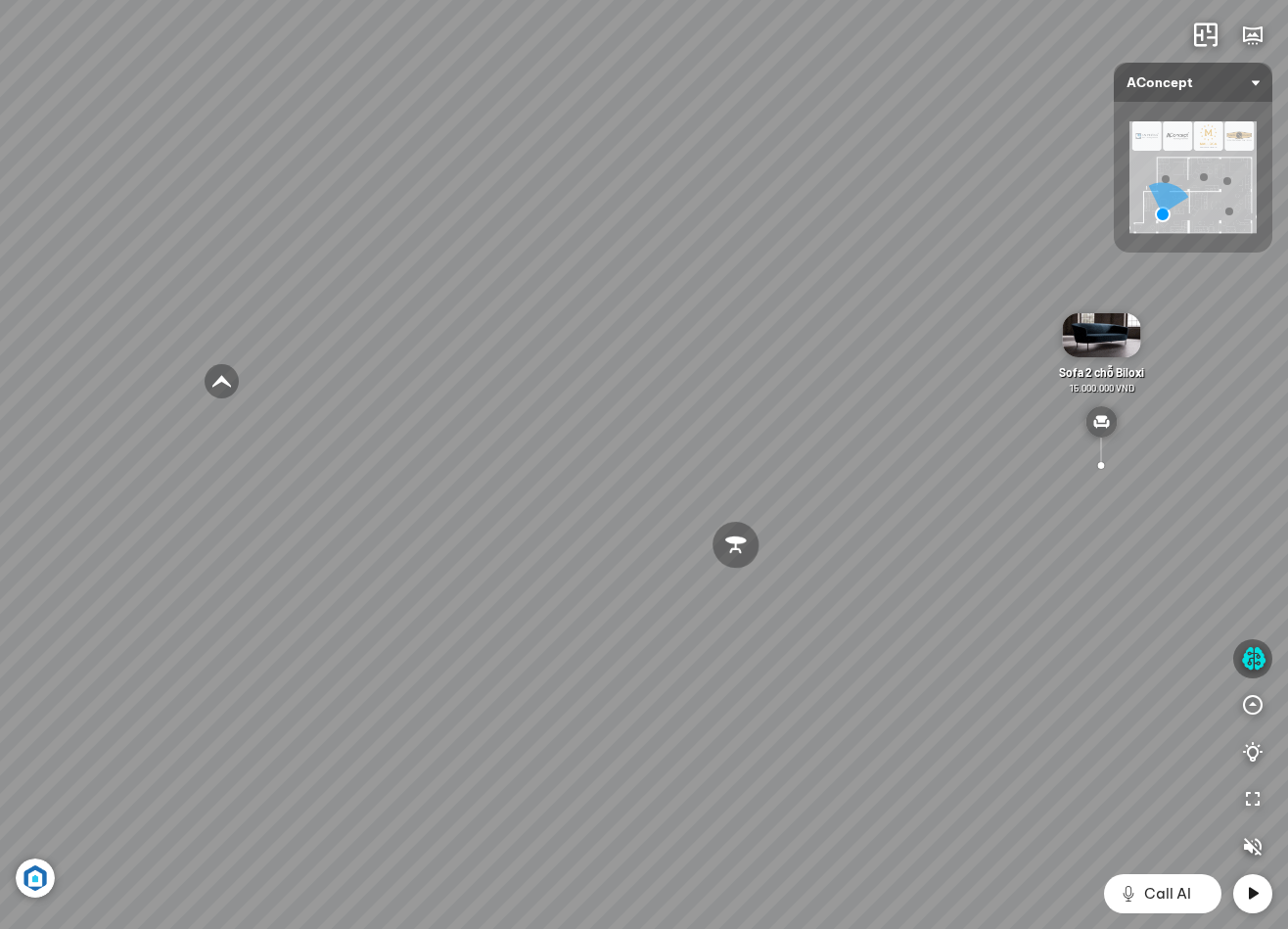 drag, startPoint x: 589, startPoint y: 712, endPoint x: 779, endPoint y: 692, distance: 191.0497 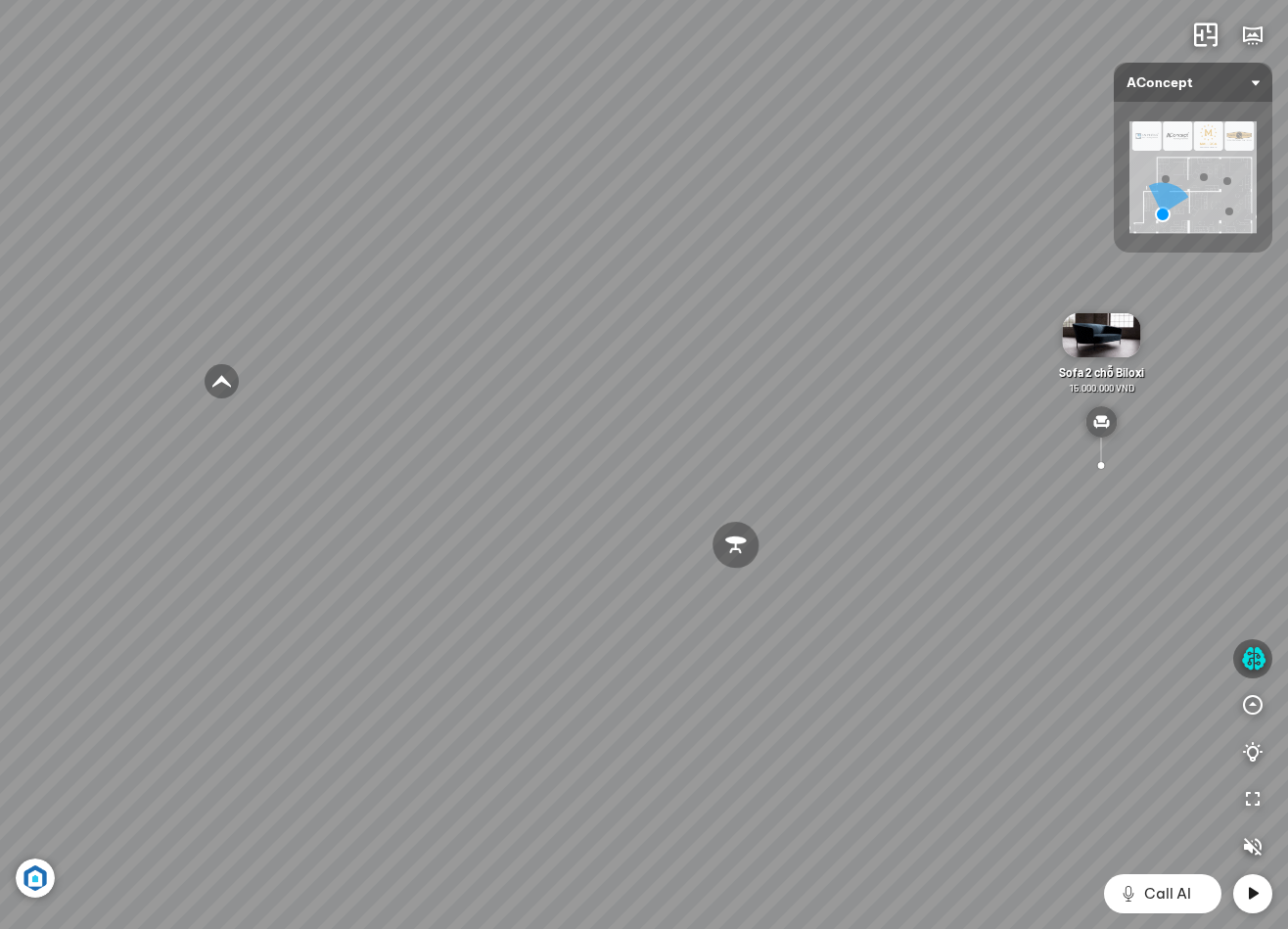 click on "Sofa góc phải Amery
110.000.000 VND
Sofa 2 chỗ Biloxi
15.000.000 VND
Bàn cafe Noville
9.000.000 VND
Bàn cafe Kolding
5.000.000 VND" at bounding box center [644, 464] 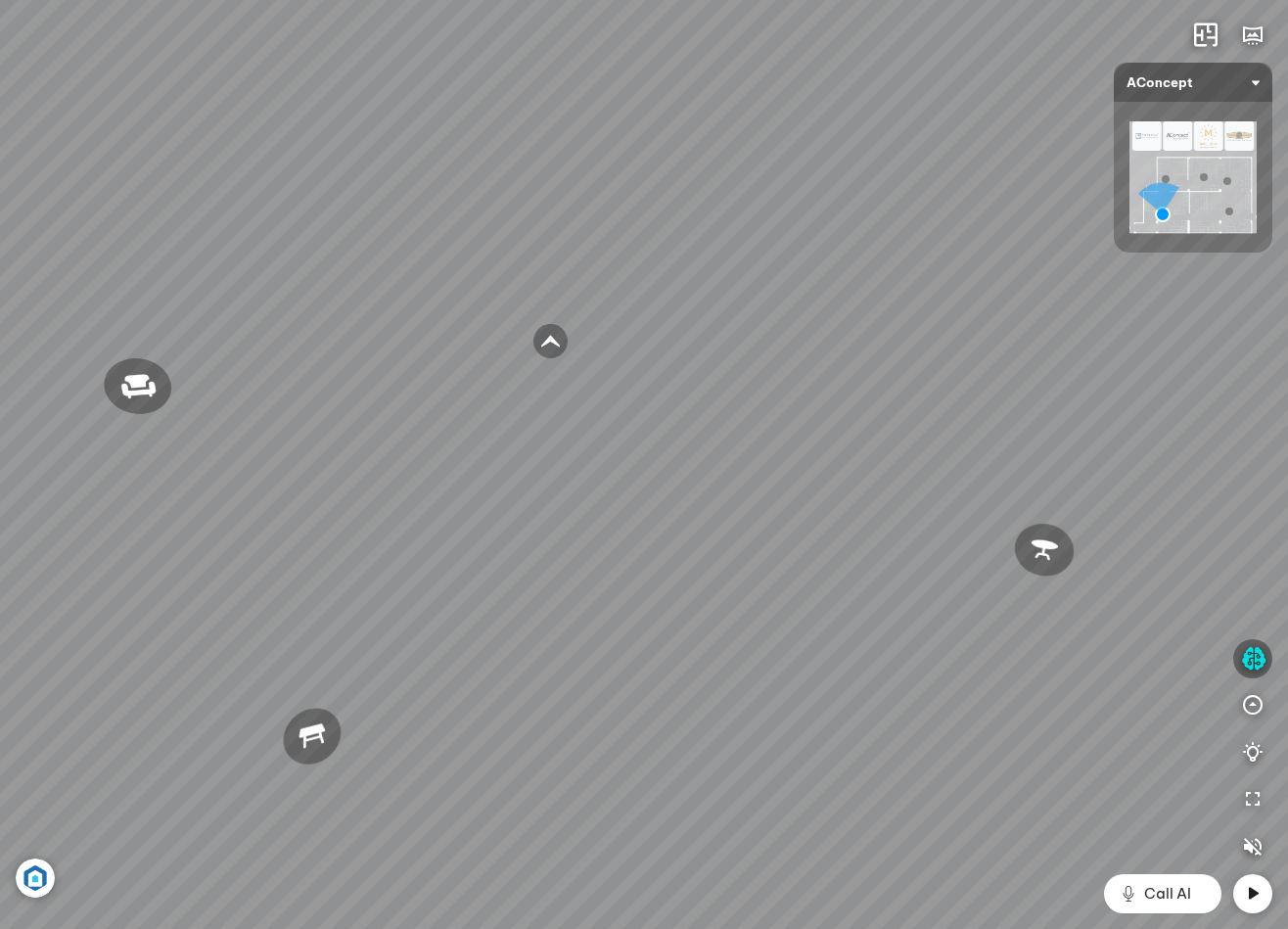 drag, startPoint x: 825, startPoint y: 788, endPoint x: 938, endPoint y: 654, distance: 175.28548 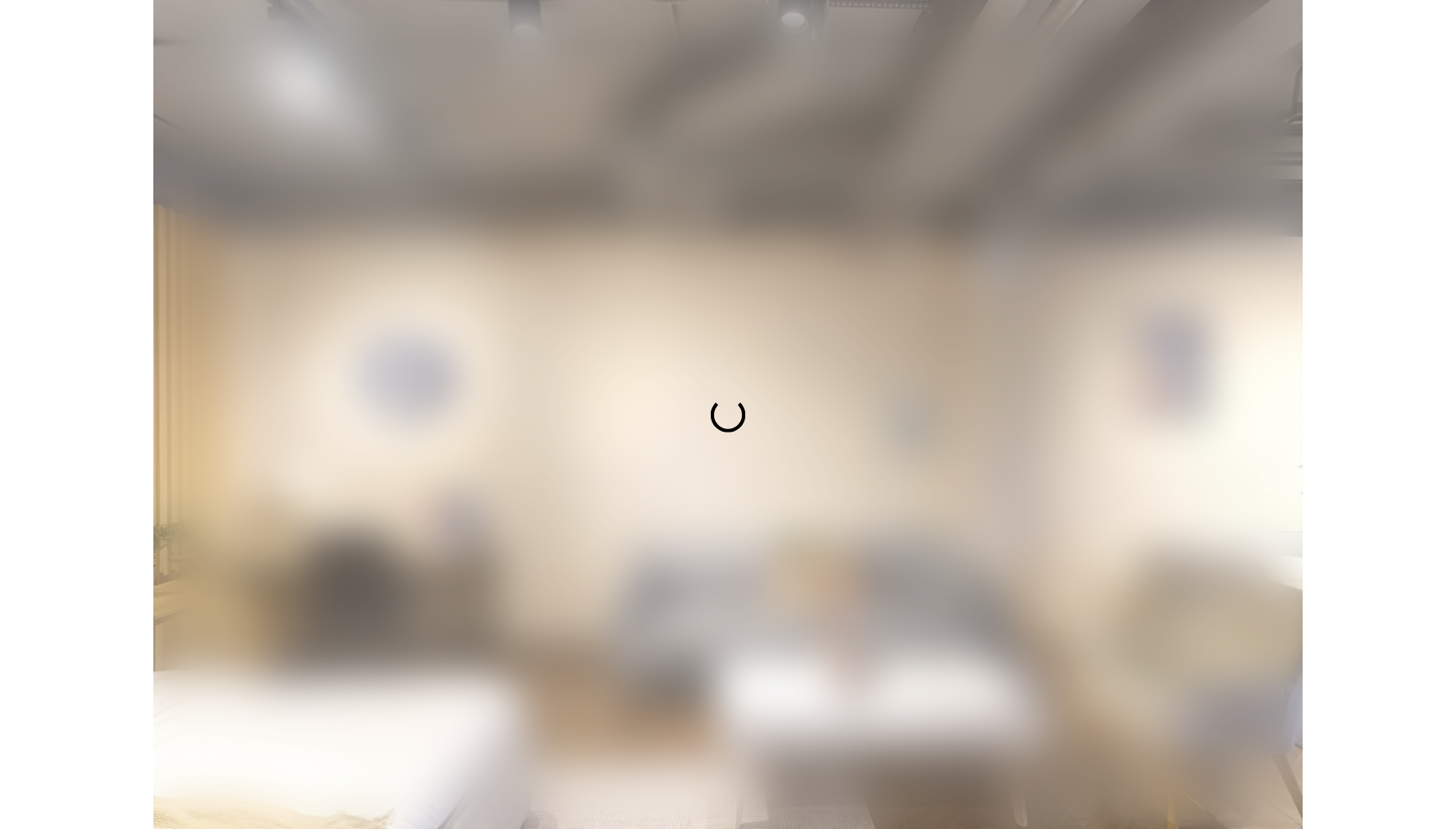scroll, scrollTop: 0, scrollLeft: 0, axis: both 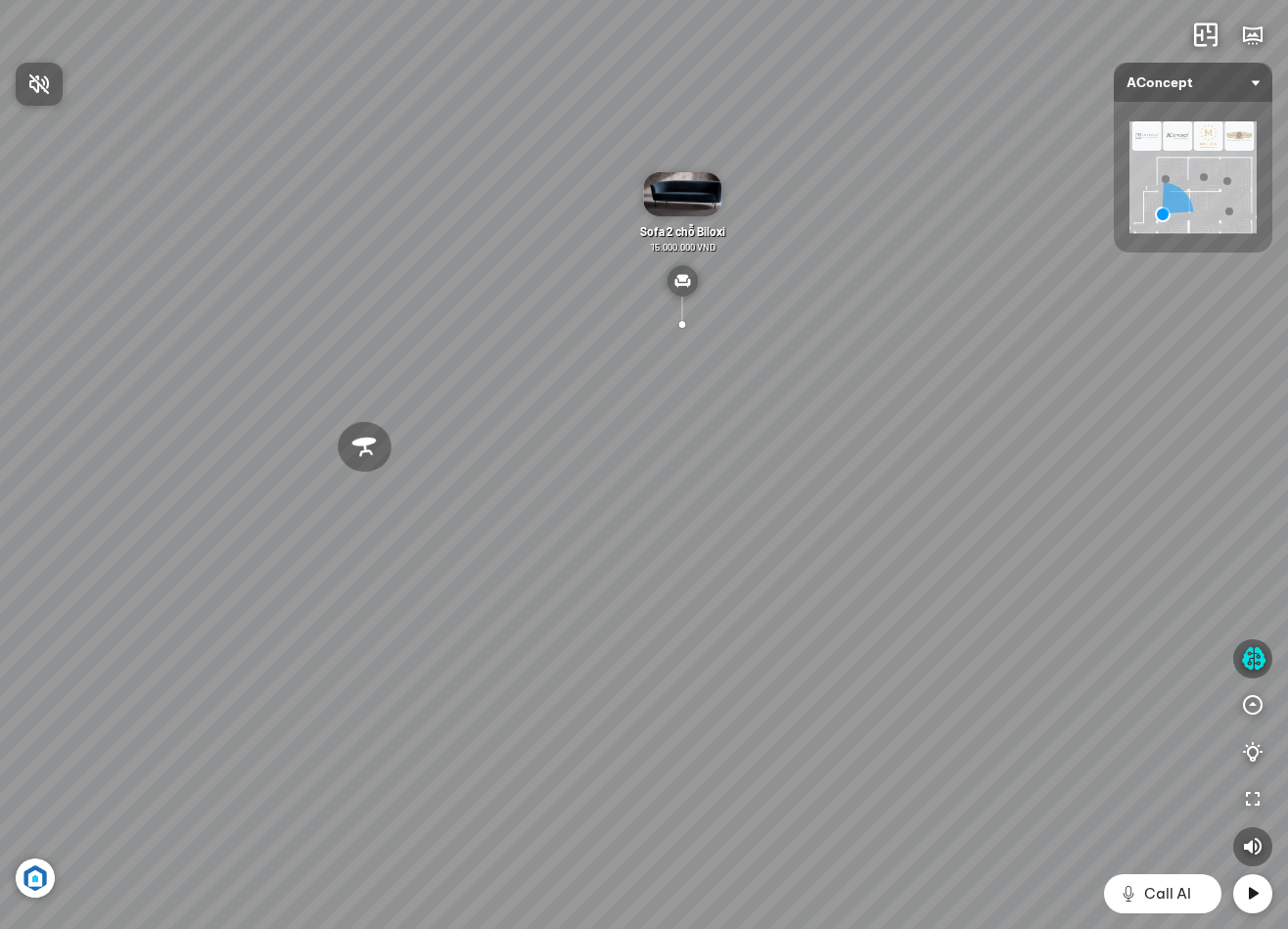 drag, startPoint x: 516, startPoint y: 686, endPoint x: 534, endPoint y: 667, distance: 26.1725 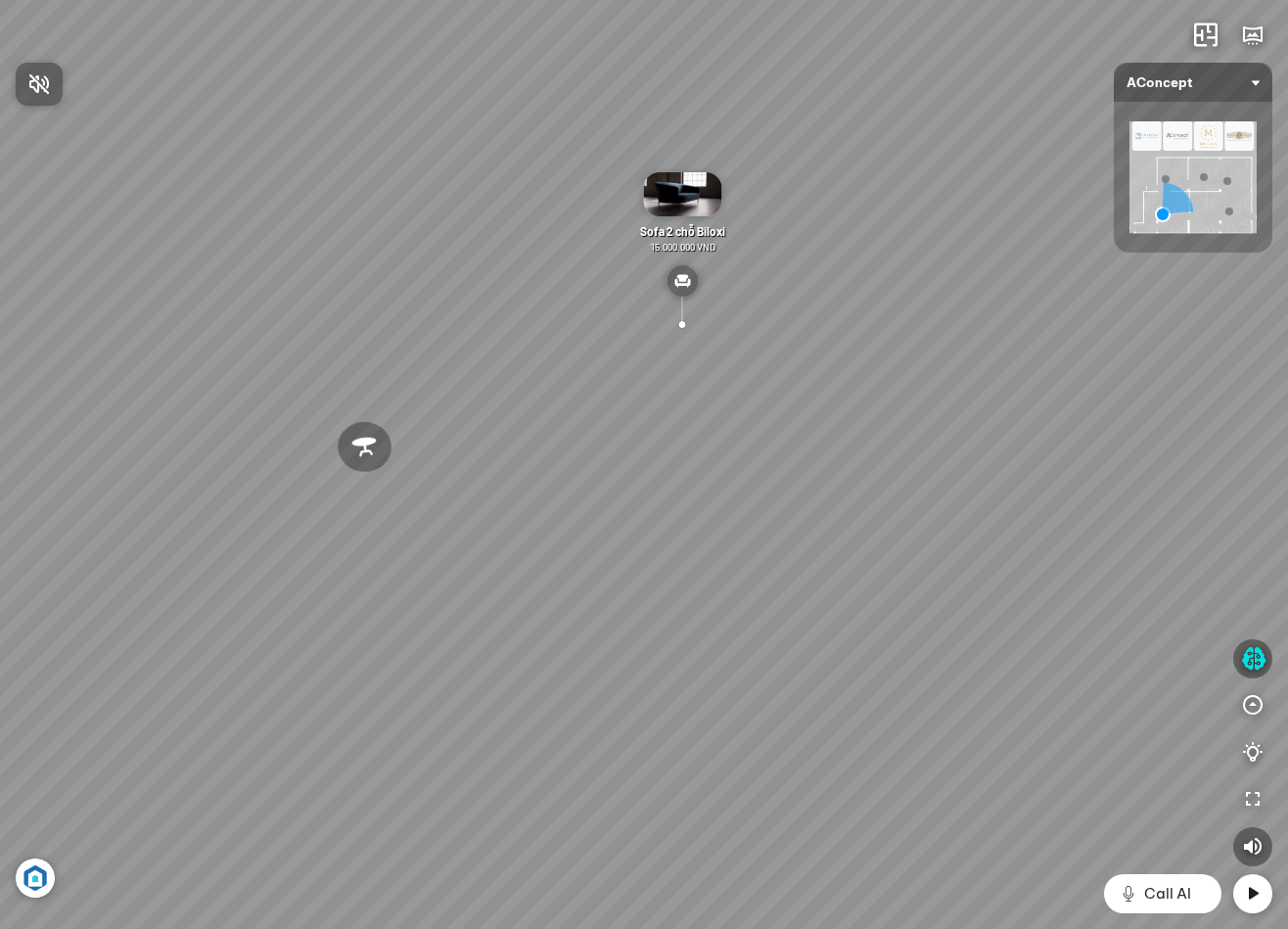 click at bounding box center [644, 464] 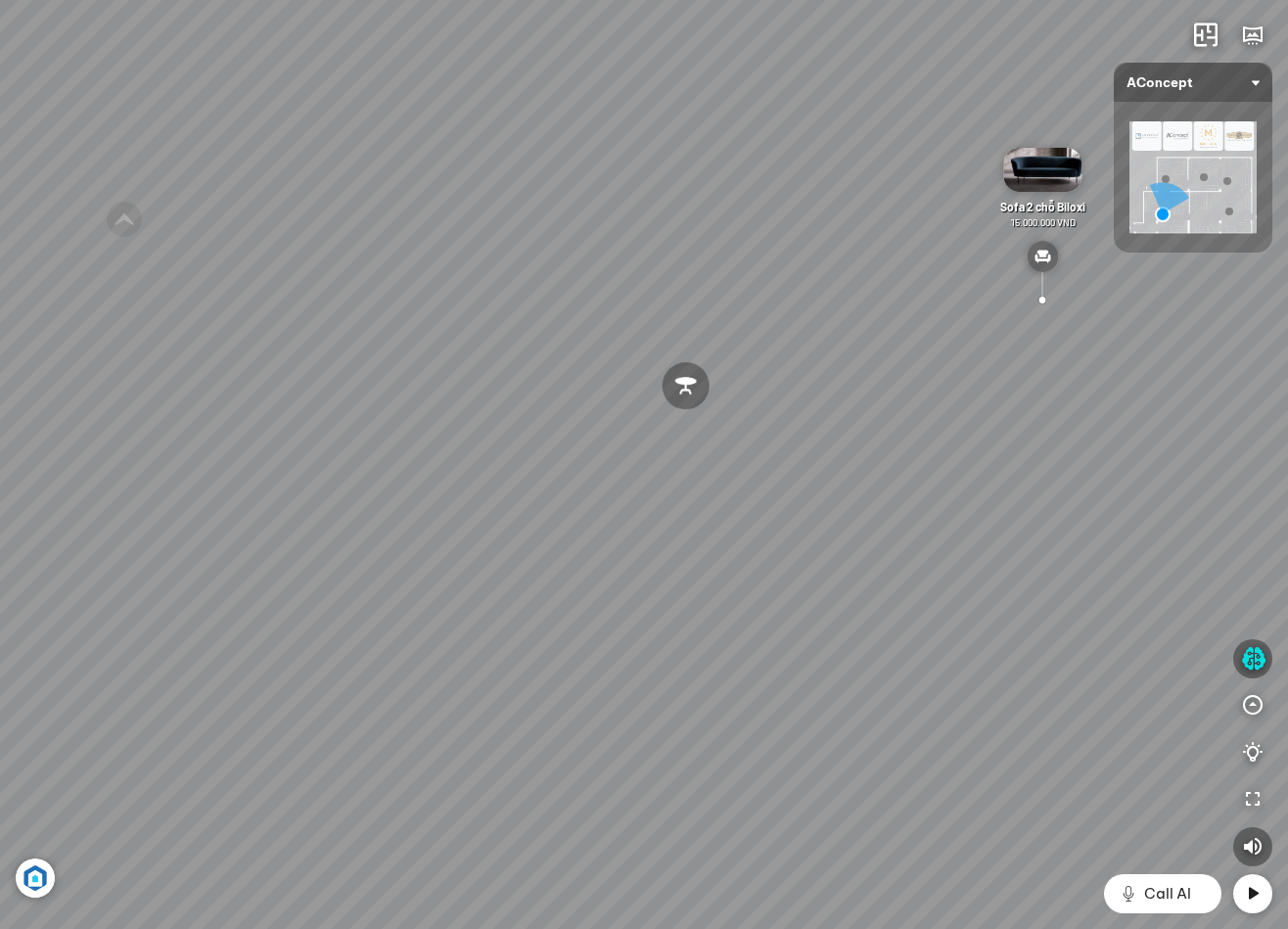 drag, startPoint x: 510, startPoint y: 656, endPoint x: 830, endPoint y: 624, distance: 321.59602 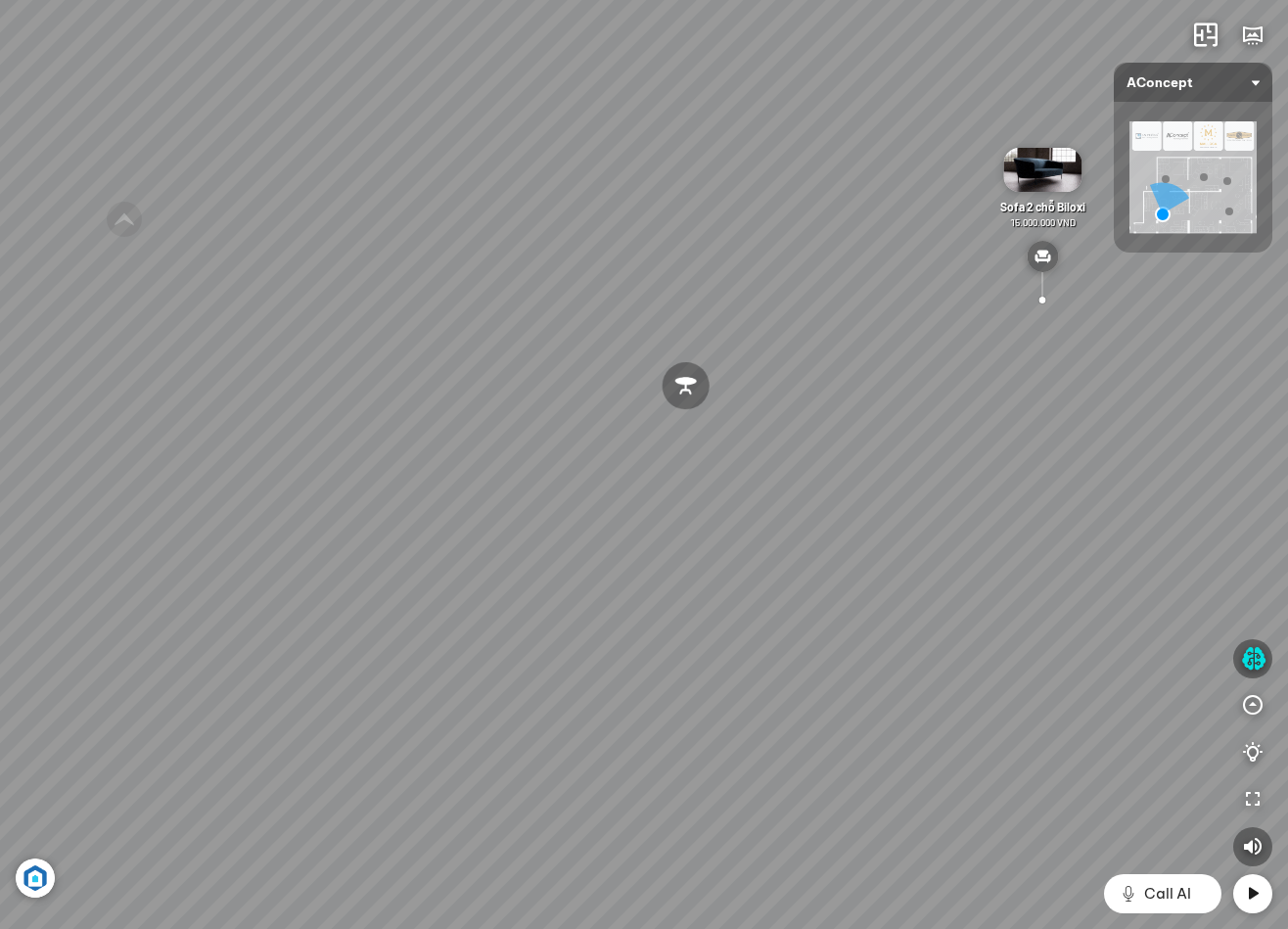 click on "Sofa góc phải Amery
110.000.000 VND
[GEOGRAPHIC_DATA]
9.000.000 VND
Bàn cafe [GEOGRAPHIC_DATA]
5.000.000 VND
Ghế thư giãn Roxley
8.500.000 VND" at bounding box center (644, 464) 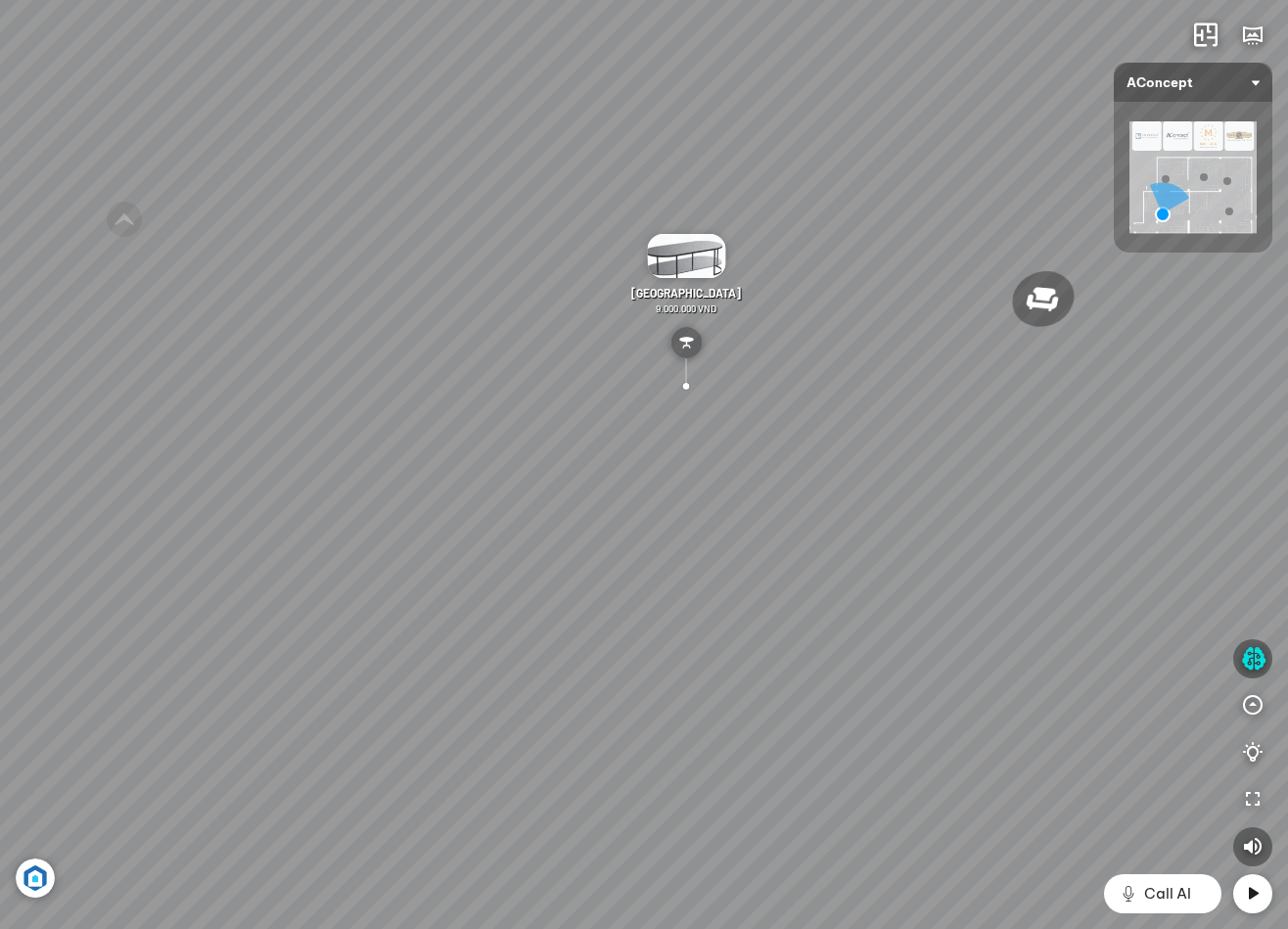 drag, startPoint x: 950, startPoint y: 571, endPoint x: 537, endPoint y: 549, distance: 413.58554 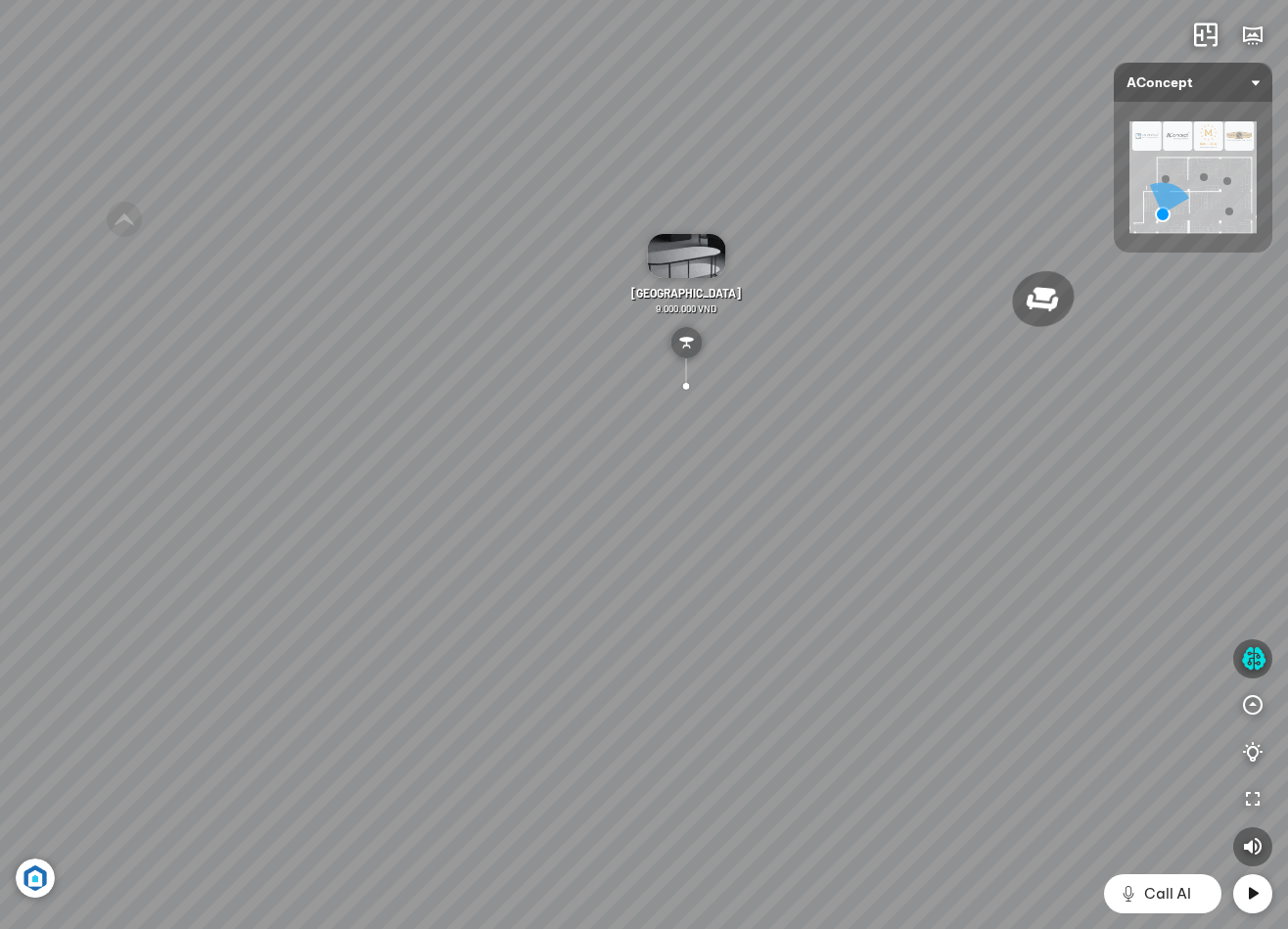 click on "Sofa góc phải Amery
110.000.000 VND
[GEOGRAPHIC_DATA]
9.000.000 VND
Bàn cafe [GEOGRAPHIC_DATA]
5.000.000 VND
Ghế thư giãn Roxley
8.500.000 VND" at bounding box center [644, 464] 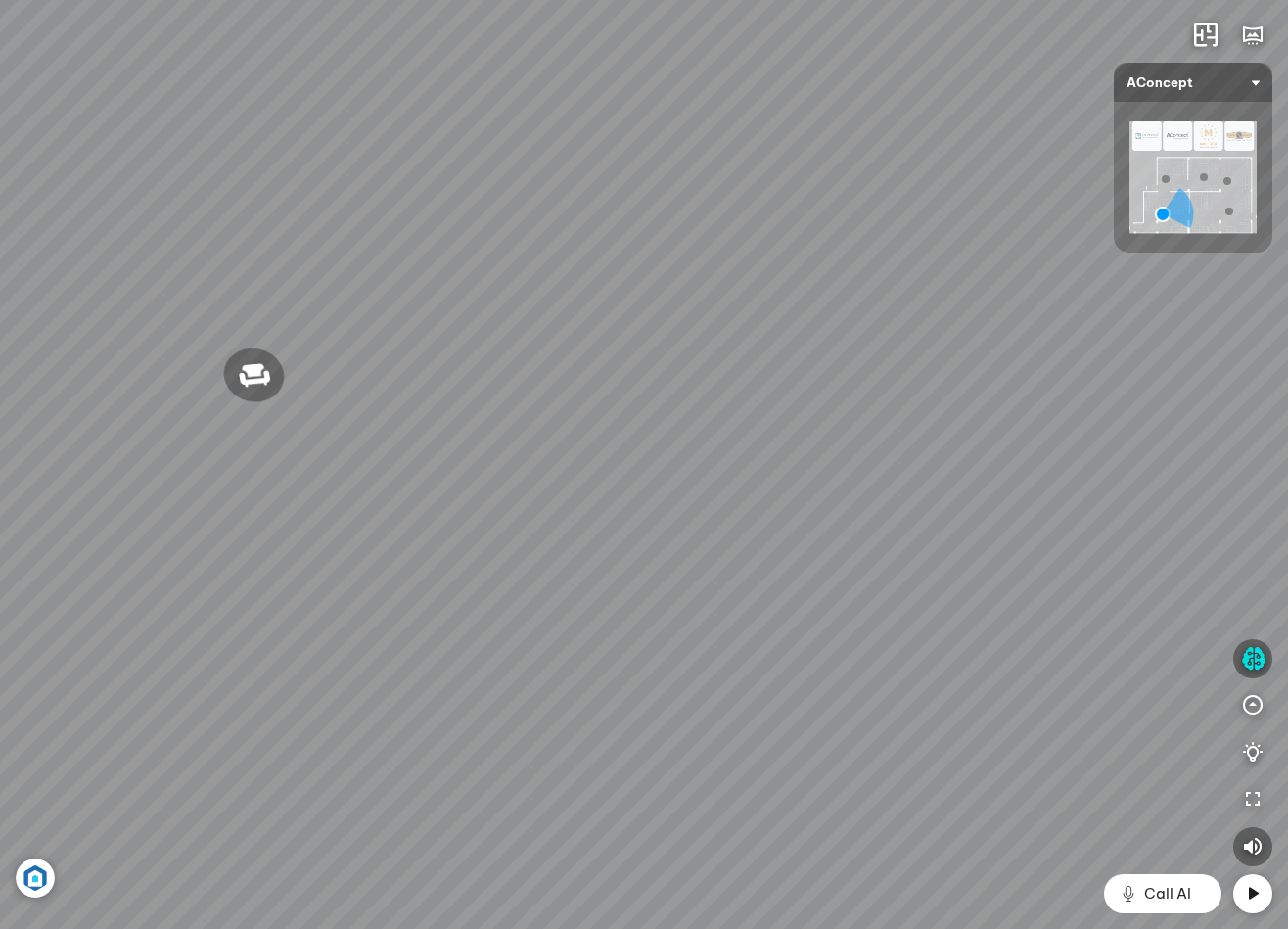 drag, startPoint x: 903, startPoint y: 520, endPoint x: 813, endPoint y: 614, distance: 130.13839 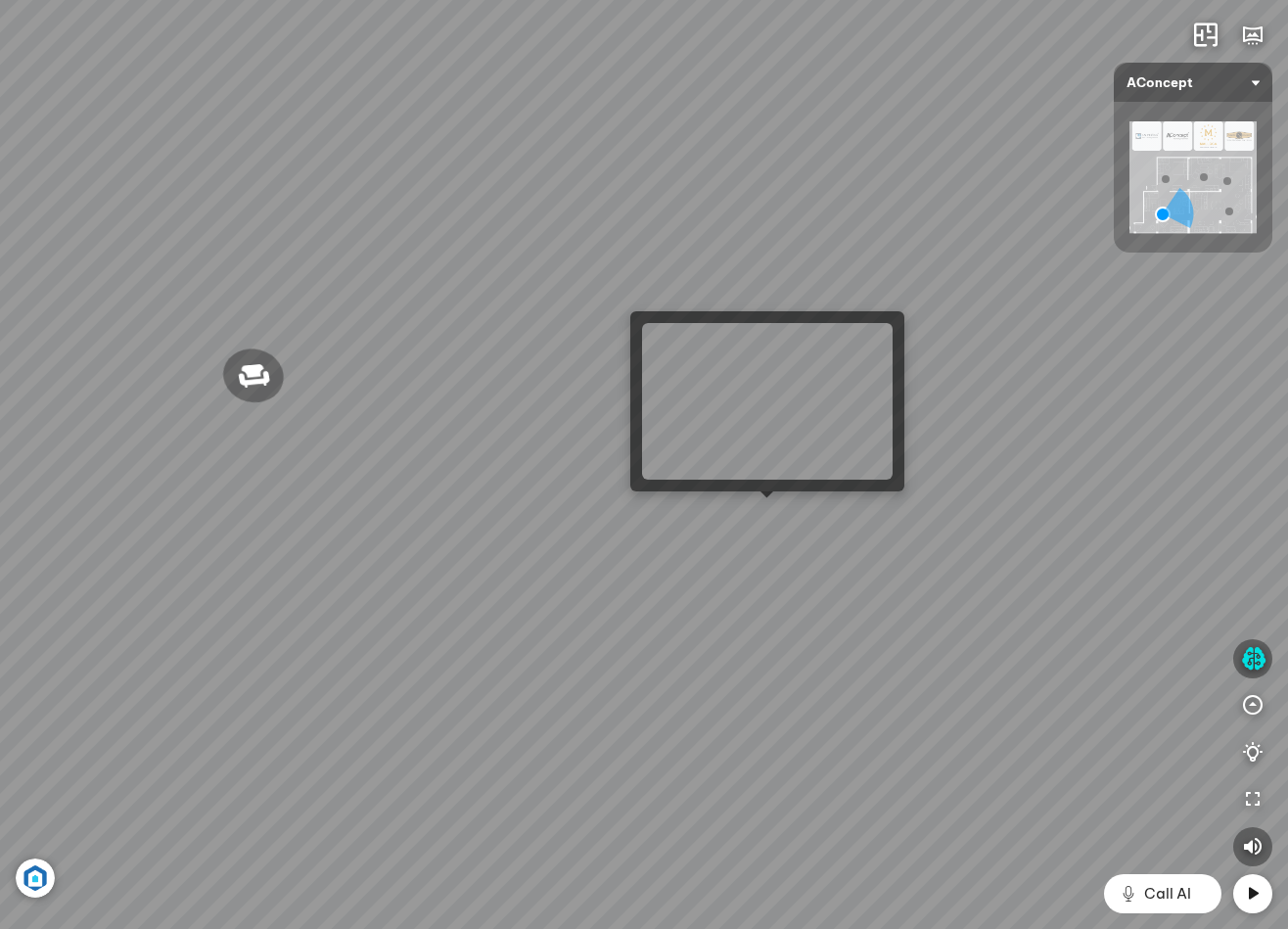 click on "Sofa góc phải Amery
110.000.000 VND
[GEOGRAPHIC_DATA]
9.000.000 VND
Bàn cafe [GEOGRAPHIC_DATA]
5.000.000 VND
Ghế thư giãn Roxley
8.500.000 VND" at bounding box center [644, 464] 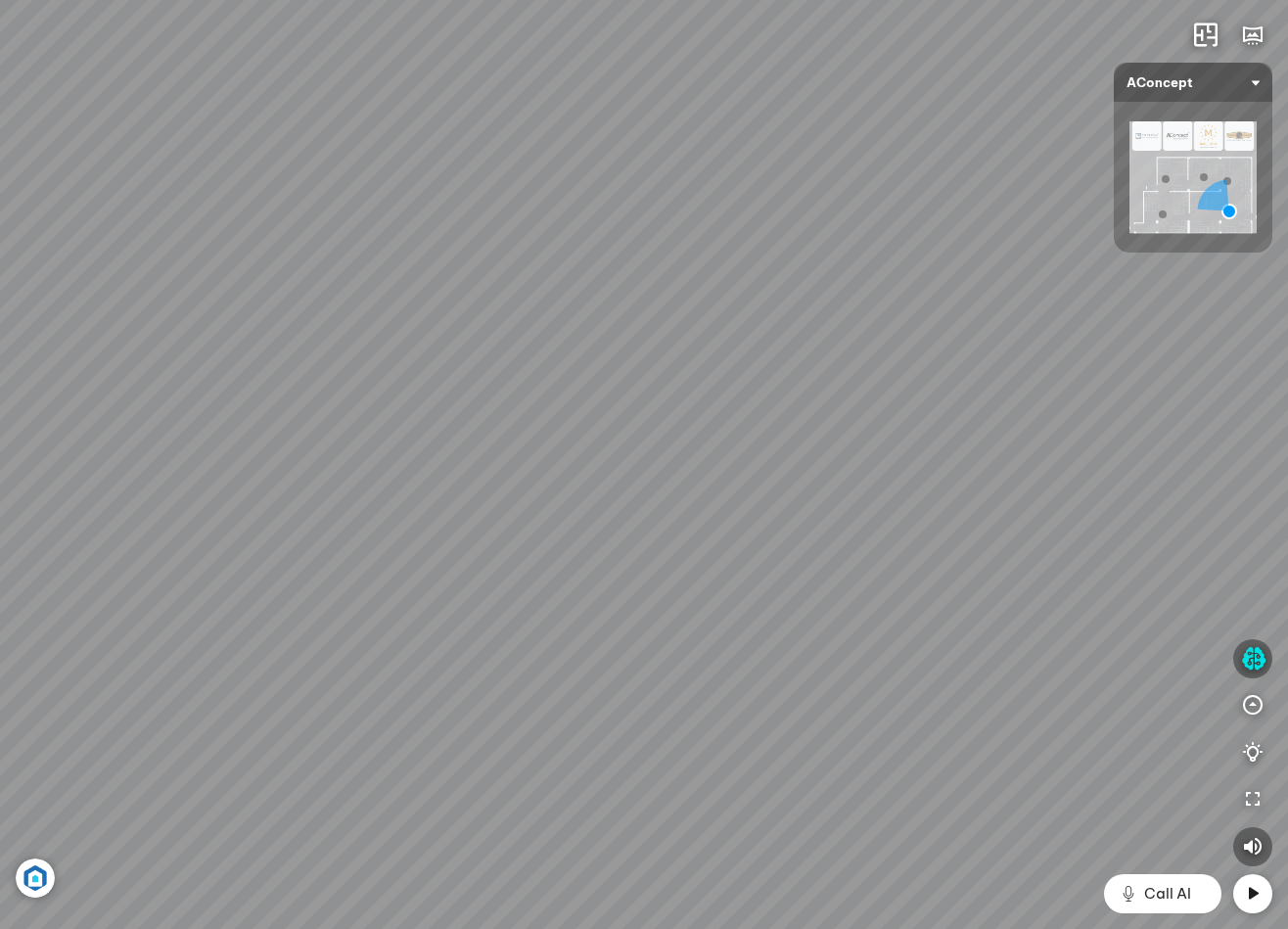 drag, startPoint x: 976, startPoint y: 719, endPoint x: 640, endPoint y: 575, distance: 365.55711 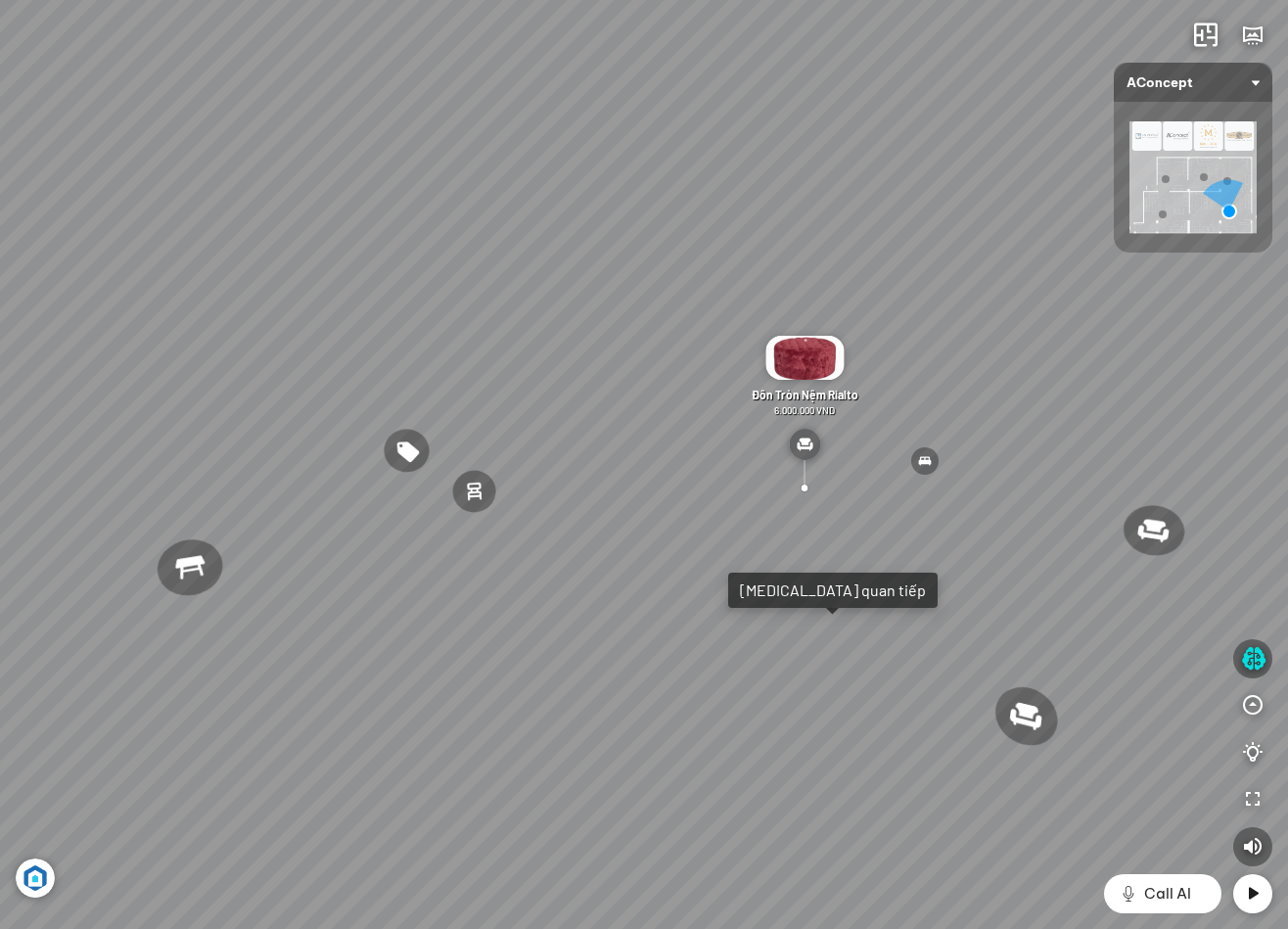 drag, startPoint x: 1036, startPoint y: 598, endPoint x: 577, endPoint y: 544, distance: 462.16555 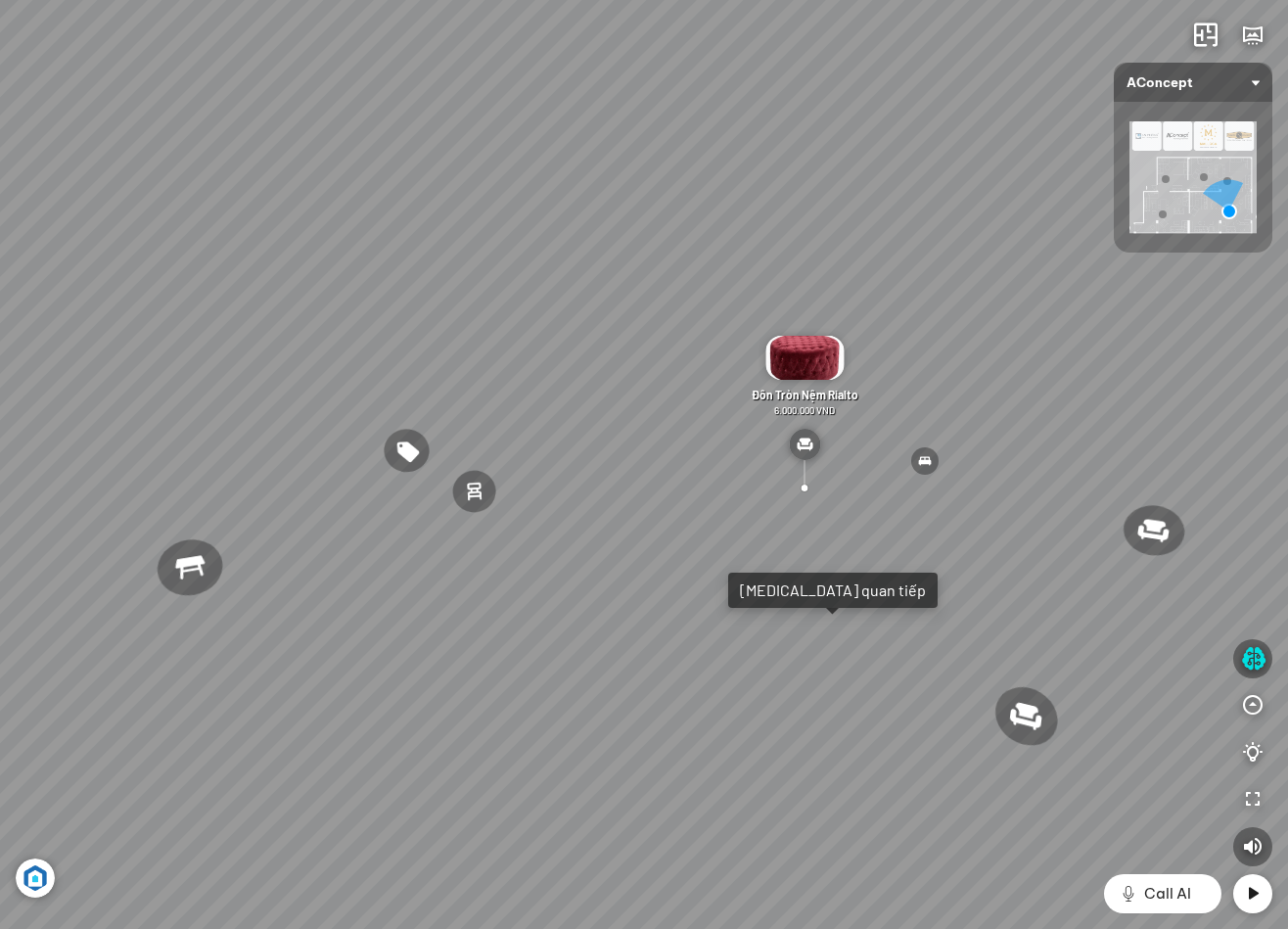 click on "Ghế ăn Andrew
3.200.000 VND
Ghế ăn Wilma
1.800.000 VND
Sofa 3 chỗ [PERSON_NAME] vải Holly
19.500.000 VND
Sofa 3 chỗ [PERSON_NAME]
31.000.000 VND" at bounding box center [644, 464] 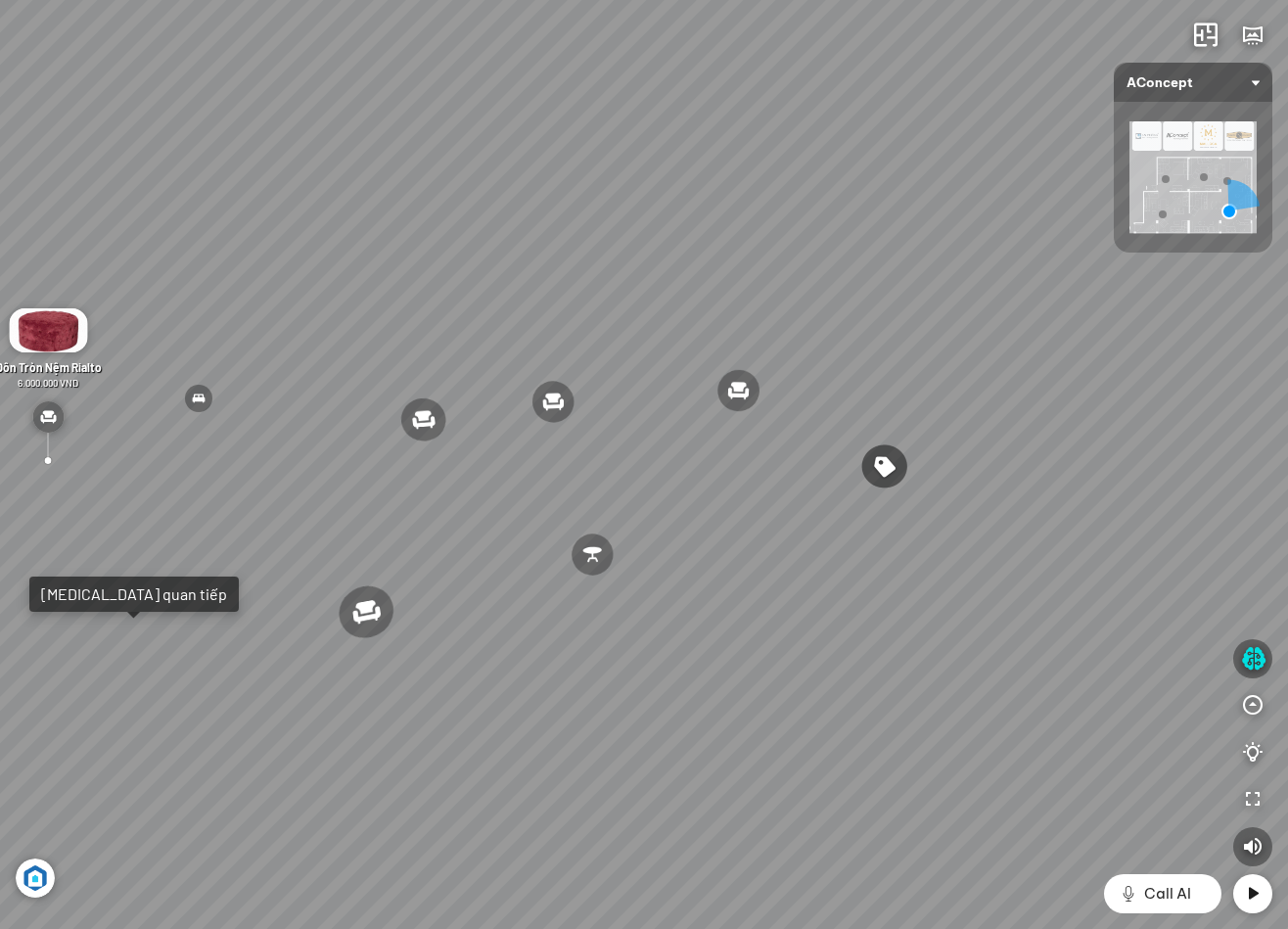 drag, startPoint x: 842, startPoint y: 580, endPoint x: 446, endPoint y: 527, distance: 399.53098 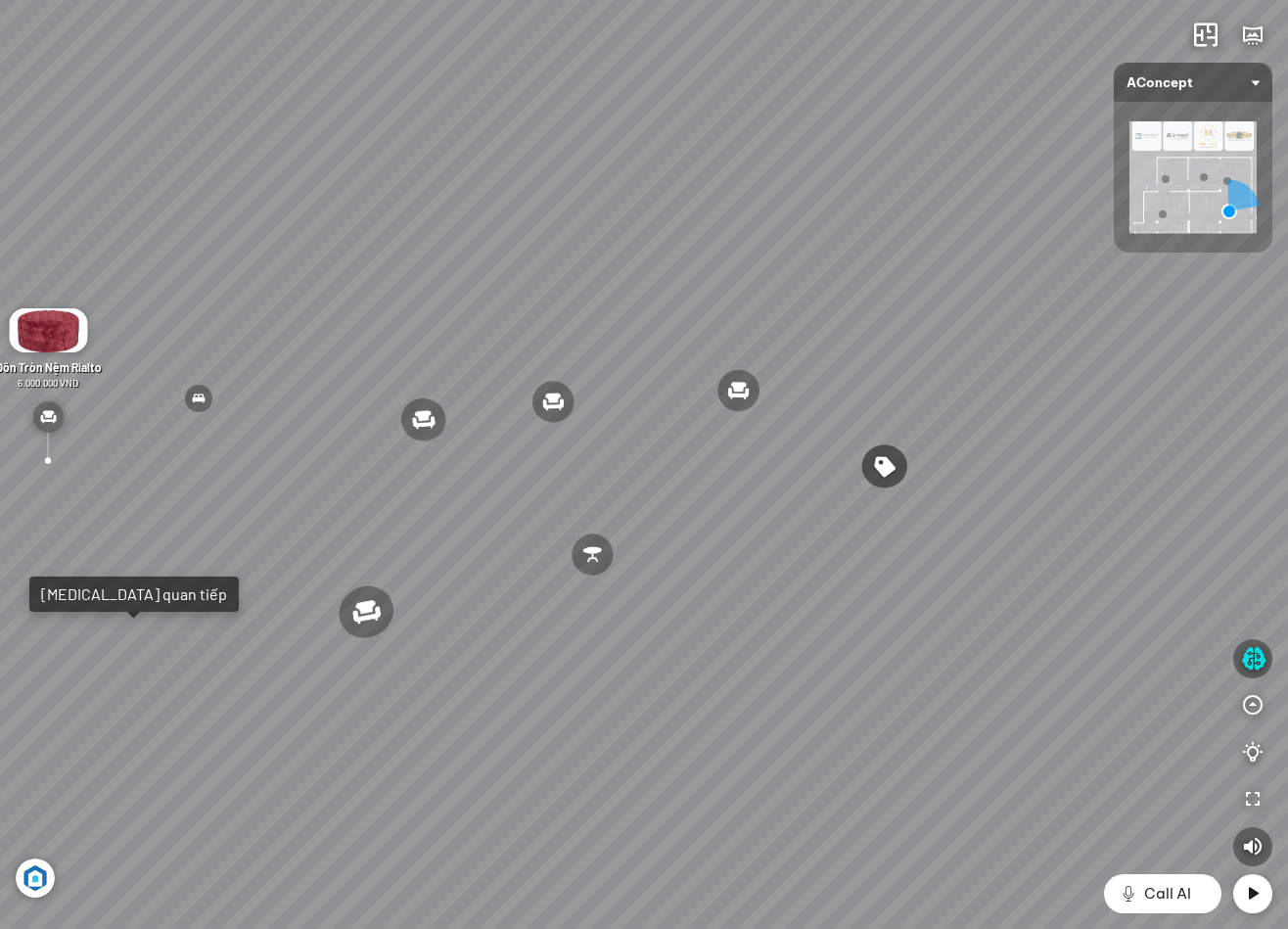 click on "Ghế ăn Andrew
3.200.000 VND
Ghế ăn Wilma
1.800.000 VND
Sofa 3 chỗ [PERSON_NAME] vải Holly
19.500.000 VND
Sofa 3 chỗ [PERSON_NAME]
31.000.000 VND" at bounding box center (644, 464) 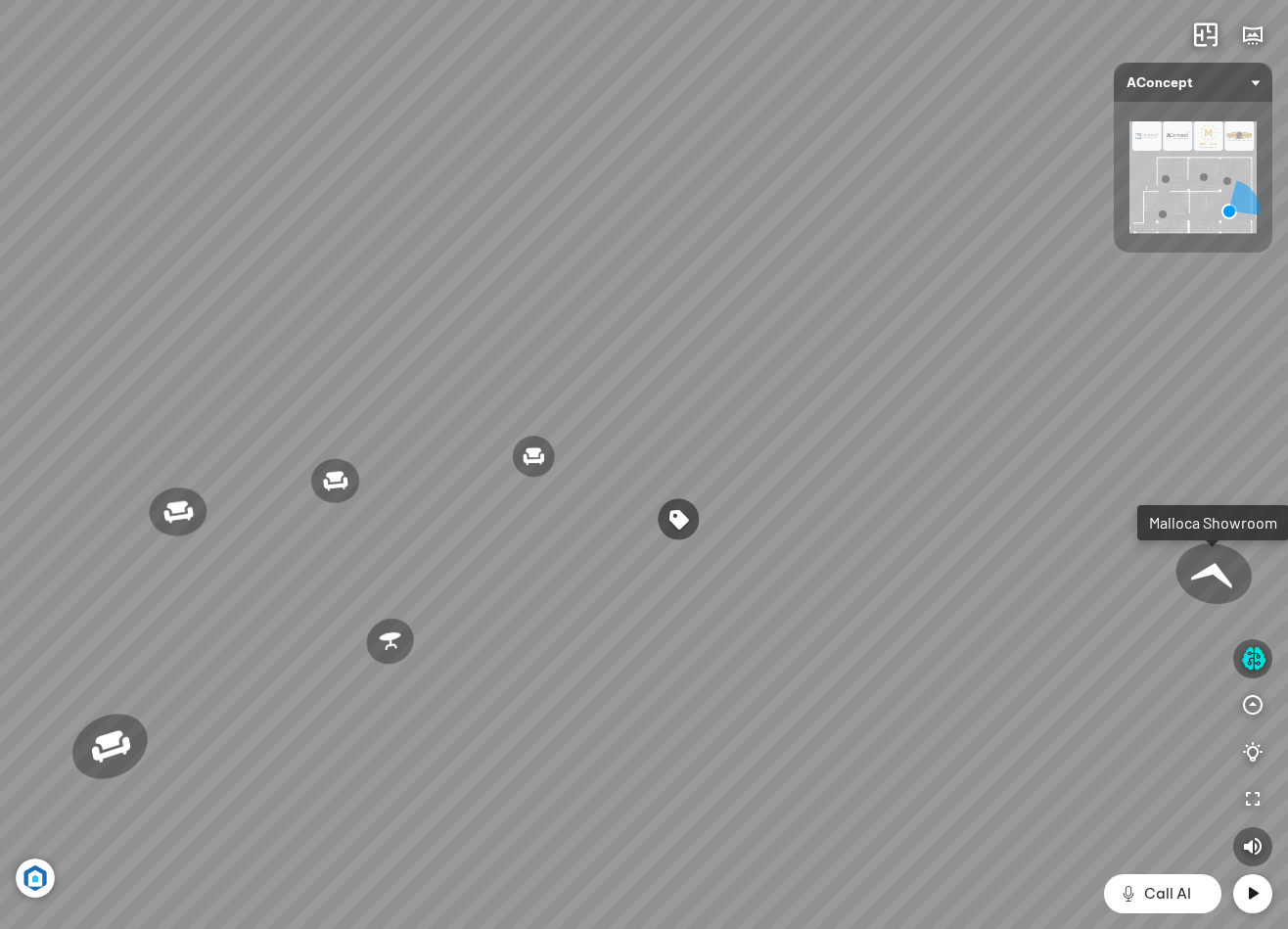 drag, startPoint x: 483, startPoint y: 542, endPoint x: 806, endPoint y: 666, distance: 345.9841 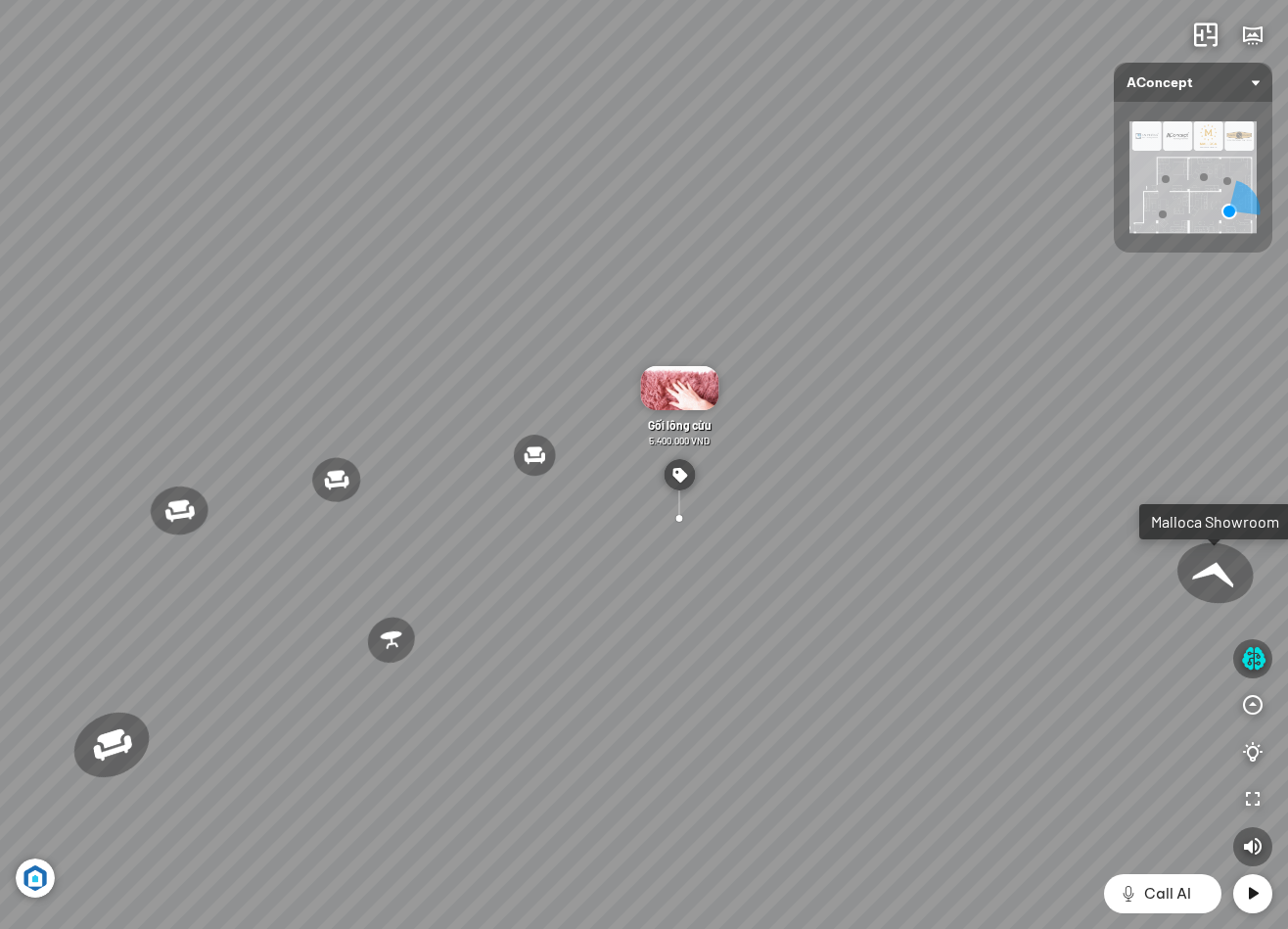 drag, startPoint x: 905, startPoint y: 682, endPoint x: 557, endPoint y: 587, distance: 360.73397 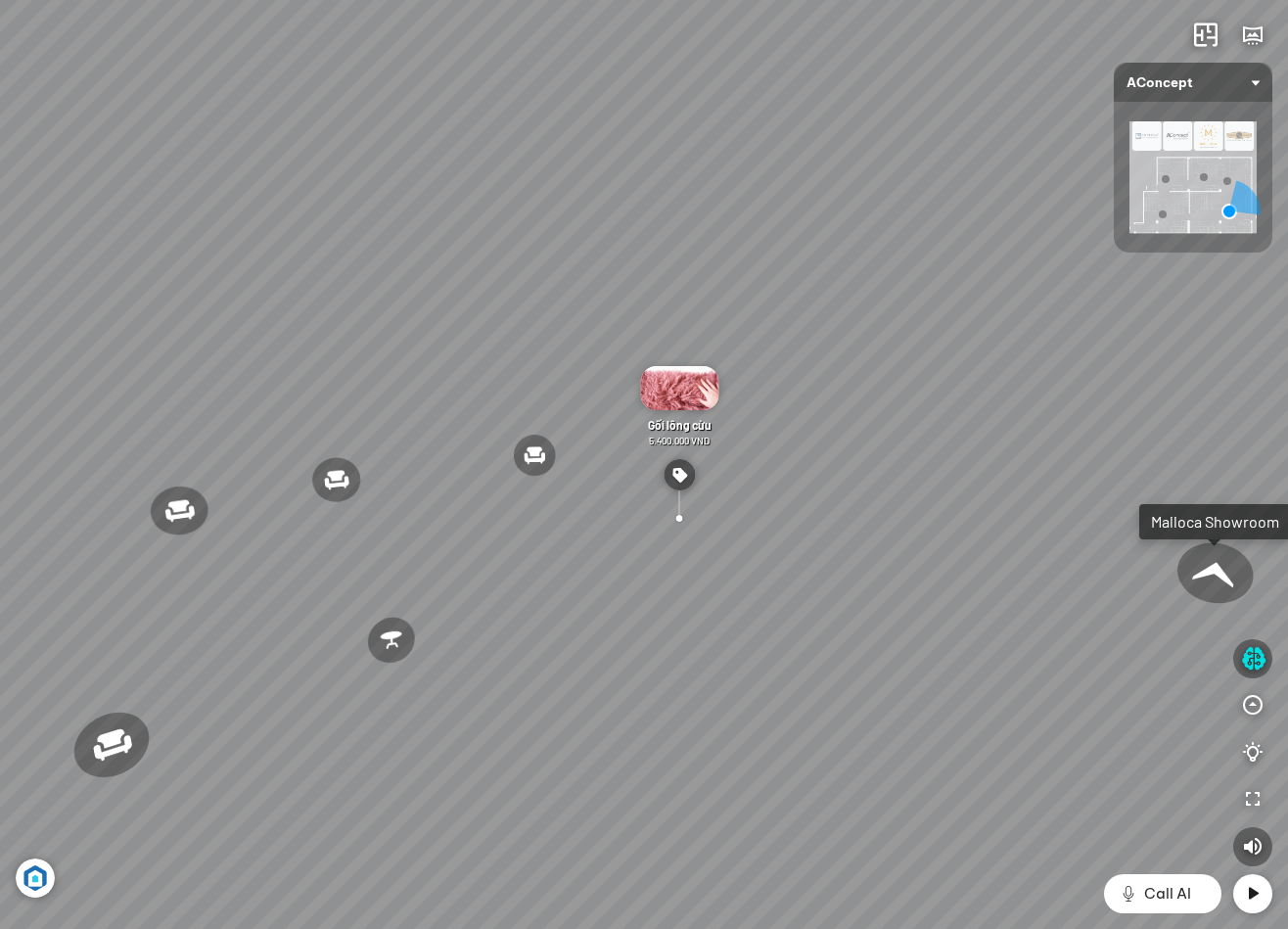 click on "Ghế ăn Andrew
3.200.000 VND
Ghế ăn Wilma
1.800.000 VND
Sofa 3 chỗ [PERSON_NAME] vải Holly
19.500.000 VND
Sofa 3 chỗ [PERSON_NAME]
31.000.000 VND" at bounding box center [644, 464] 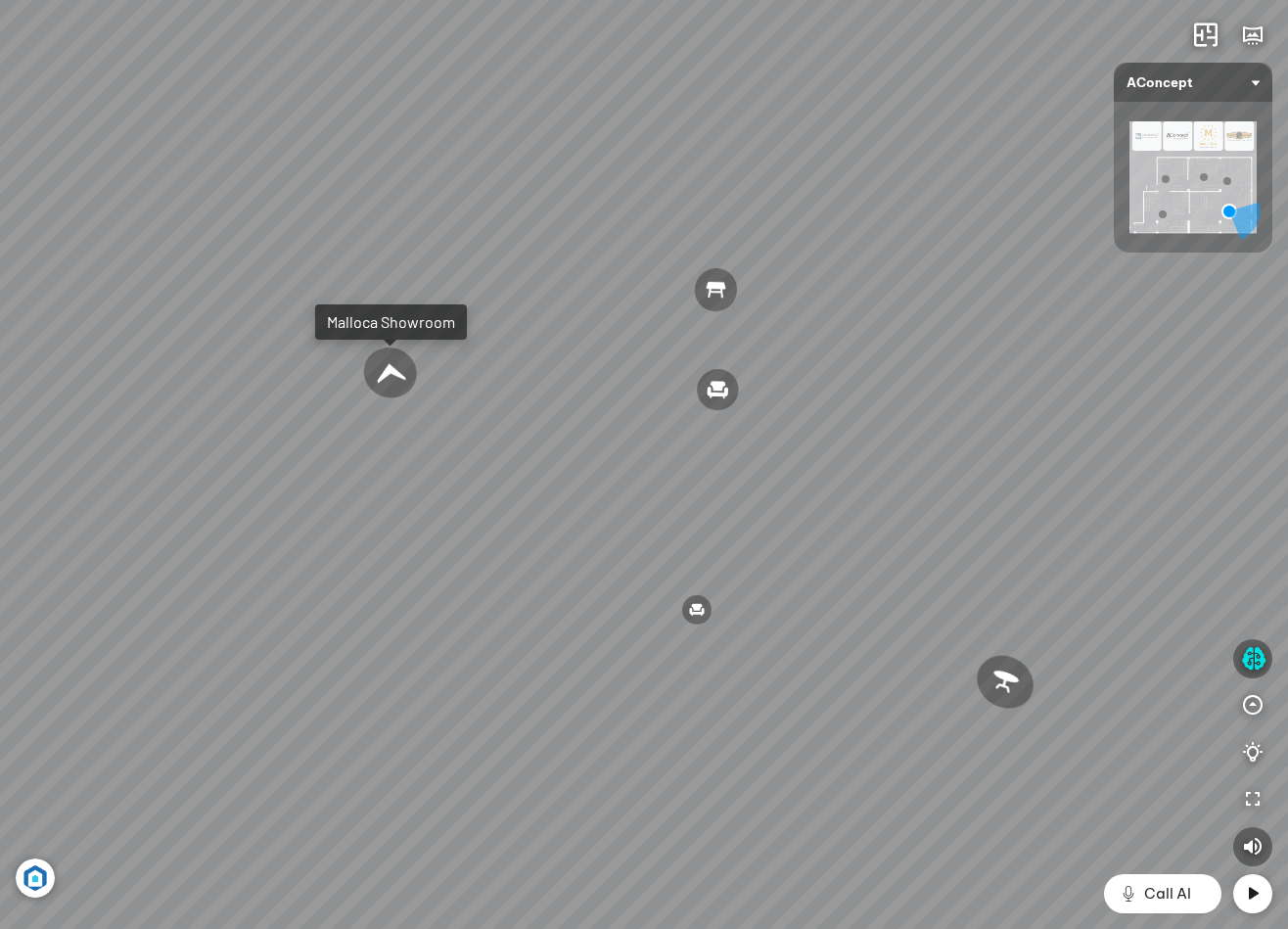 drag, startPoint x: 725, startPoint y: 625, endPoint x: 507, endPoint y: 612, distance: 218.3873 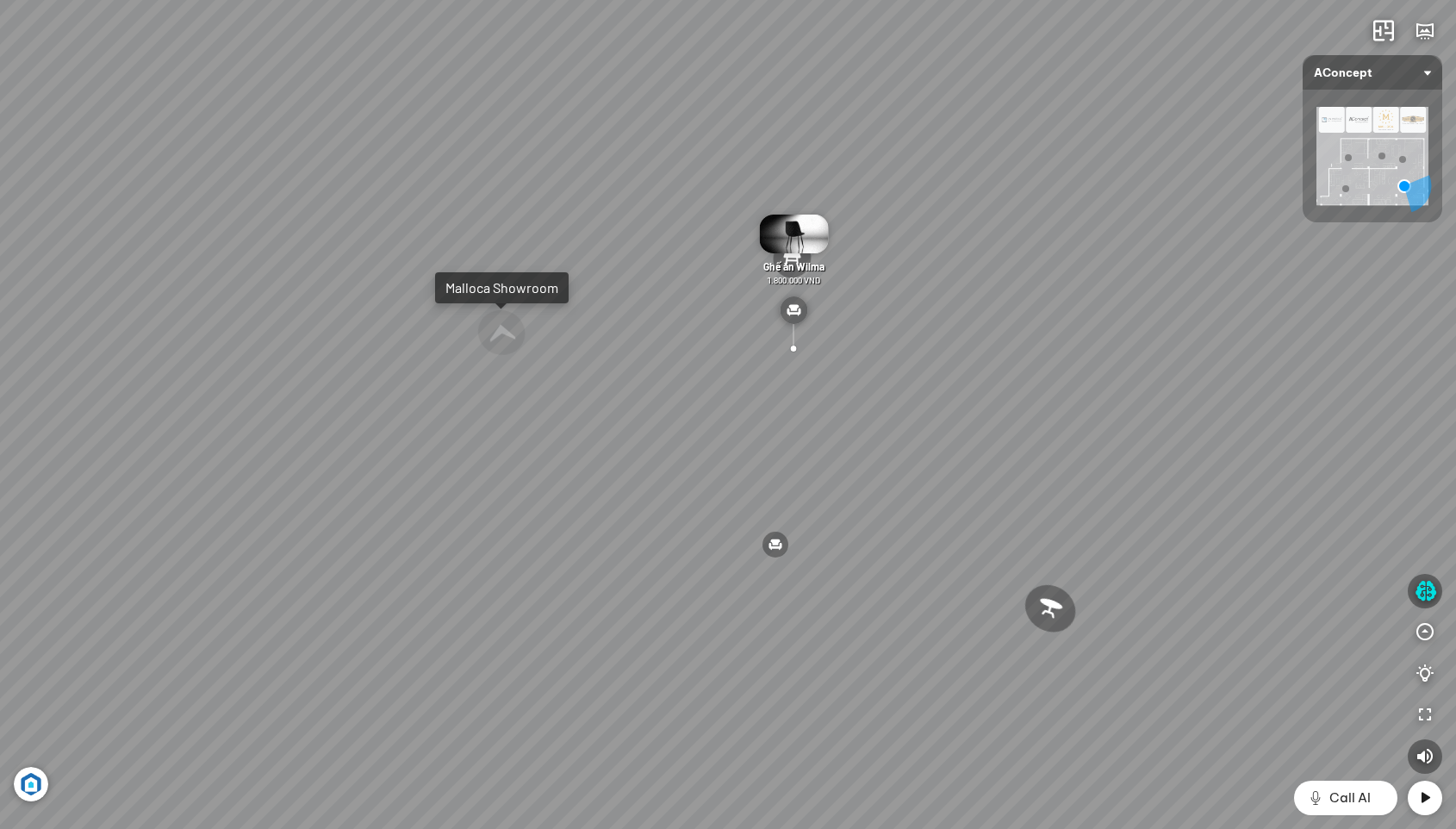 click at bounding box center (793, 234) 